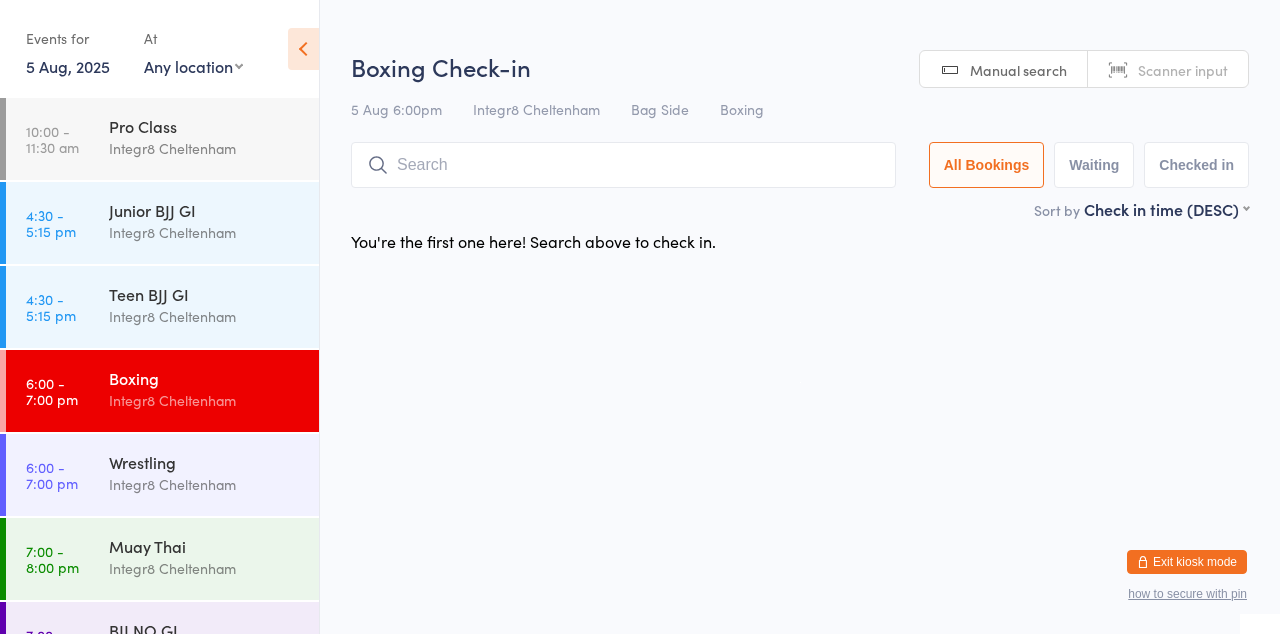 scroll, scrollTop: 0, scrollLeft: 0, axis: both 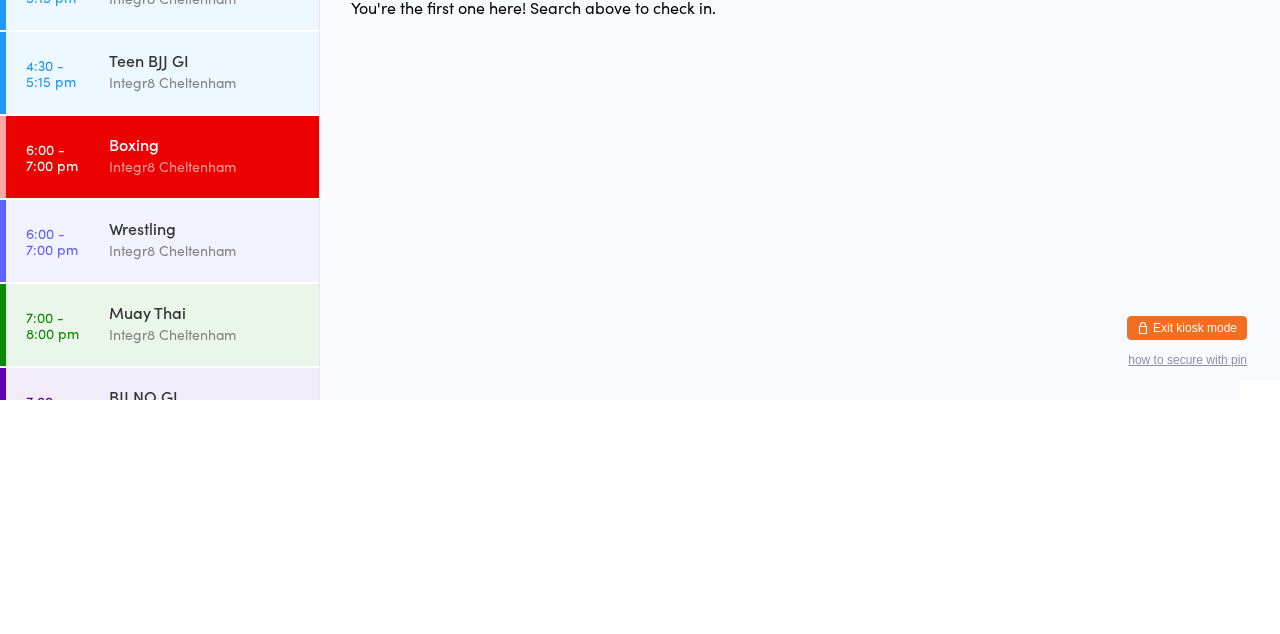 click on "Integr8 Cheltenham" at bounding box center [205, 400] 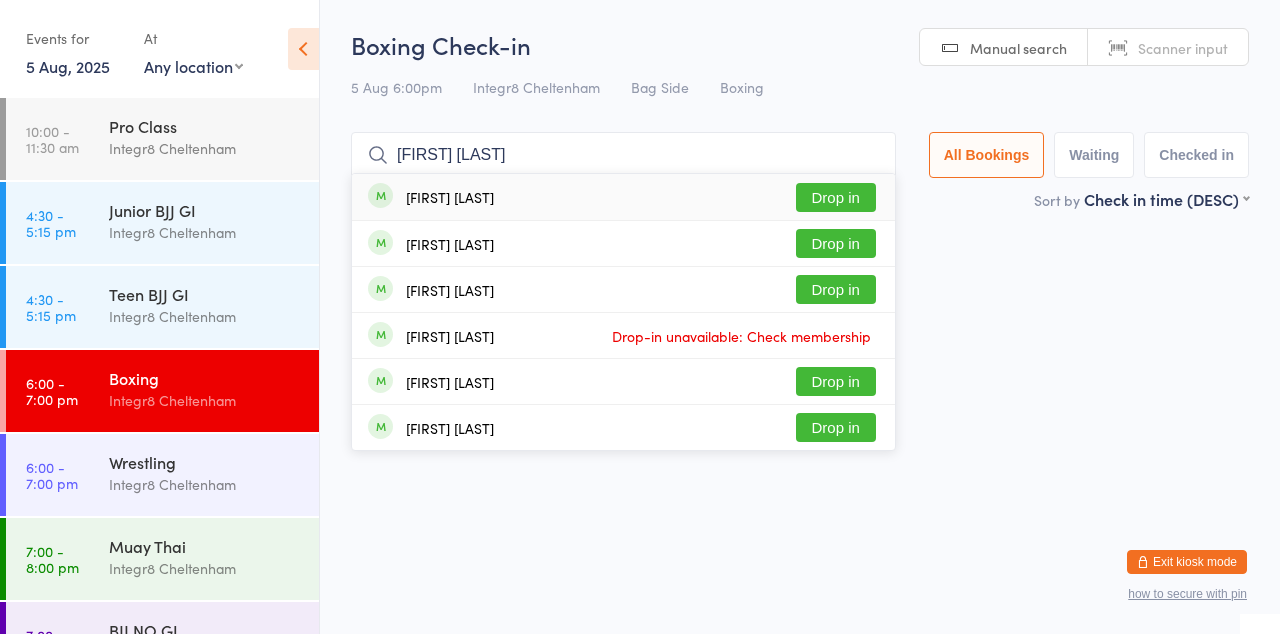 type on "[FIRST] [LAST]" 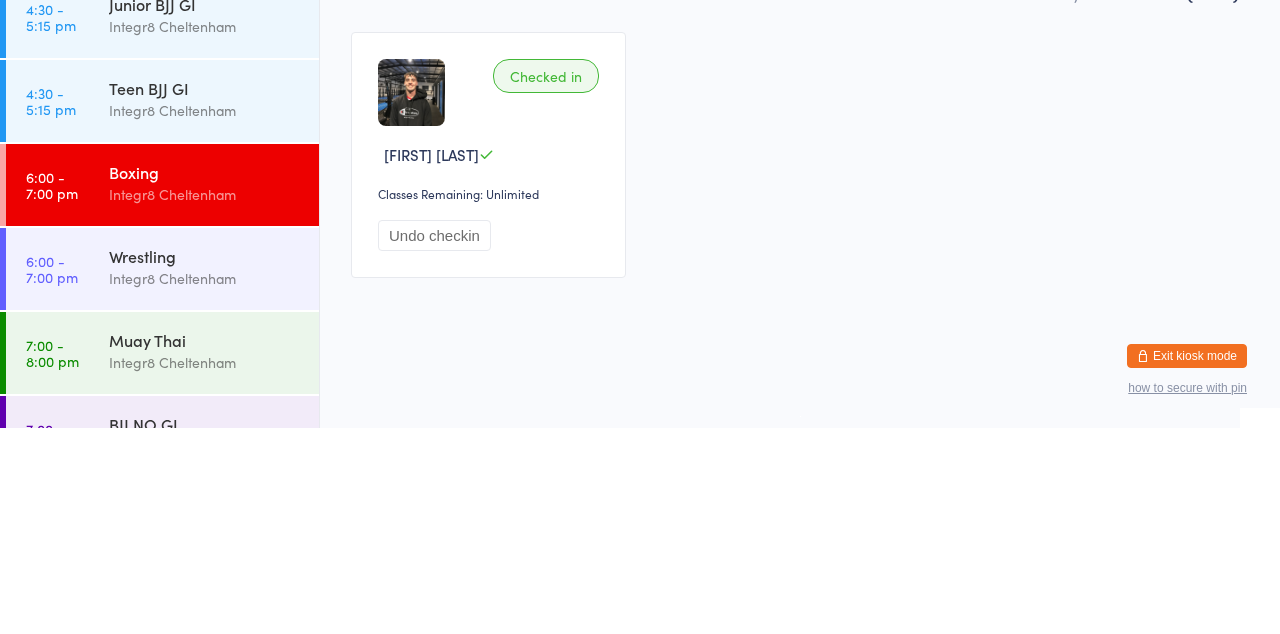 click on "Wrestling" at bounding box center (205, 462) 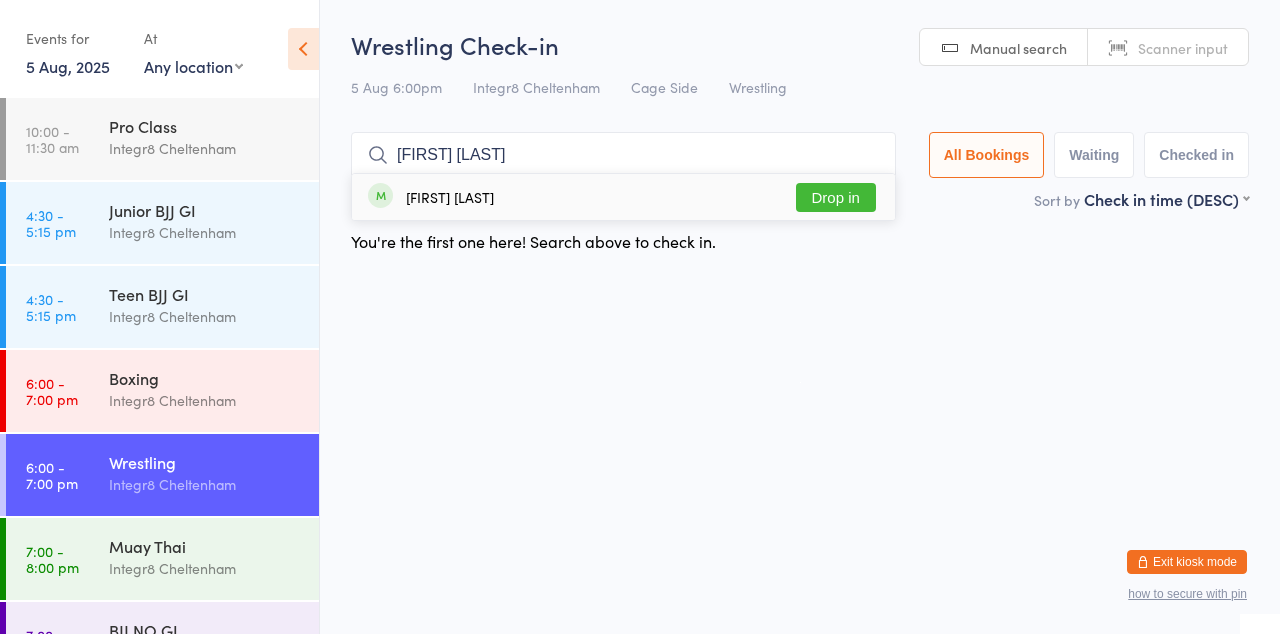 type on "[FIRST] [LAST]" 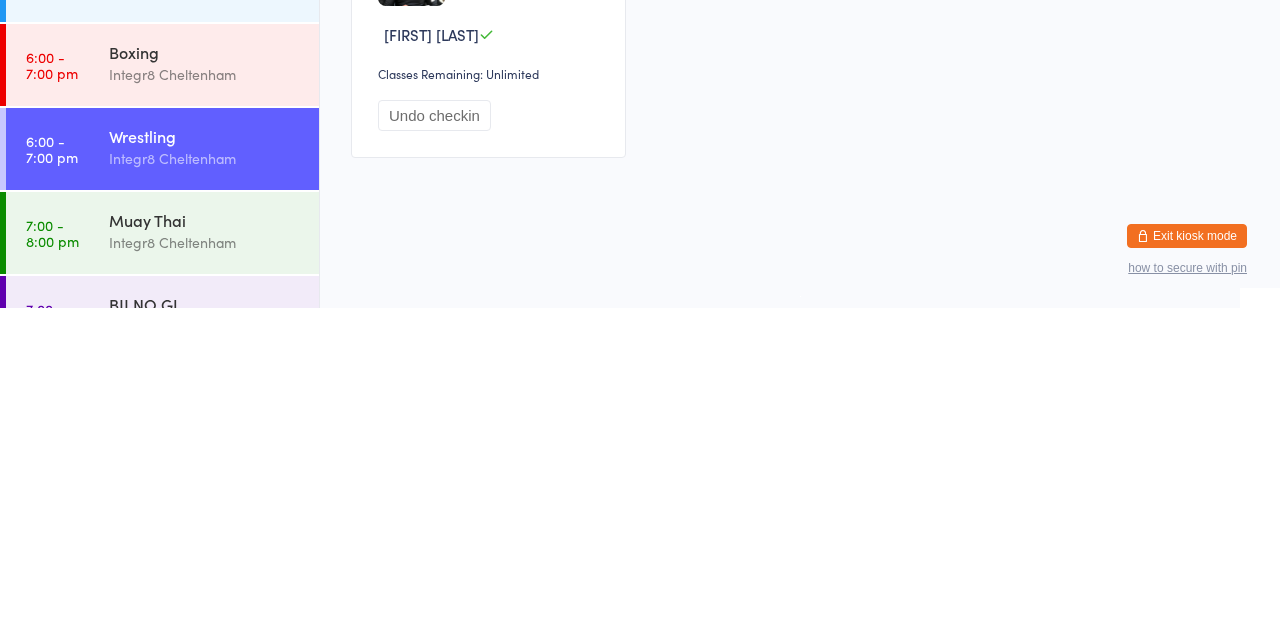 click on "BJJ NO GI" at bounding box center [205, 630] 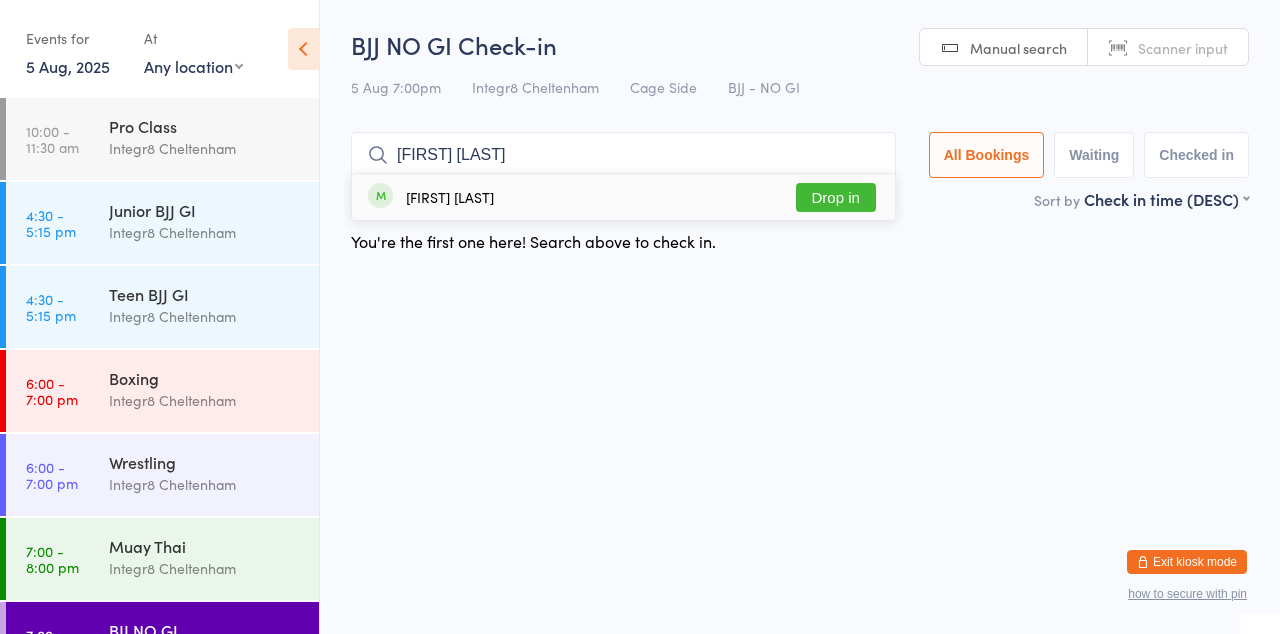 type on "[FIRST] [LAST]" 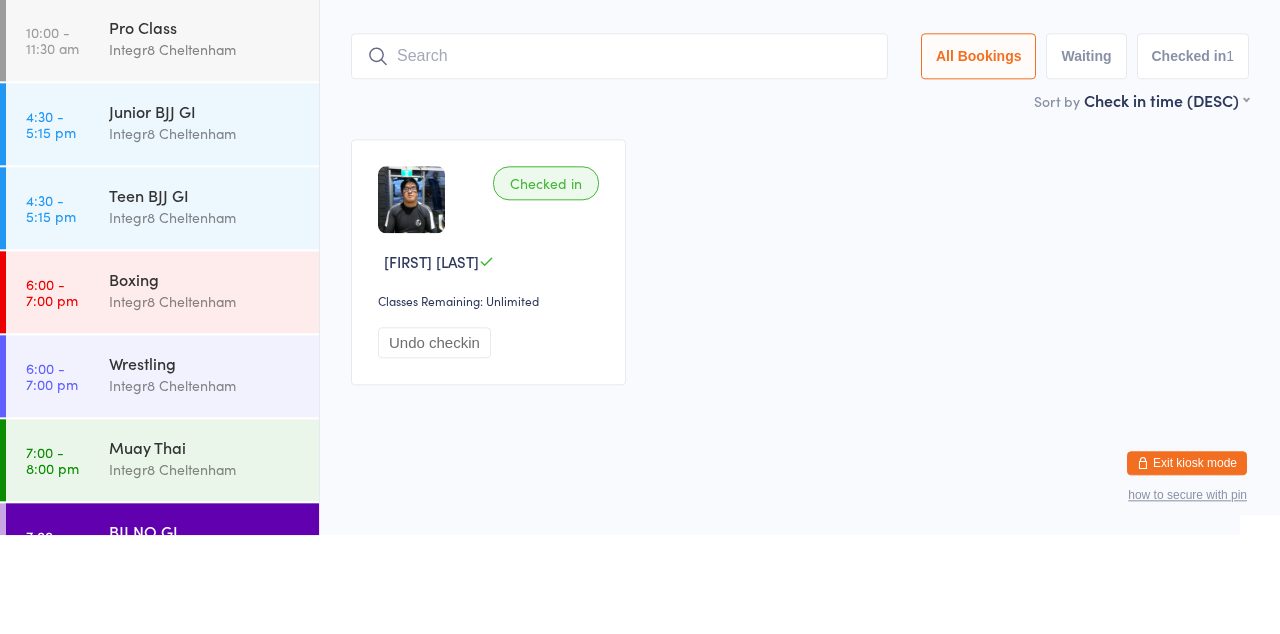 click on "Integr8 Cheltenham" at bounding box center (205, 316) 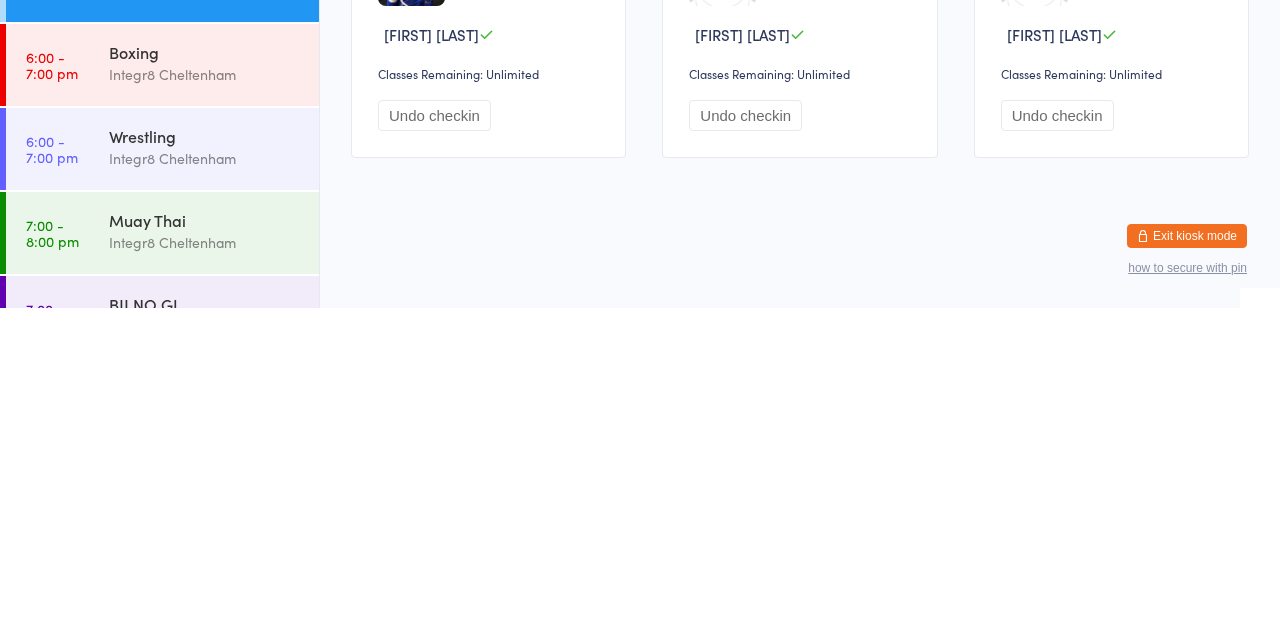 click on "Integr8 Cheltenham" at bounding box center (205, 484) 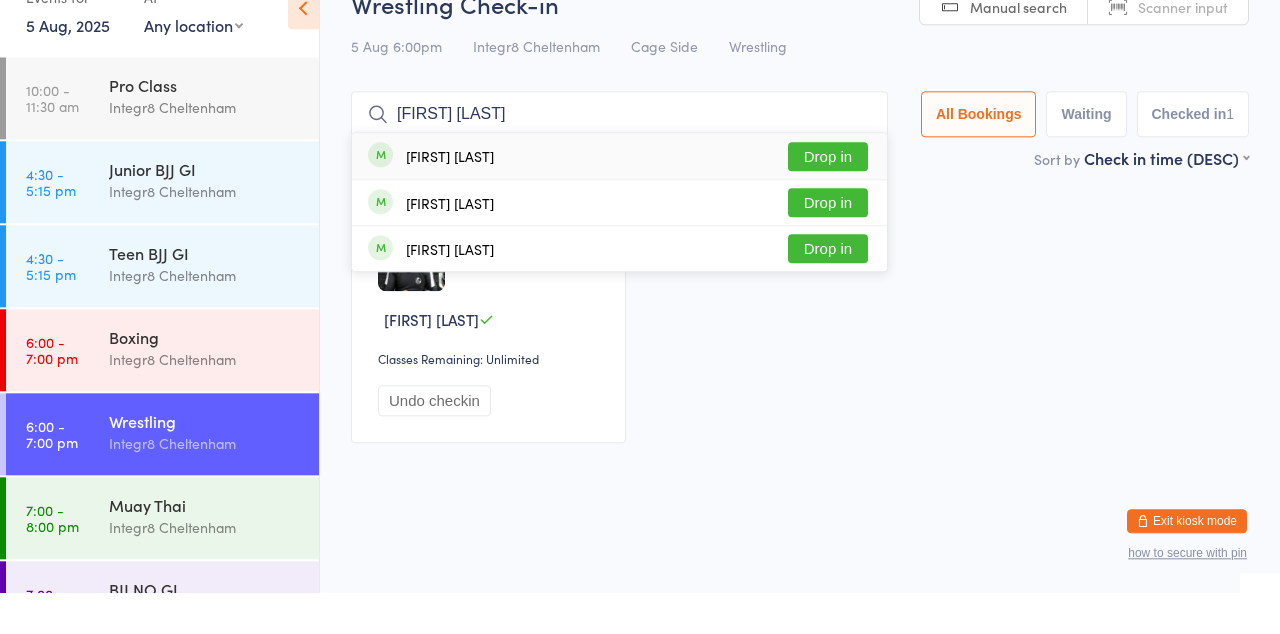 type on "[FIRST] [LAST]" 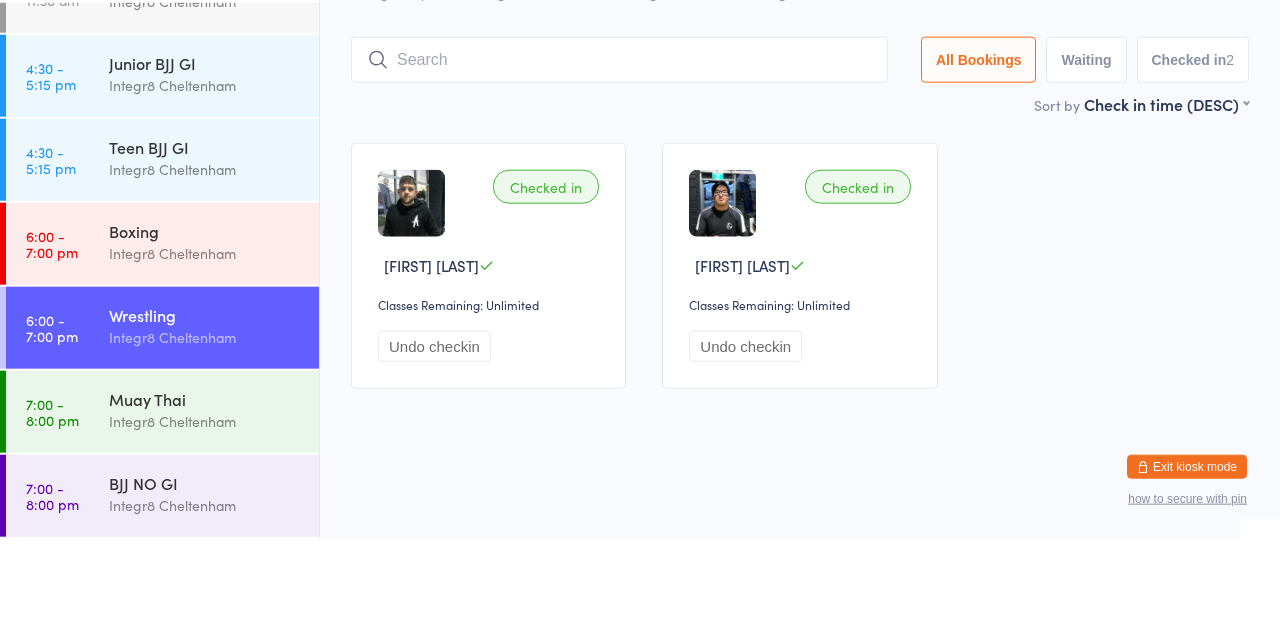 scroll, scrollTop: 0, scrollLeft: 0, axis: both 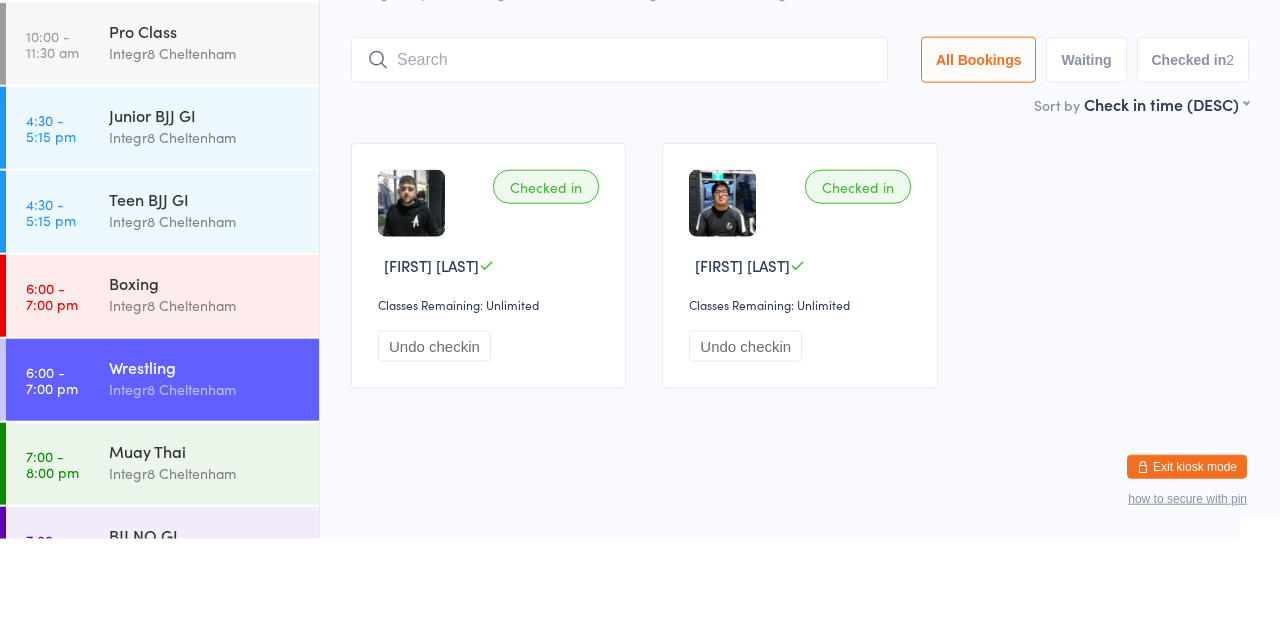 click on "6:00 - 7:00 pm Boxing Integr8 [CITY]" at bounding box center [162, 391] 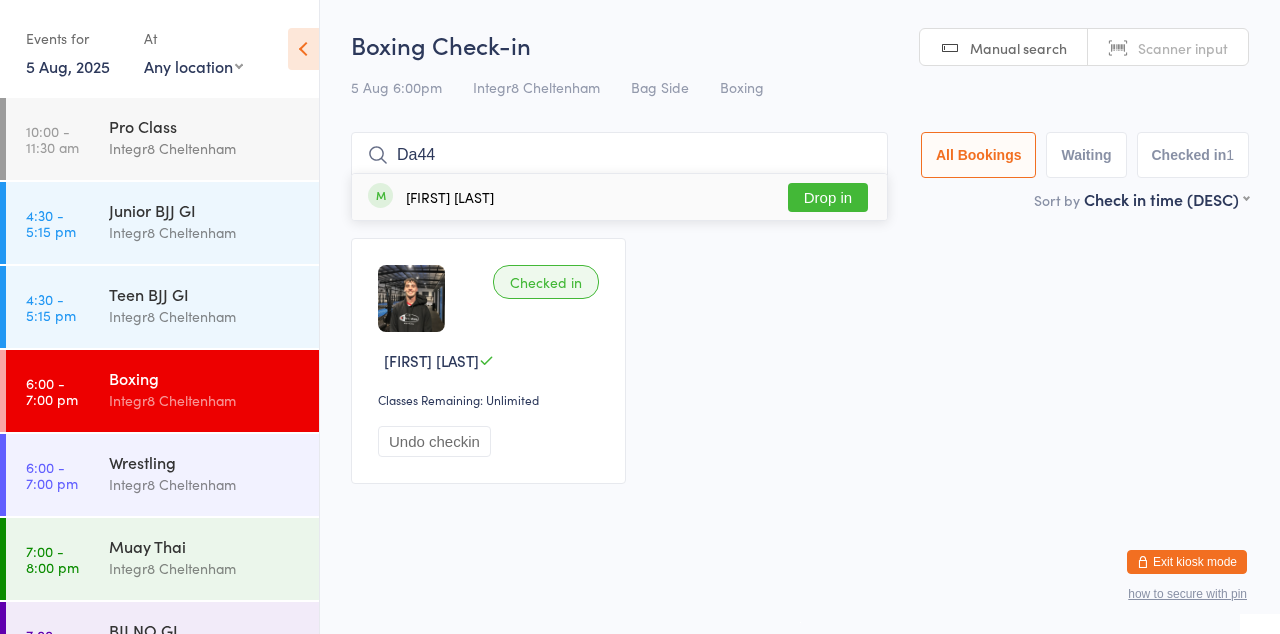 click on "Da44" at bounding box center (619, 155) 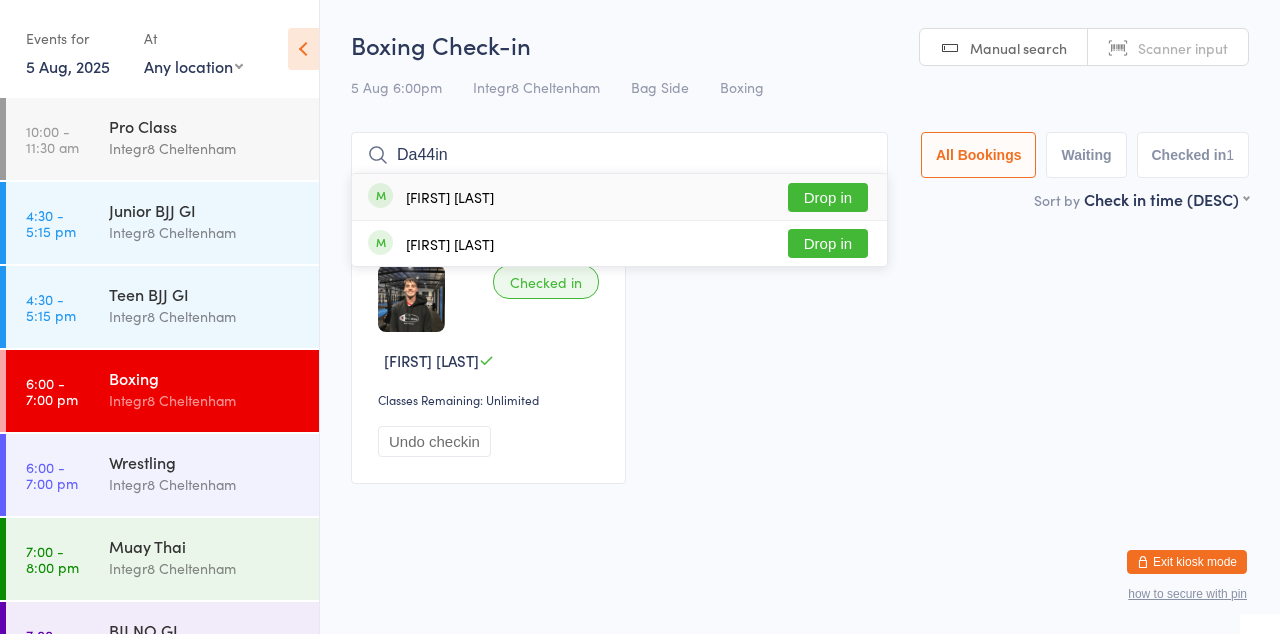 type on "Da44in" 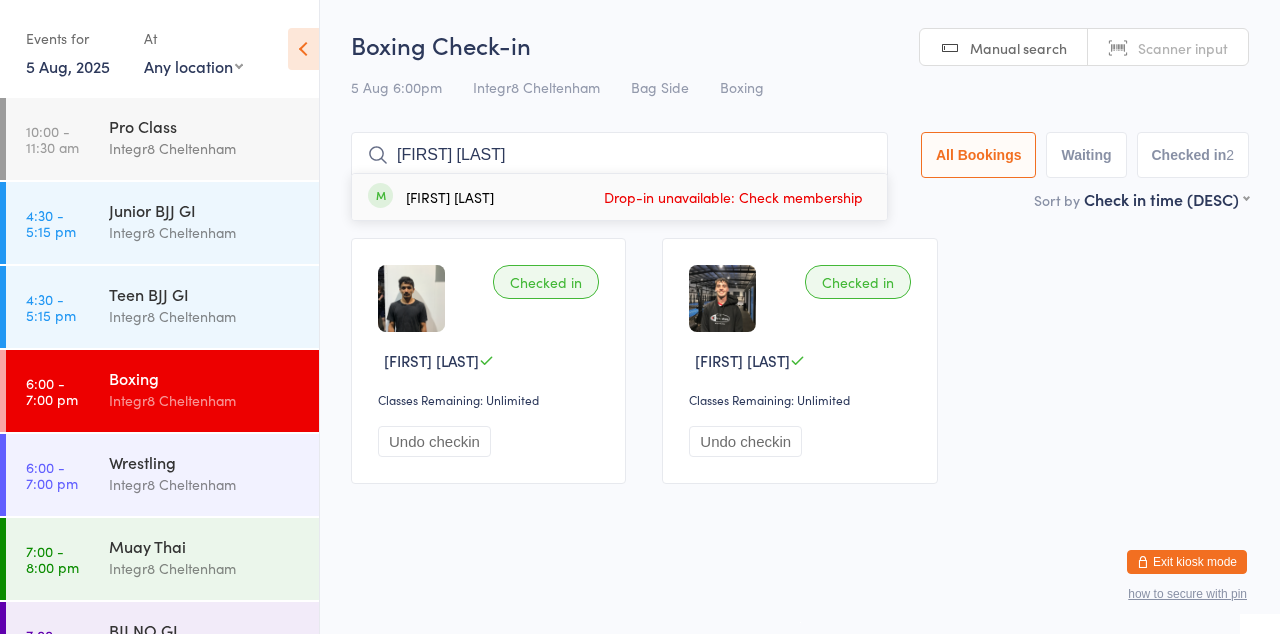 type on "[FIRST] [LAST]" 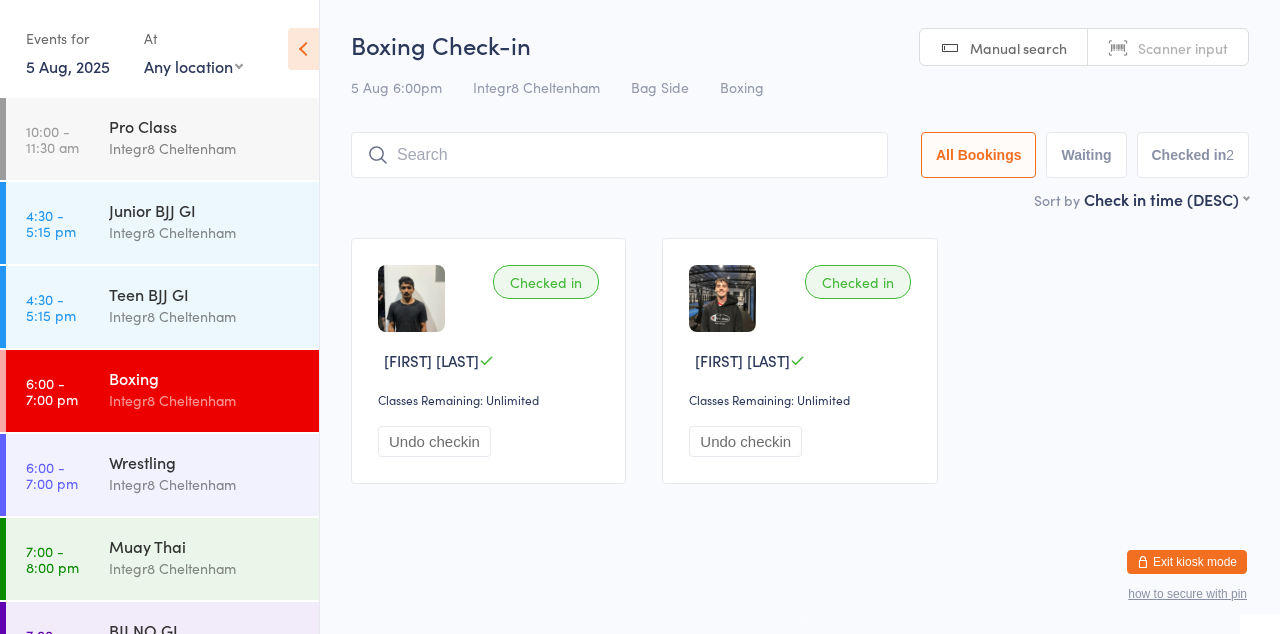 click at bounding box center [619, 155] 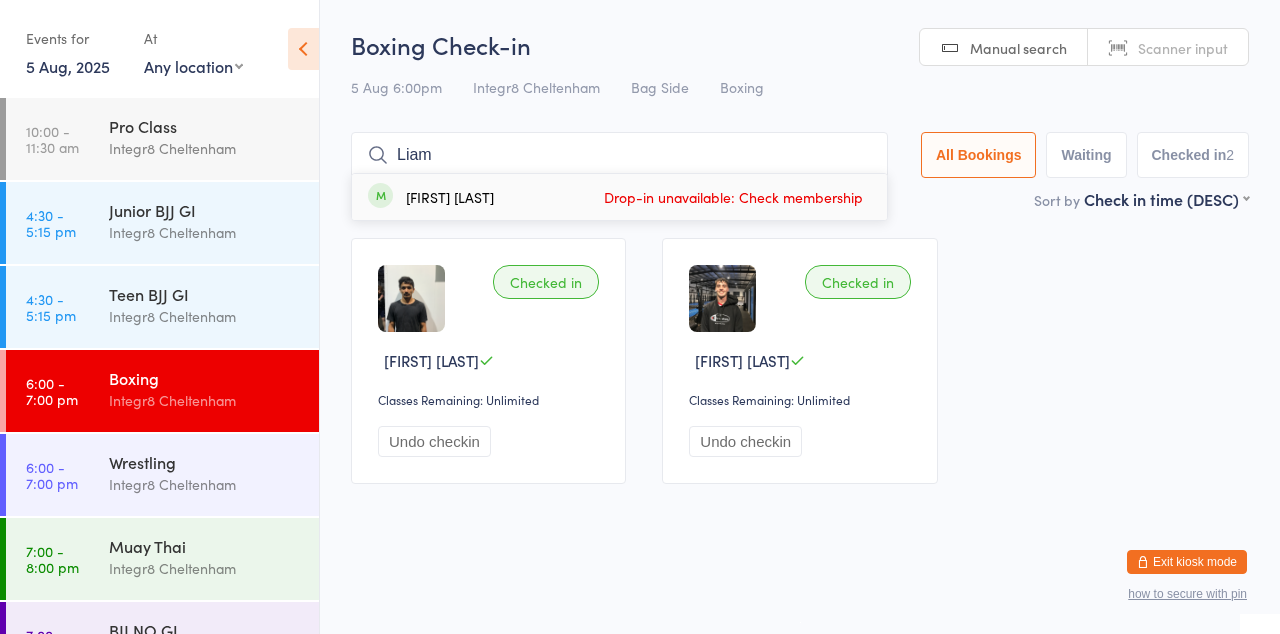 type on "Liam" 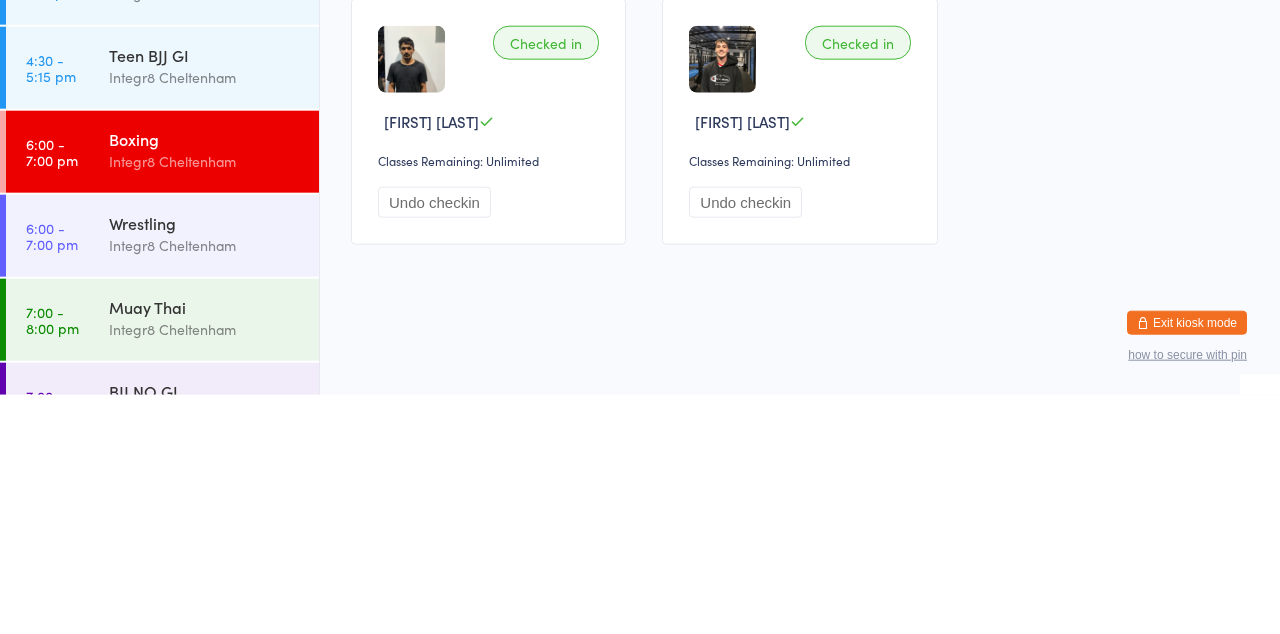 click on "Muay Thai" at bounding box center [205, 546] 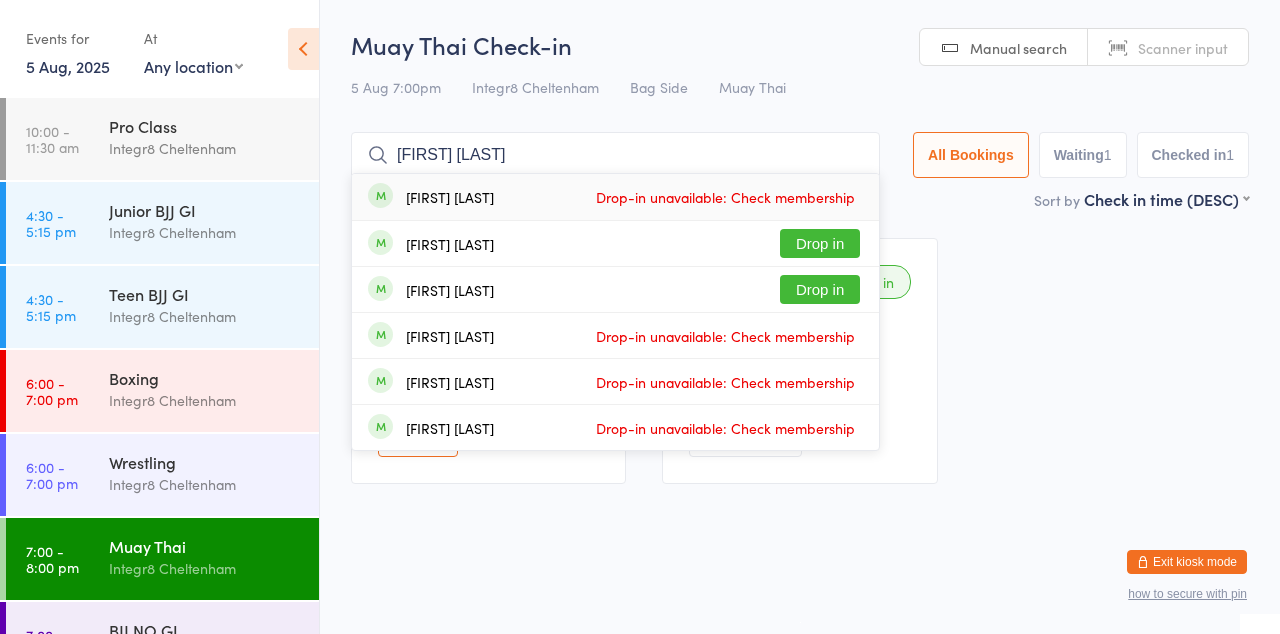 type on "[FIRST] [LAST]" 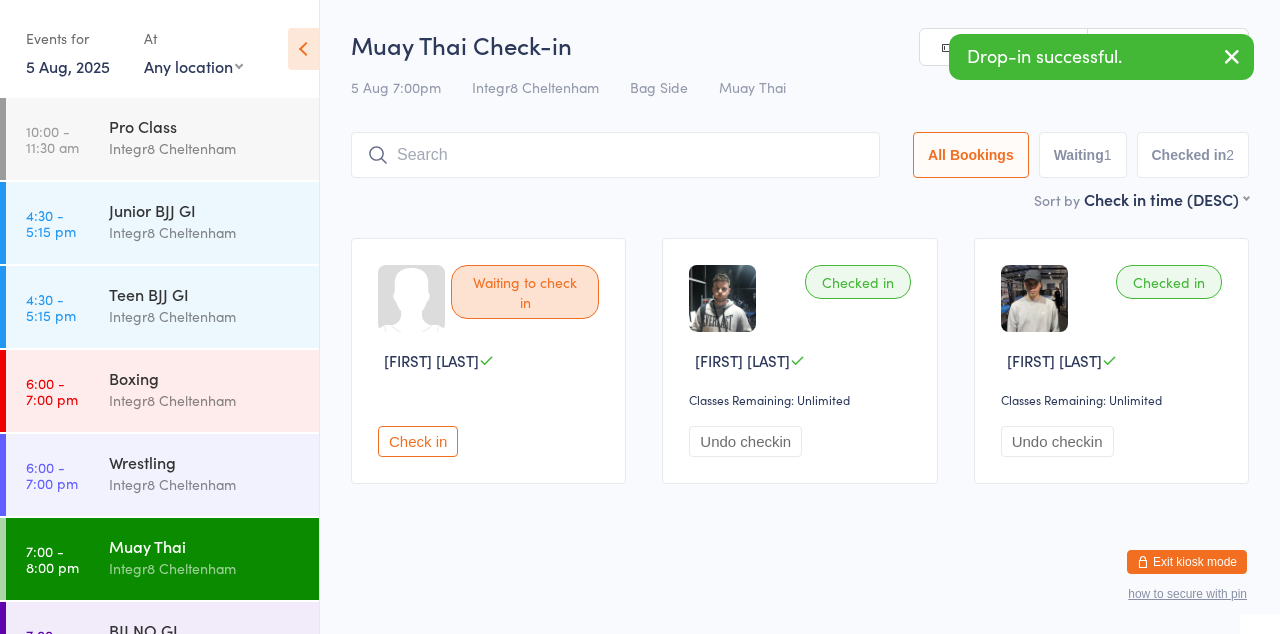 click at bounding box center (615, 155) 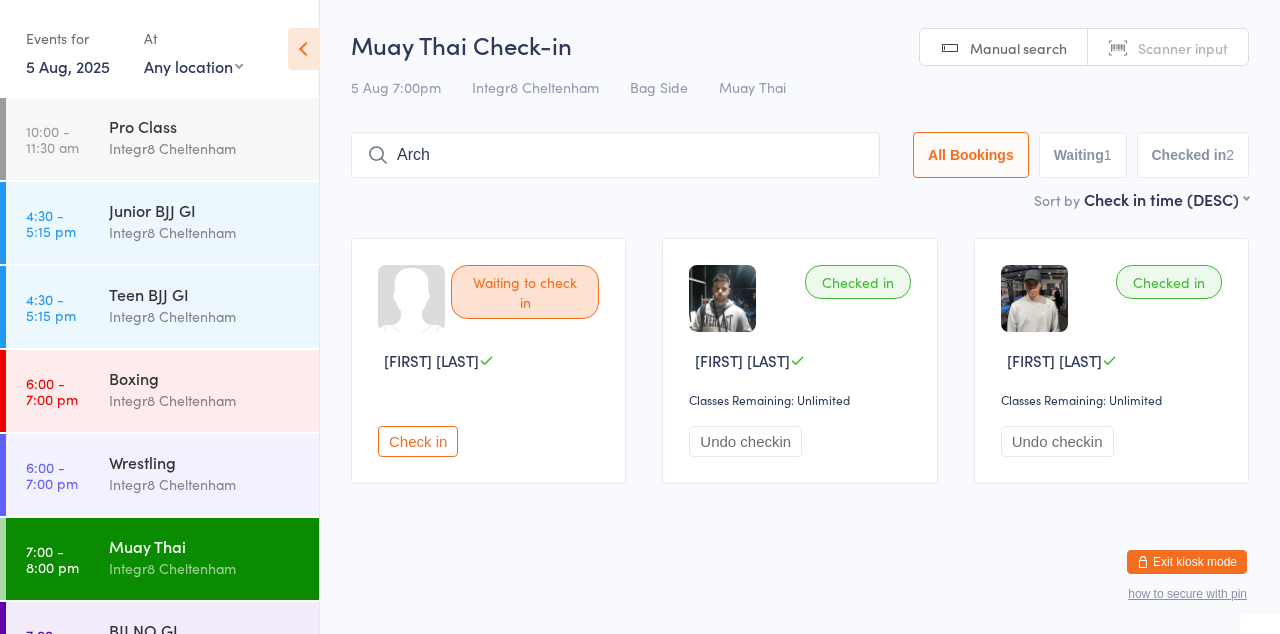 type on "Arch" 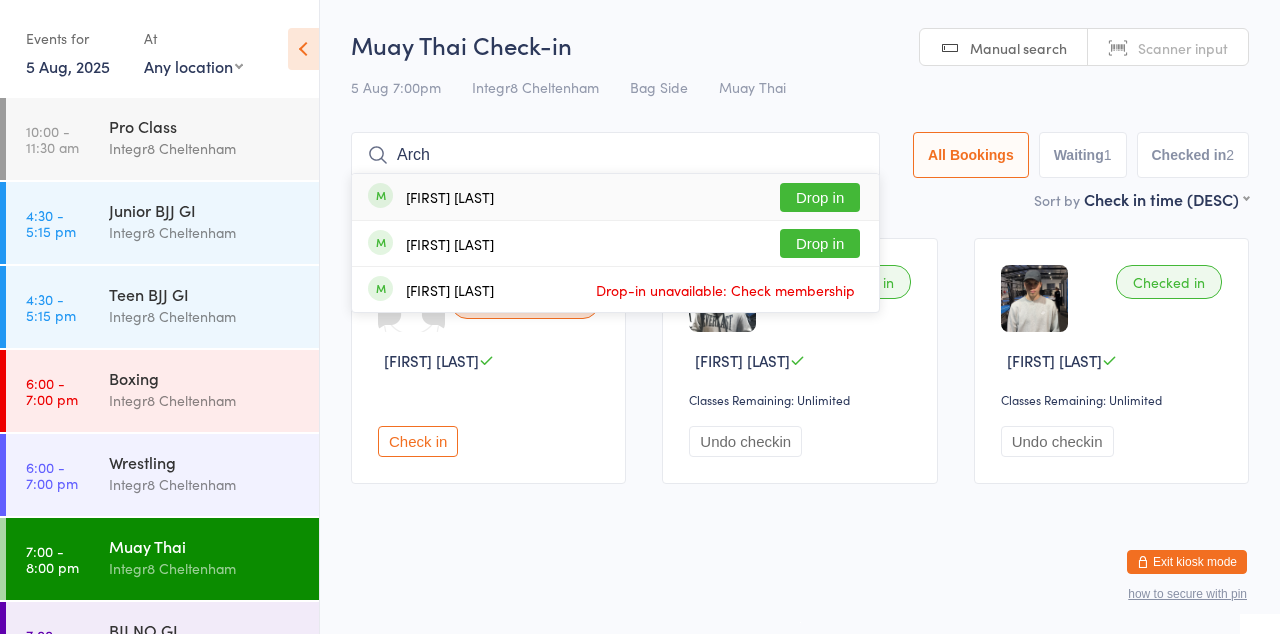 click on "Drop in" at bounding box center (820, 243) 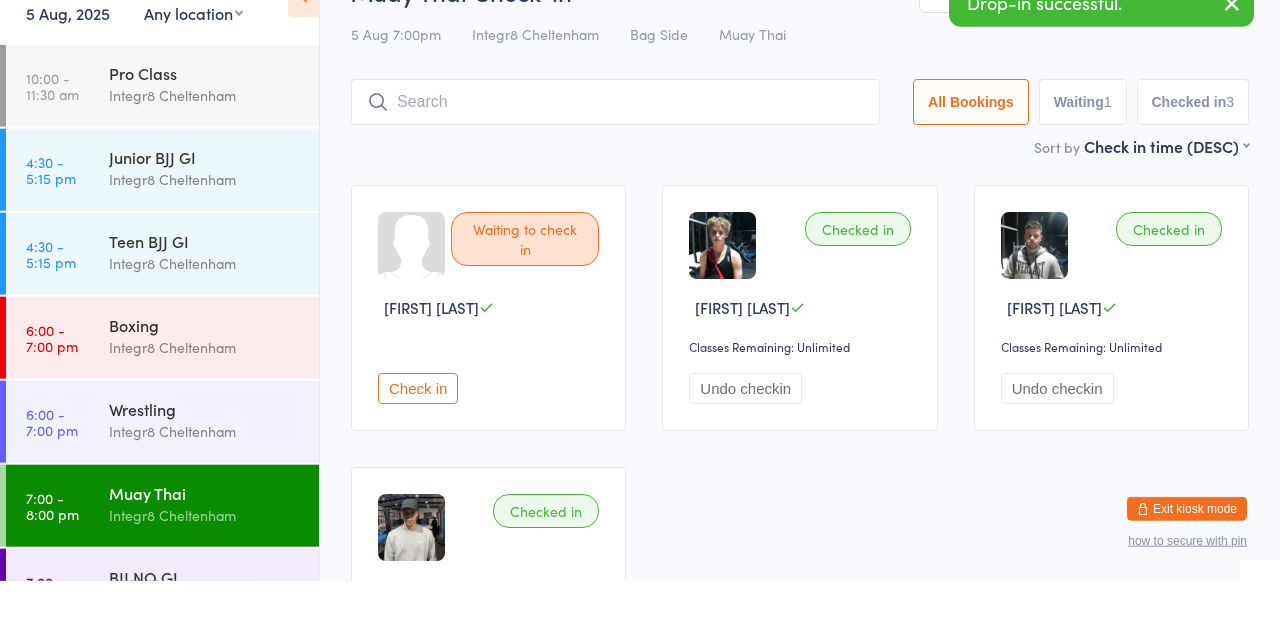 click on "Boxing" at bounding box center [205, 378] 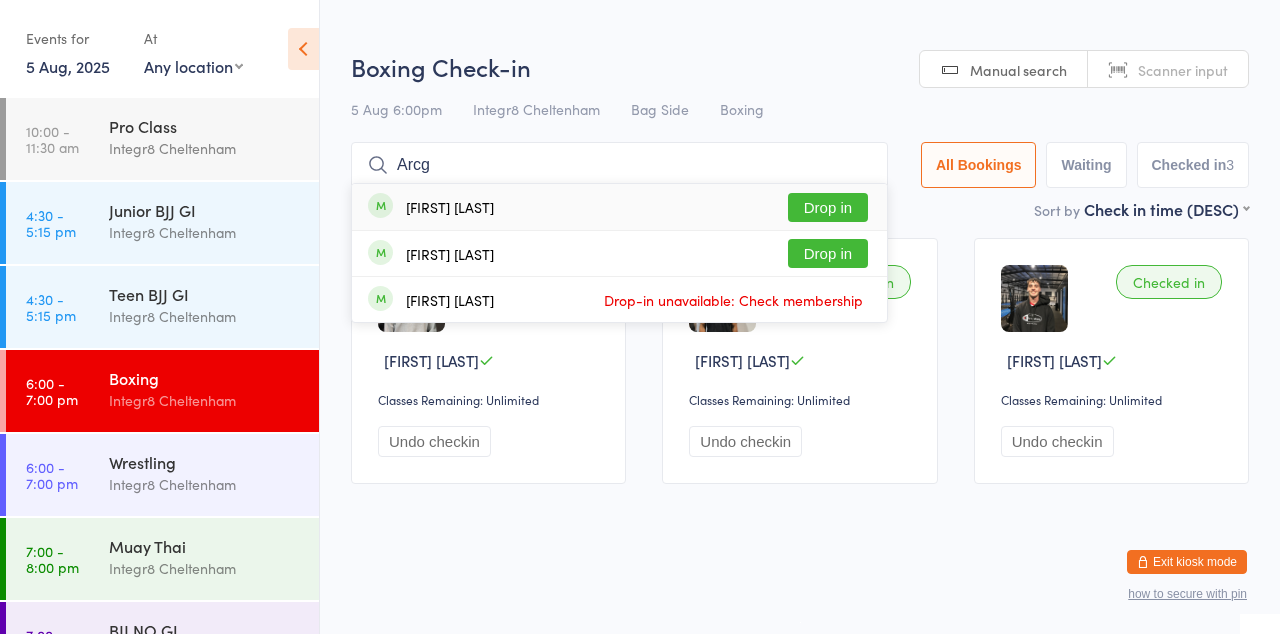 type on "Arcg" 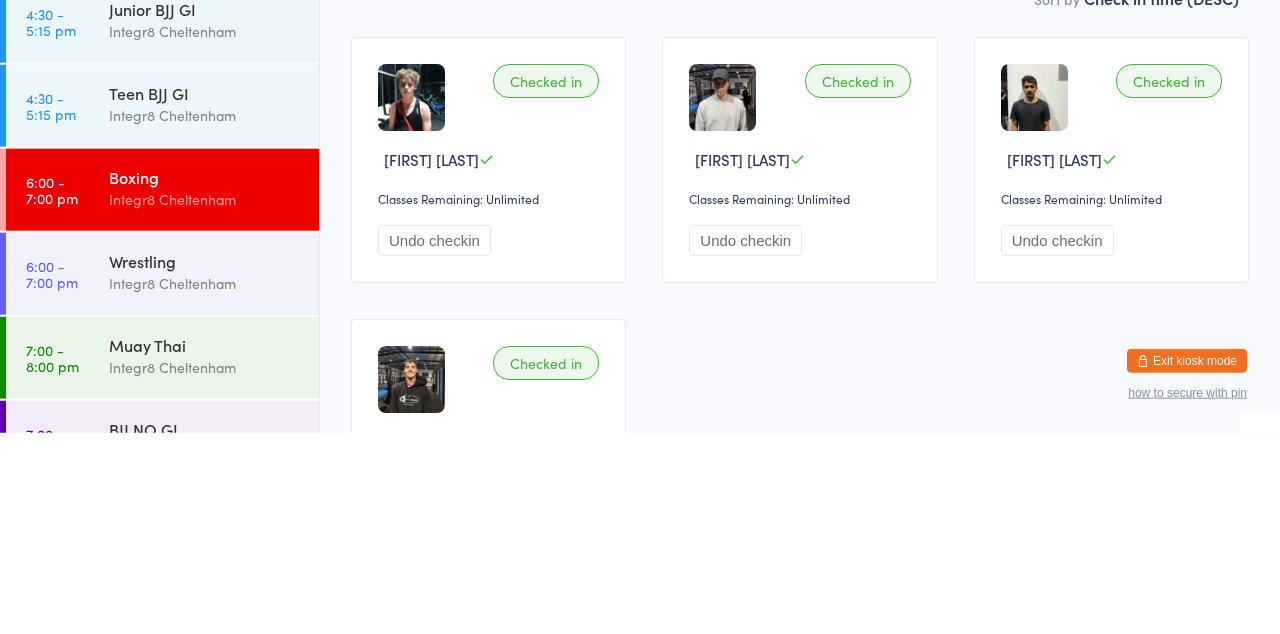 click on "Integr8 Cheltenham" at bounding box center [205, 484] 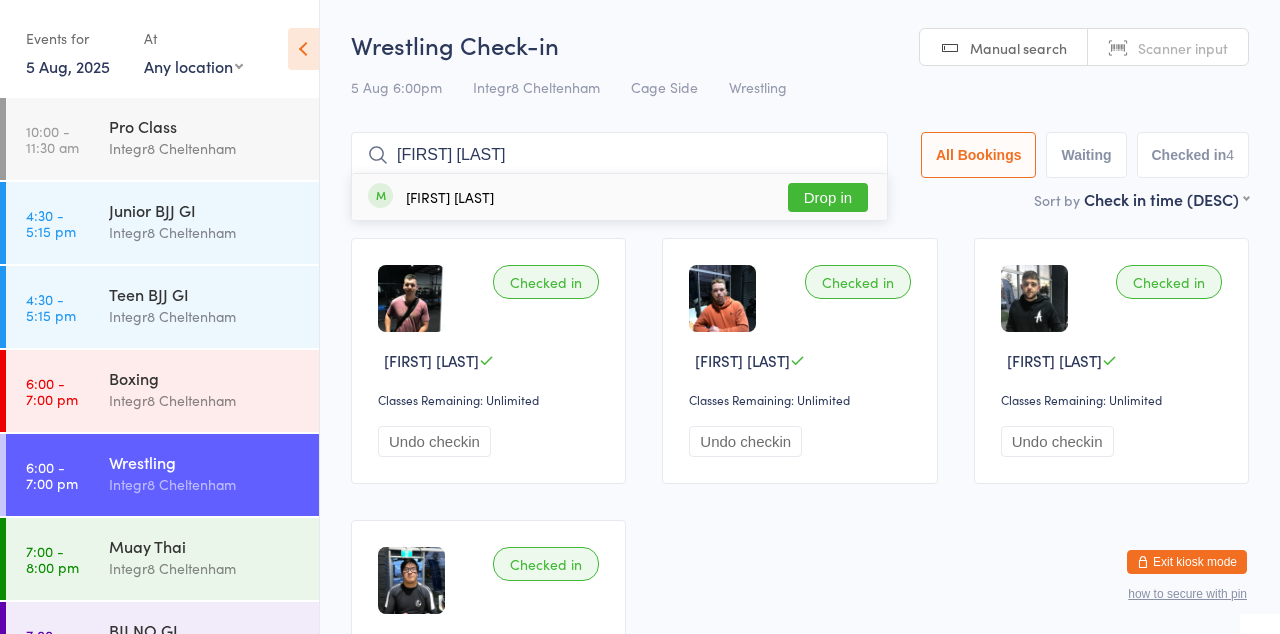 type on "[FIRST] [LAST]" 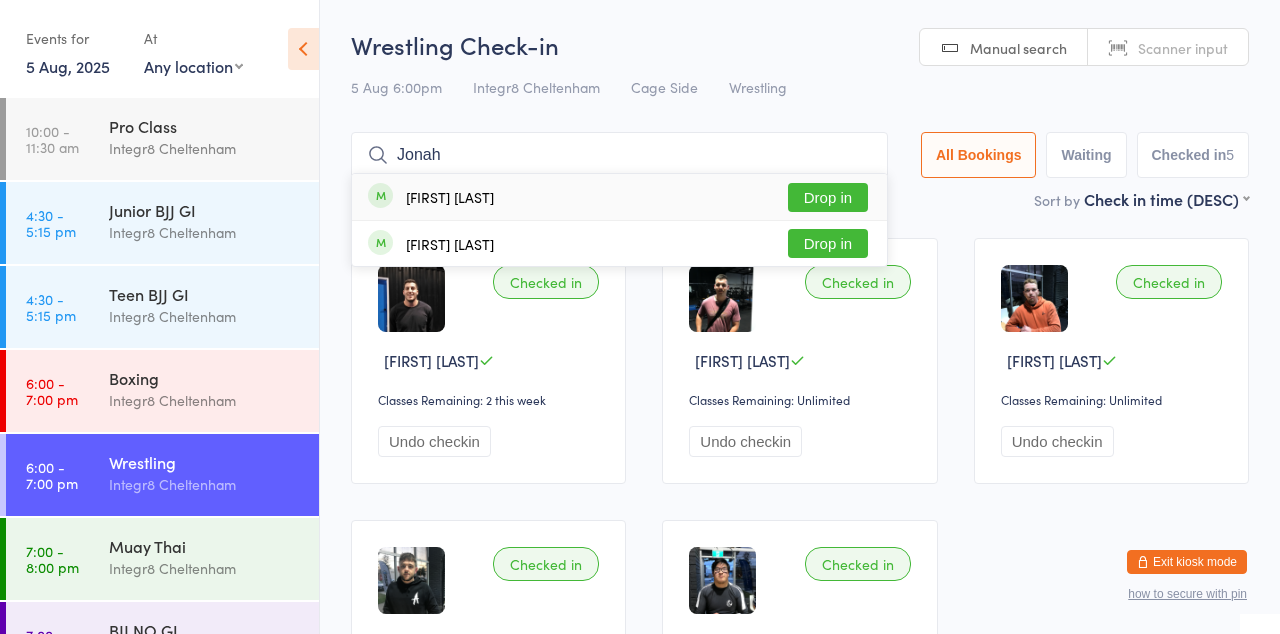 type on "Jonah" 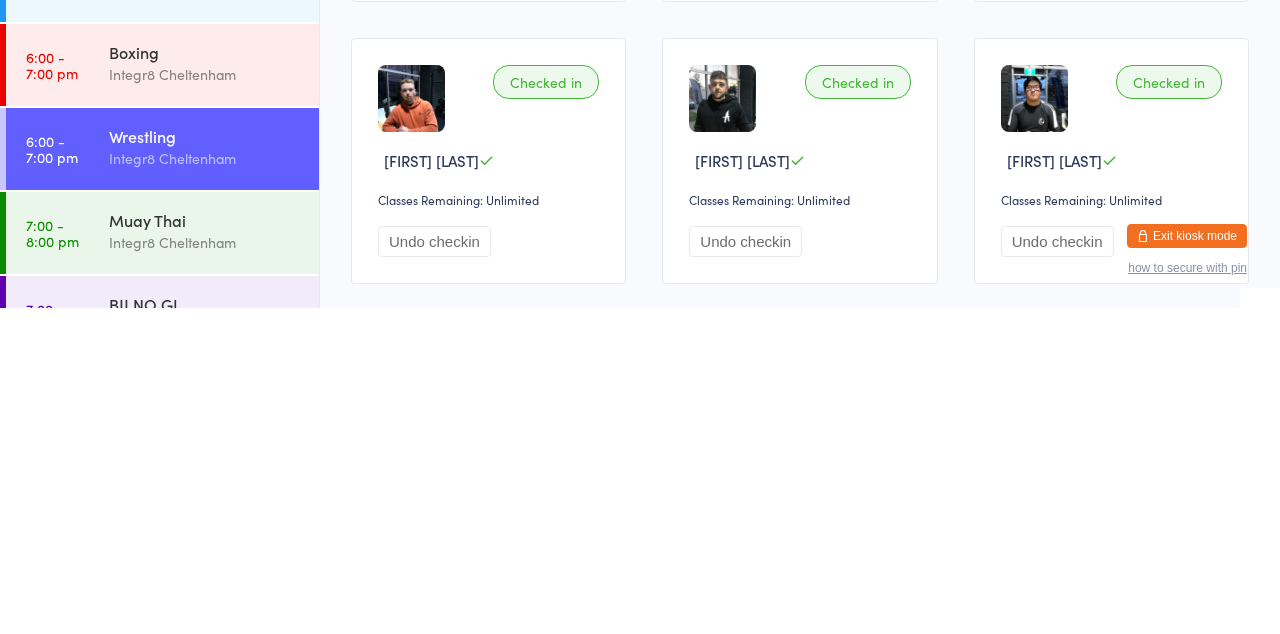 scroll, scrollTop: 176, scrollLeft: 0, axis: vertical 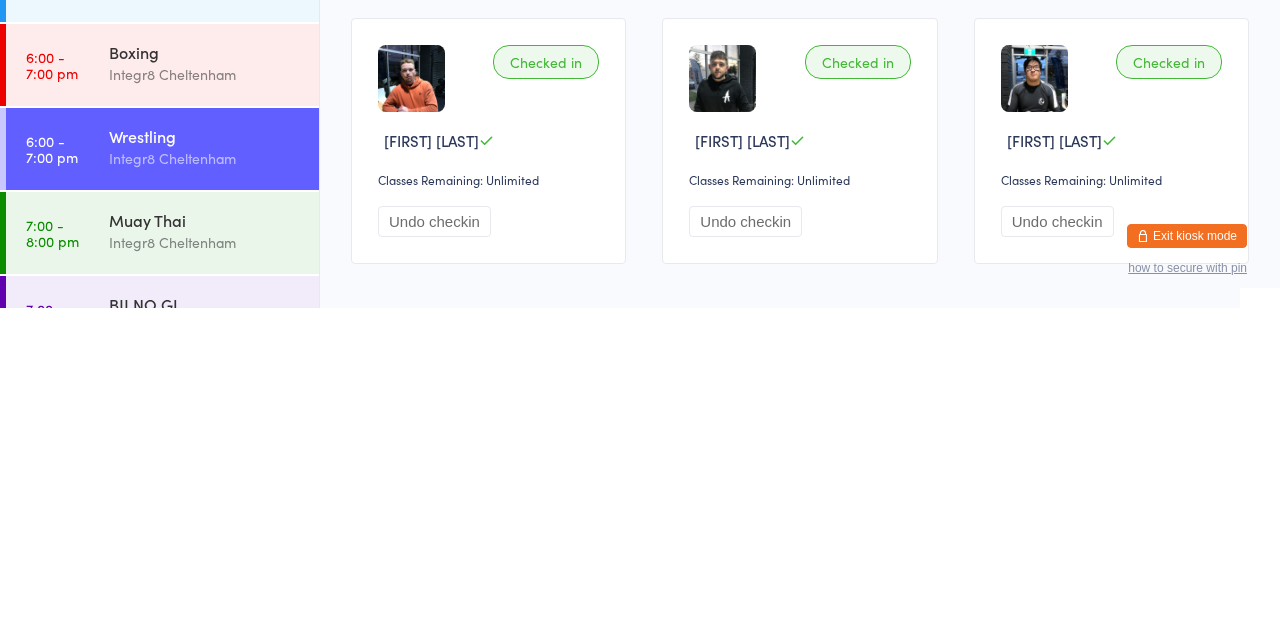 click on "Muay Thai" at bounding box center (205, 546) 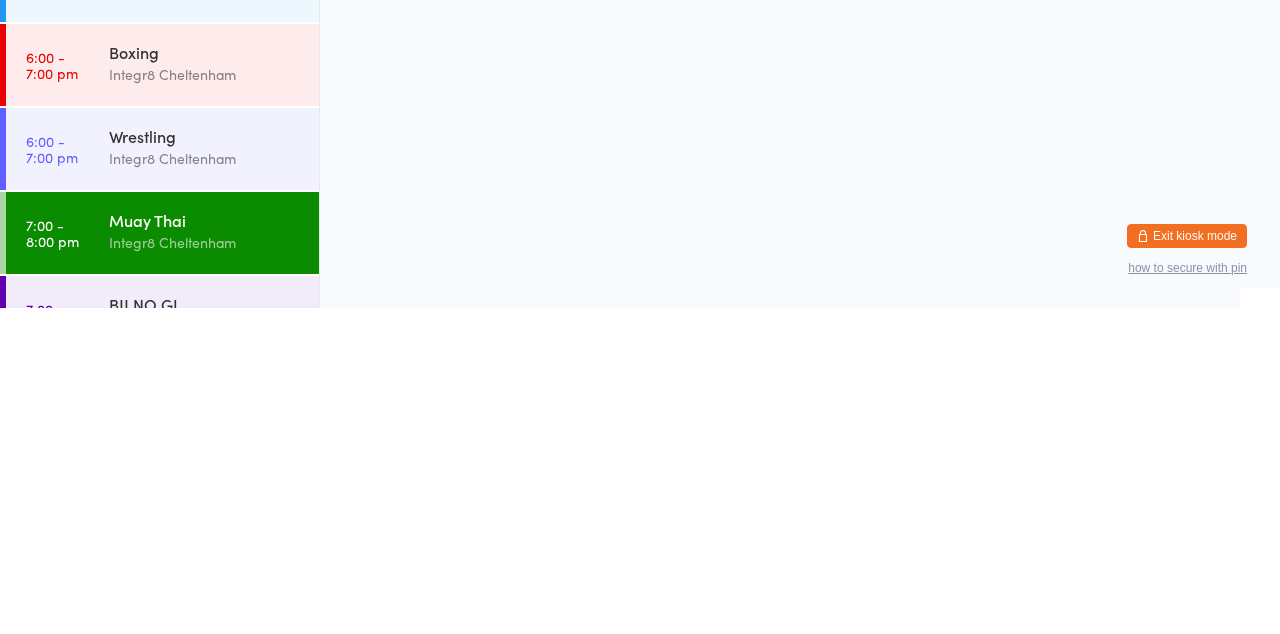 scroll, scrollTop: 0, scrollLeft: 0, axis: both 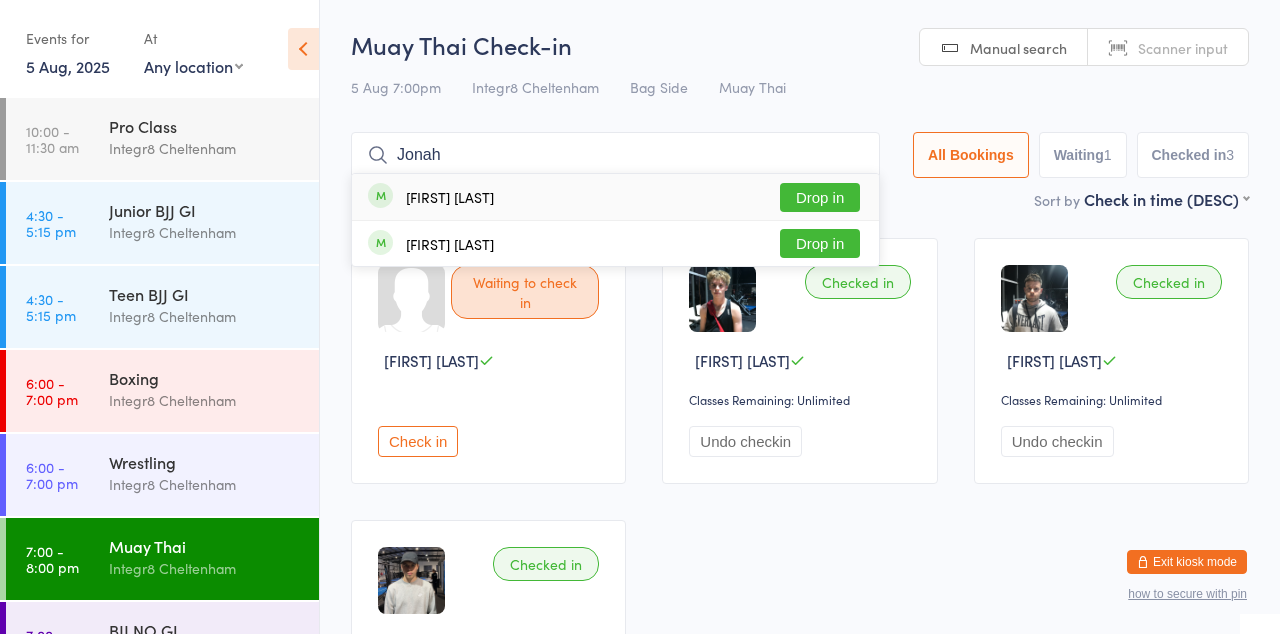 type on "Jonah" 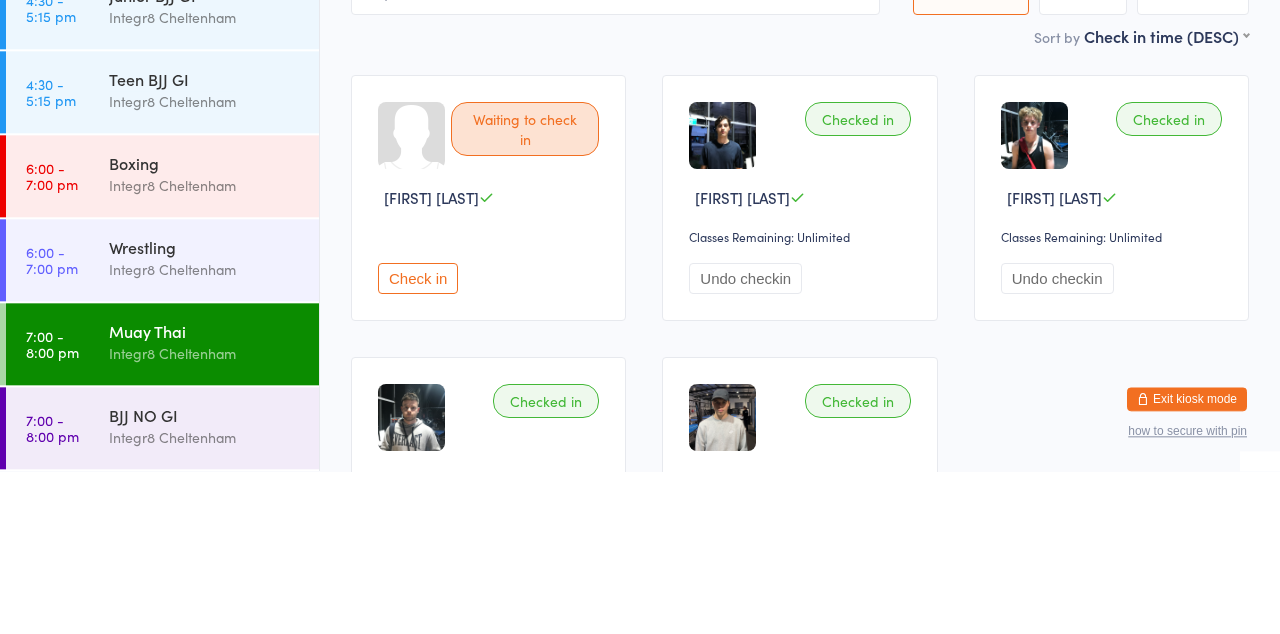 scroll, scrollTop: 0, scrollLeft: 0, axis: both 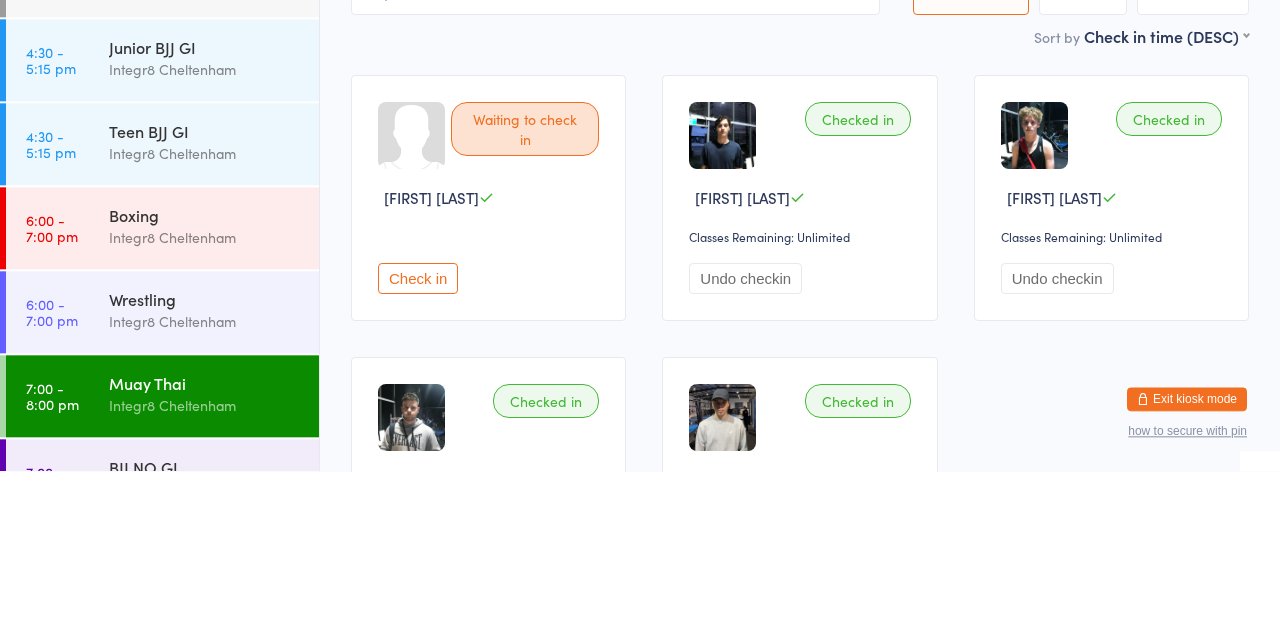 click on "Integr8 Cheltenham" at bounding box center (205, 484) 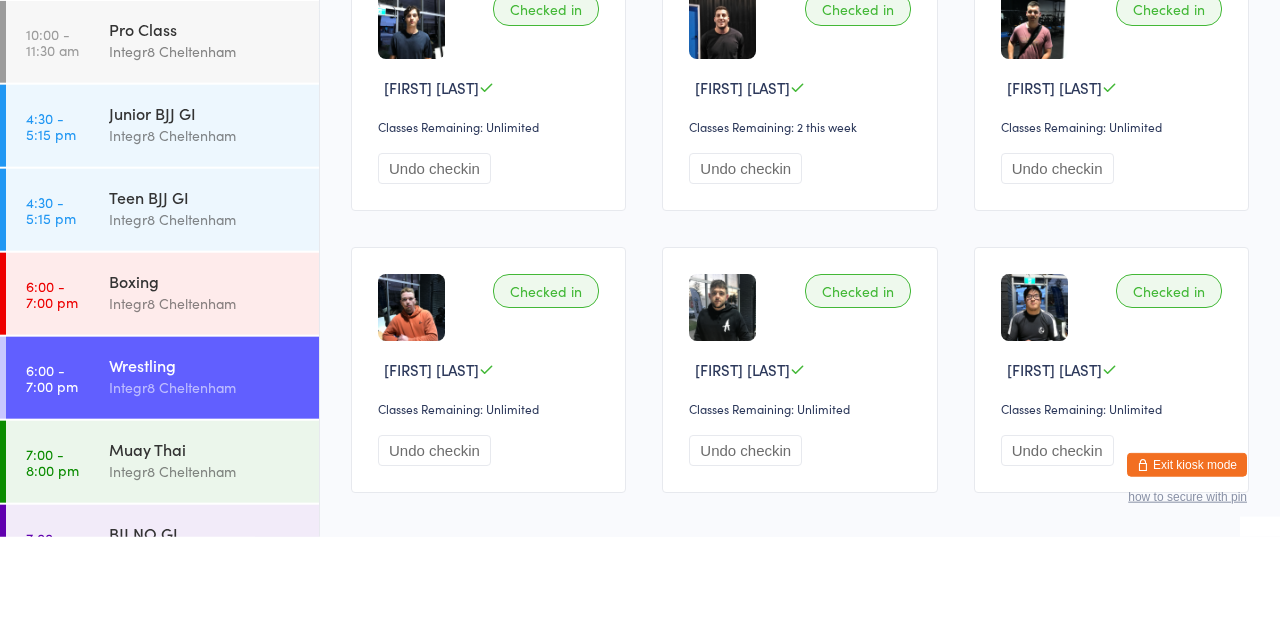 scroll, scrollTop: 146, scrollLeft: 0, axis: vertical 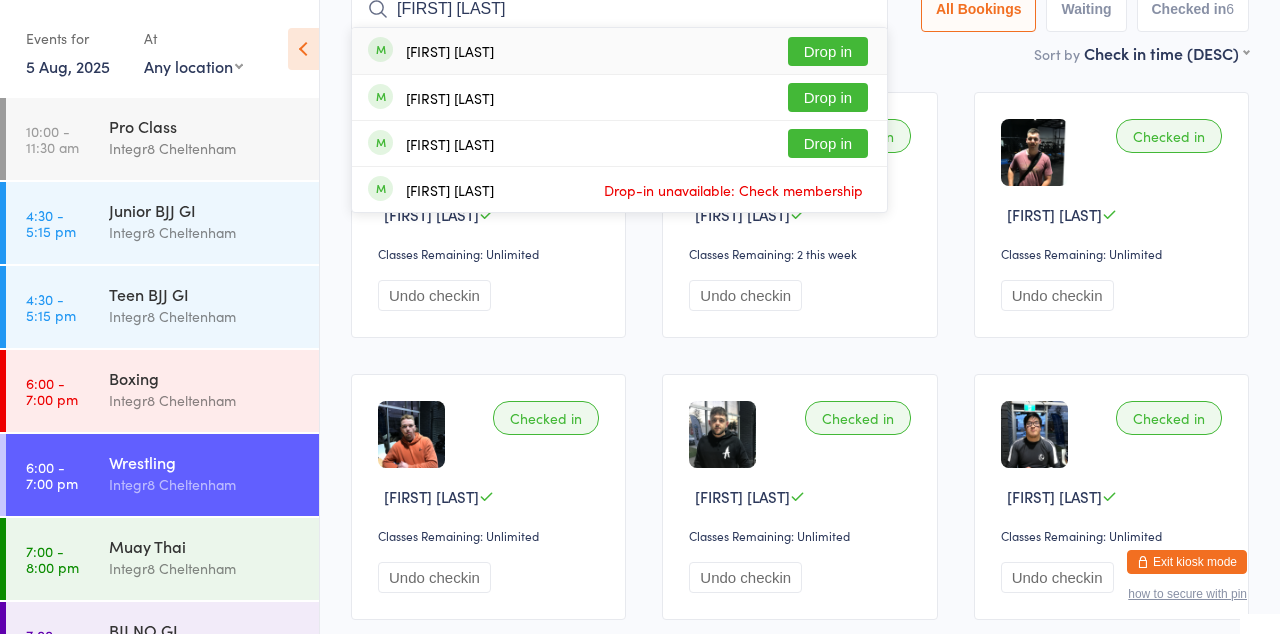 type on "[FIRST] [LAST]" 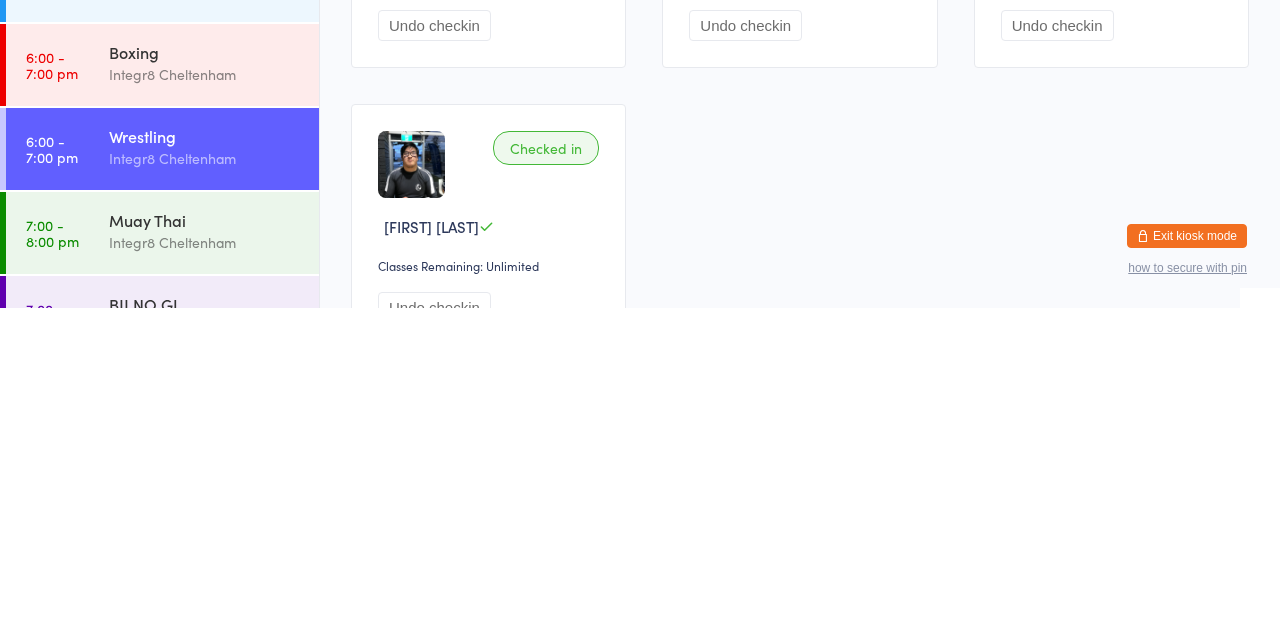 scroll, scrollTop: 457, scrollLeft: 0, axis: vertical 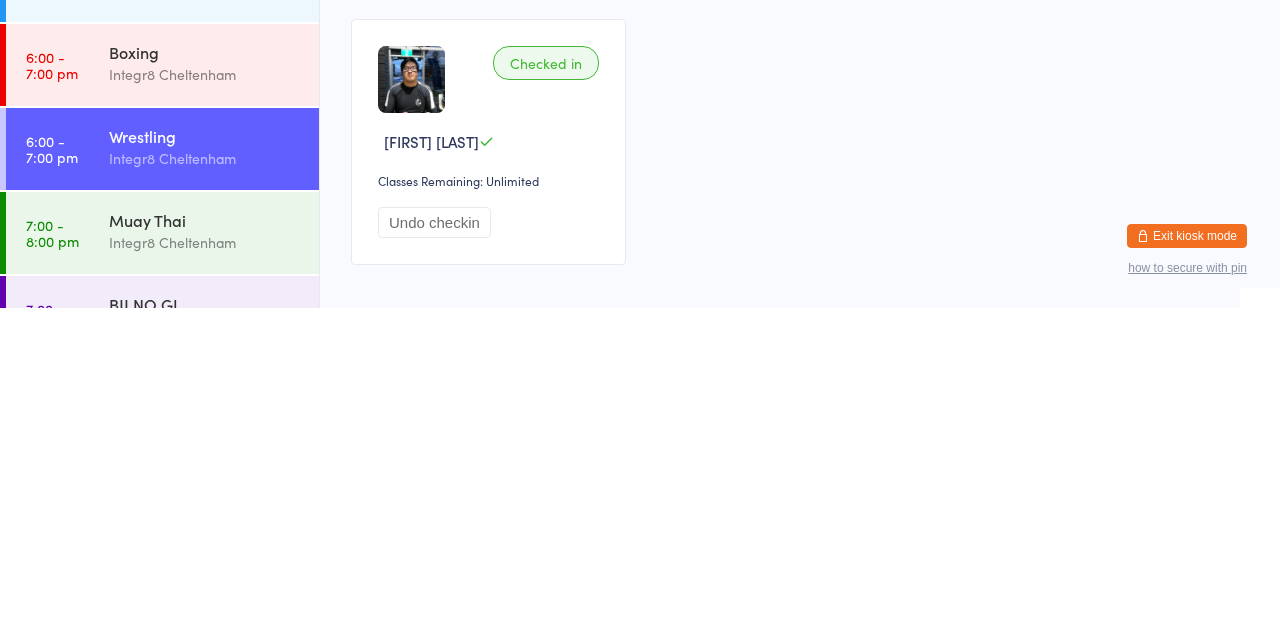 click on "Integr8 Cheltenham" at bounding box center (205, 652) 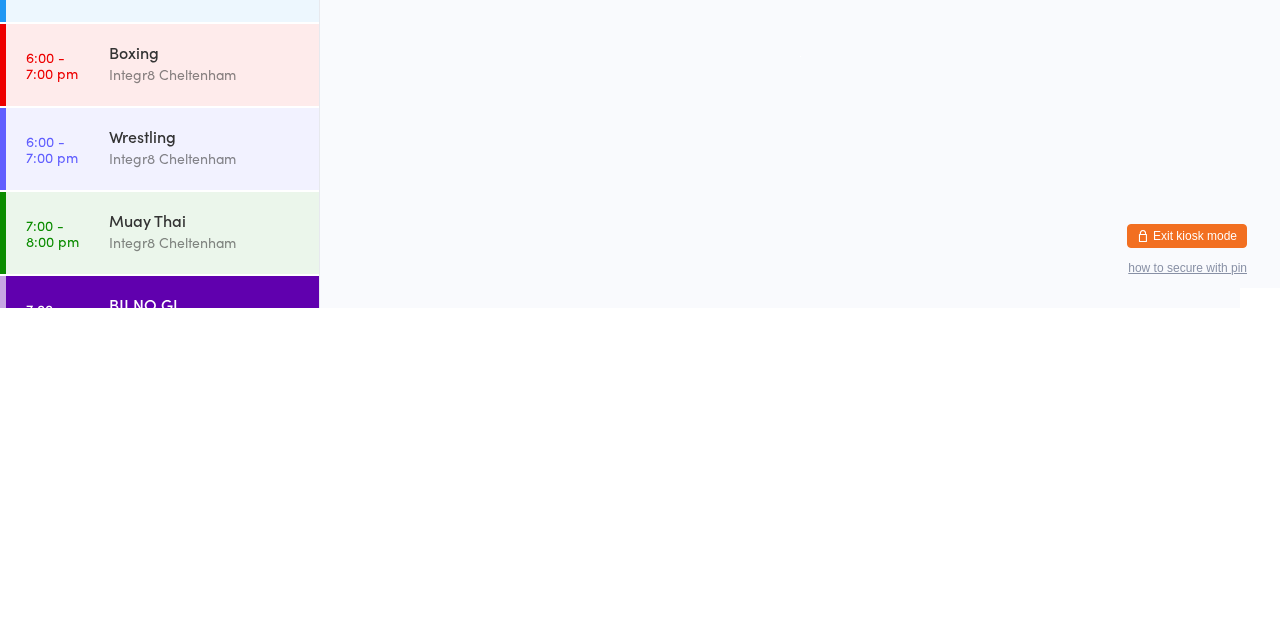 scroll, scrollTop: 0, scrollLeft: 0, axis: both 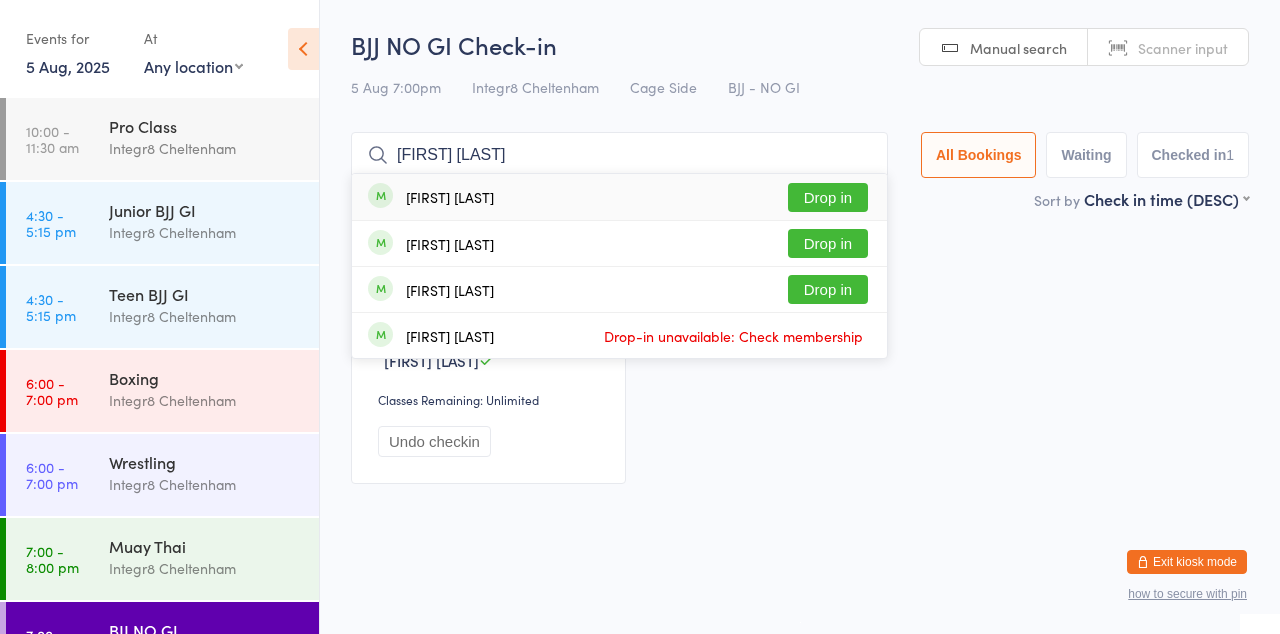 type on "[FIRST] [LAST]" 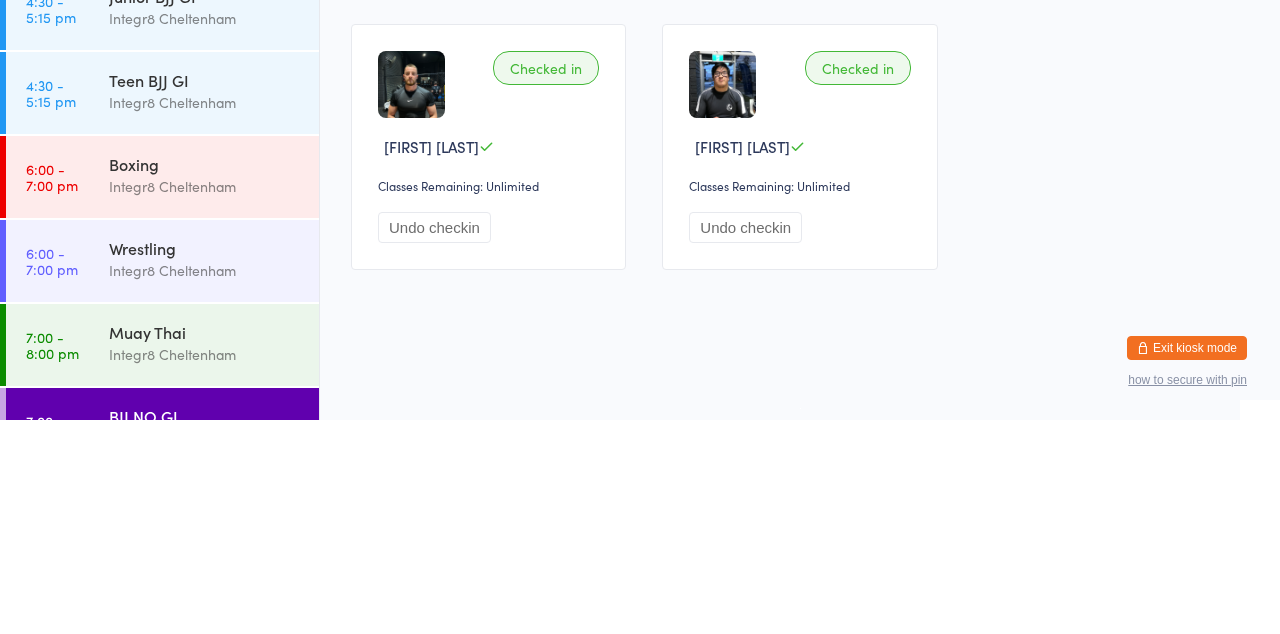 click on "Integr8 Cheltenham" at bounding box center [205, 400] 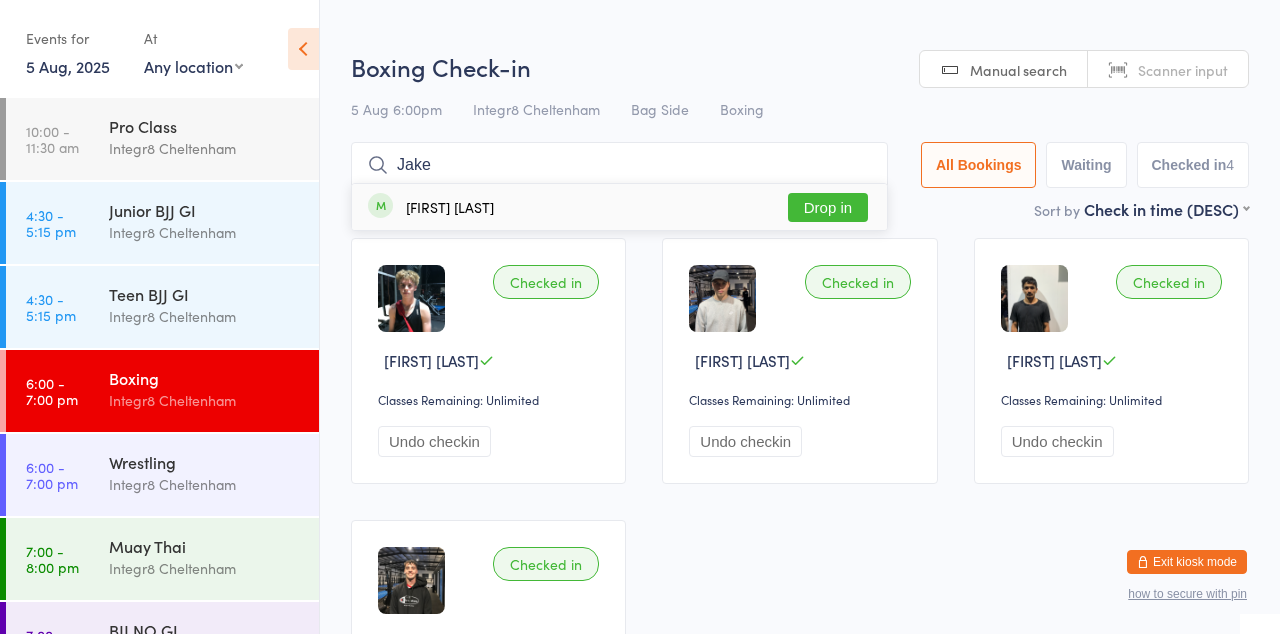 type on "Jake" 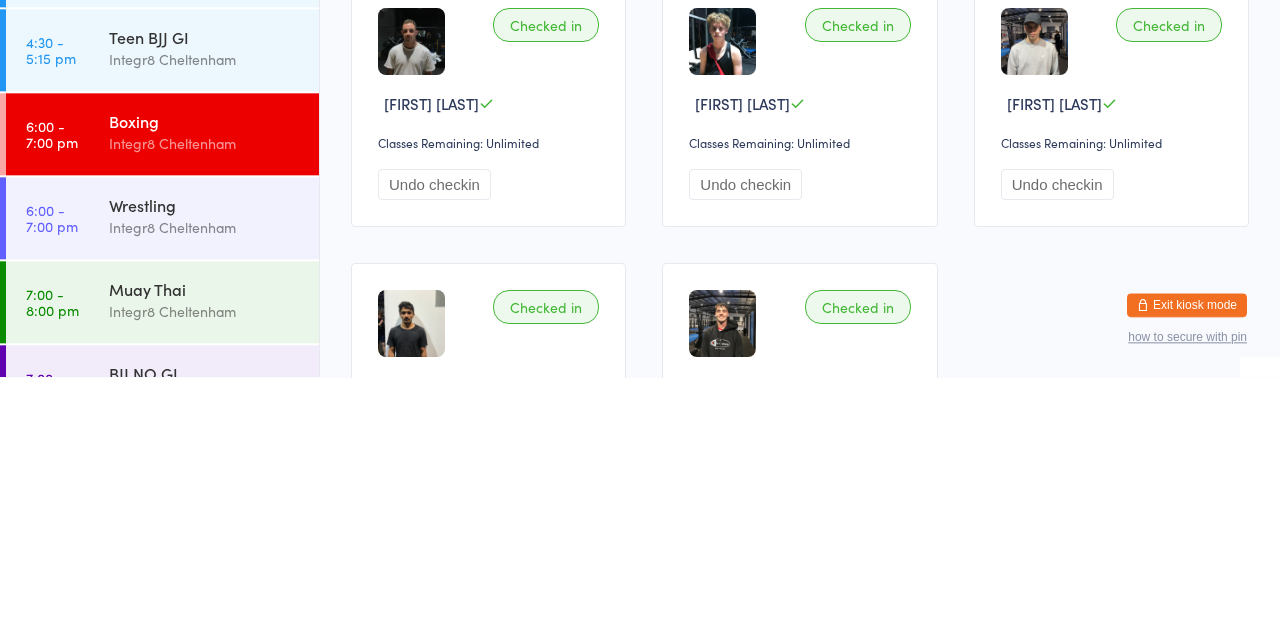 click on "BJJ NO GI" at bounding box center (205, 630) 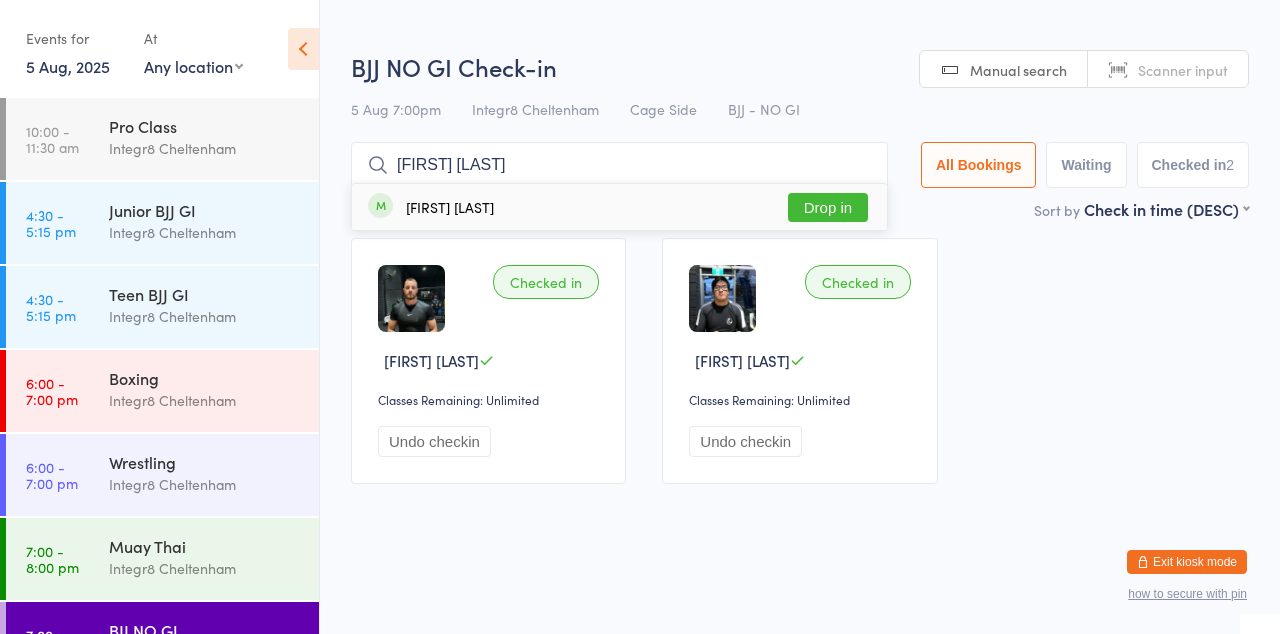 type on "[FIRST] [LAST]" 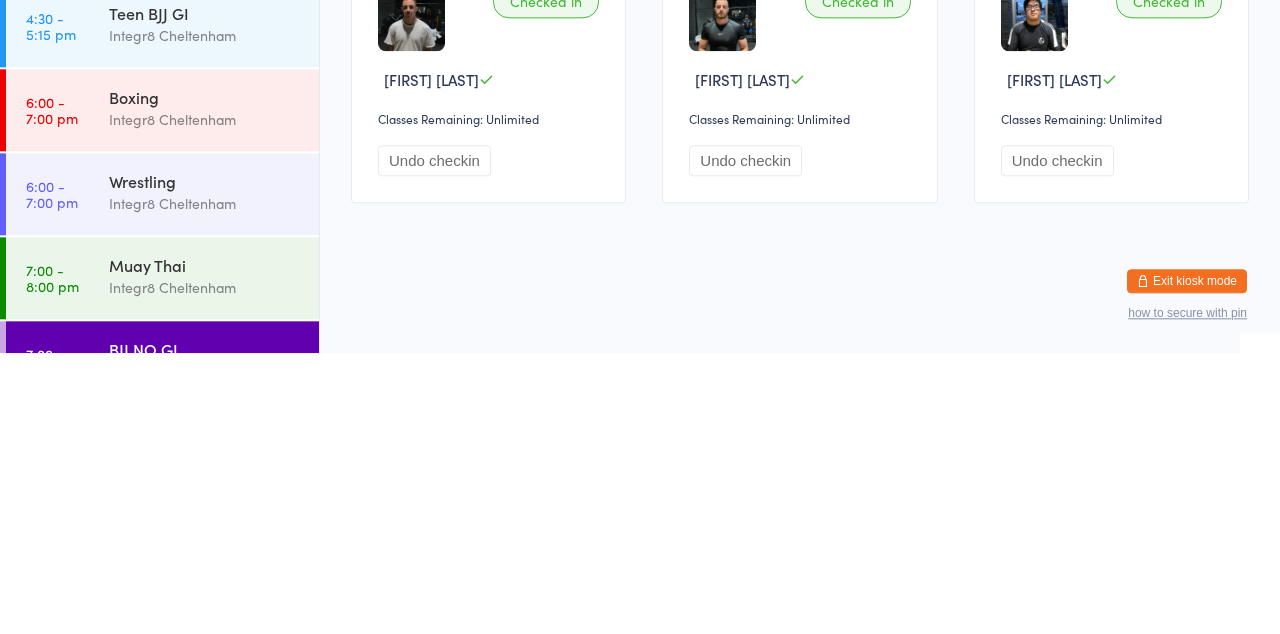 scroll, scrollTop: 0, scrollLeft: 0, axis: both 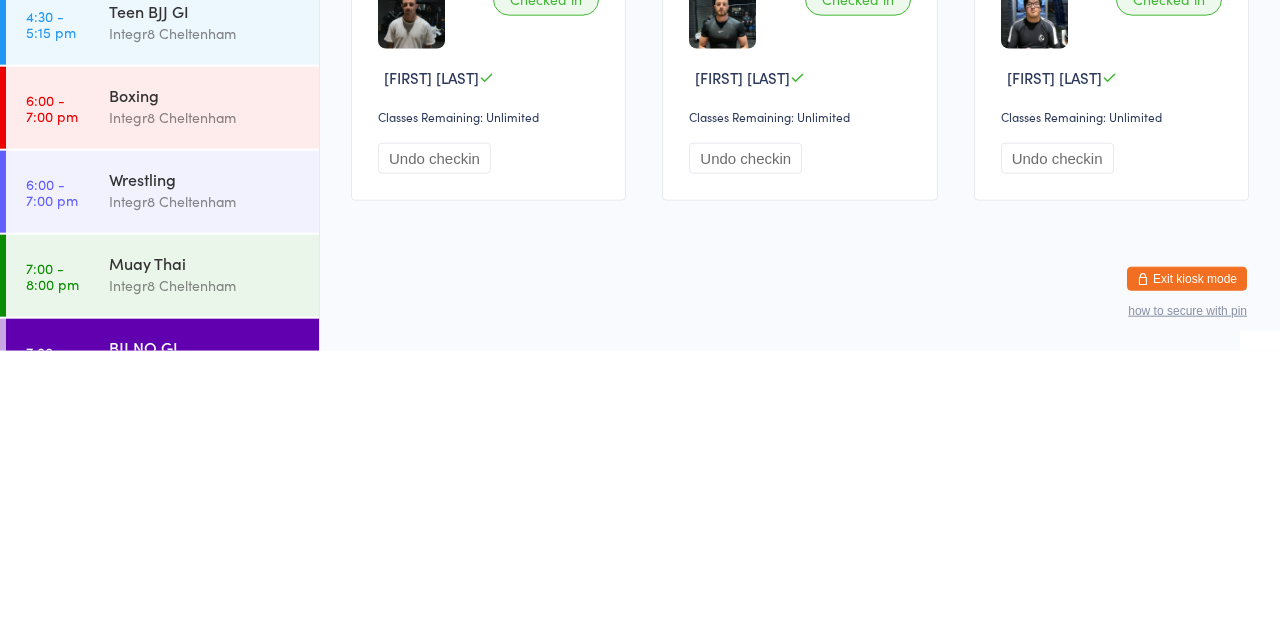 type on "Ben" 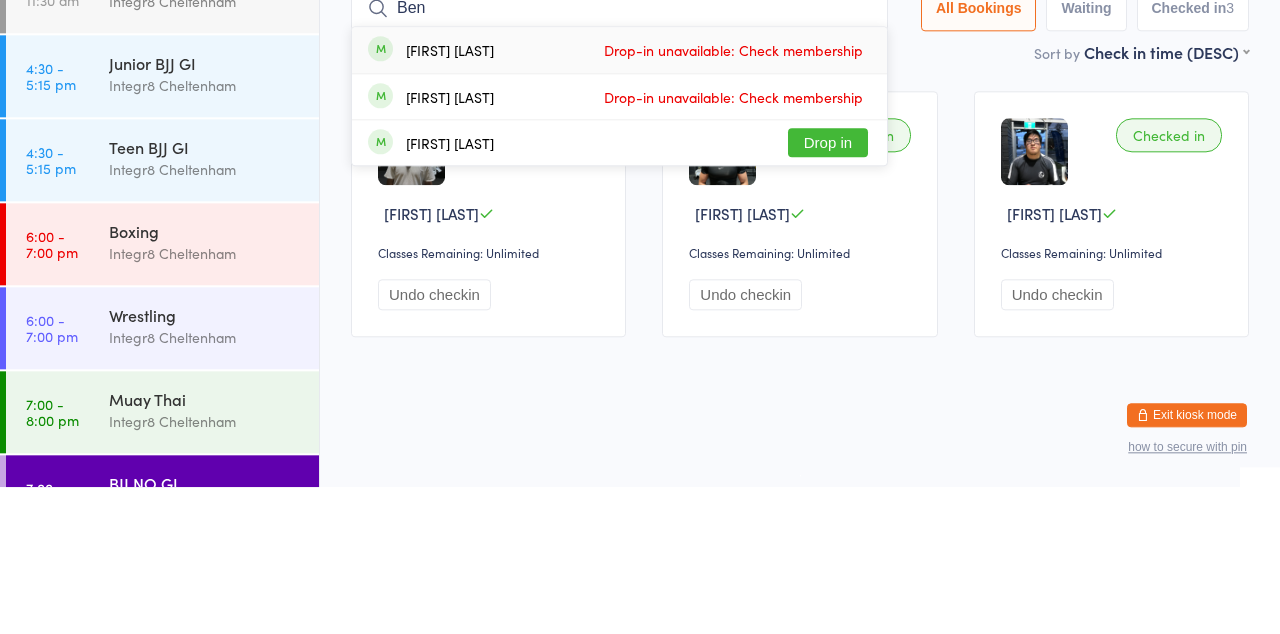 click on "Drop-in unavailable: Check membership" at bounding box center [733, 244] 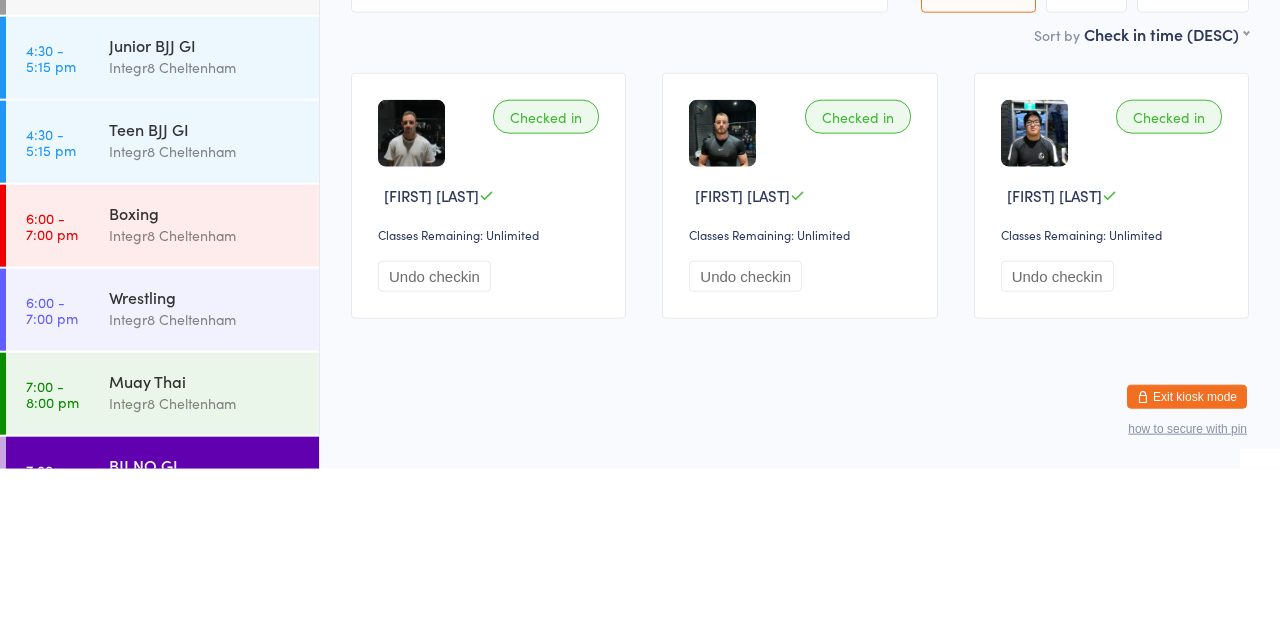 type on "Ben" 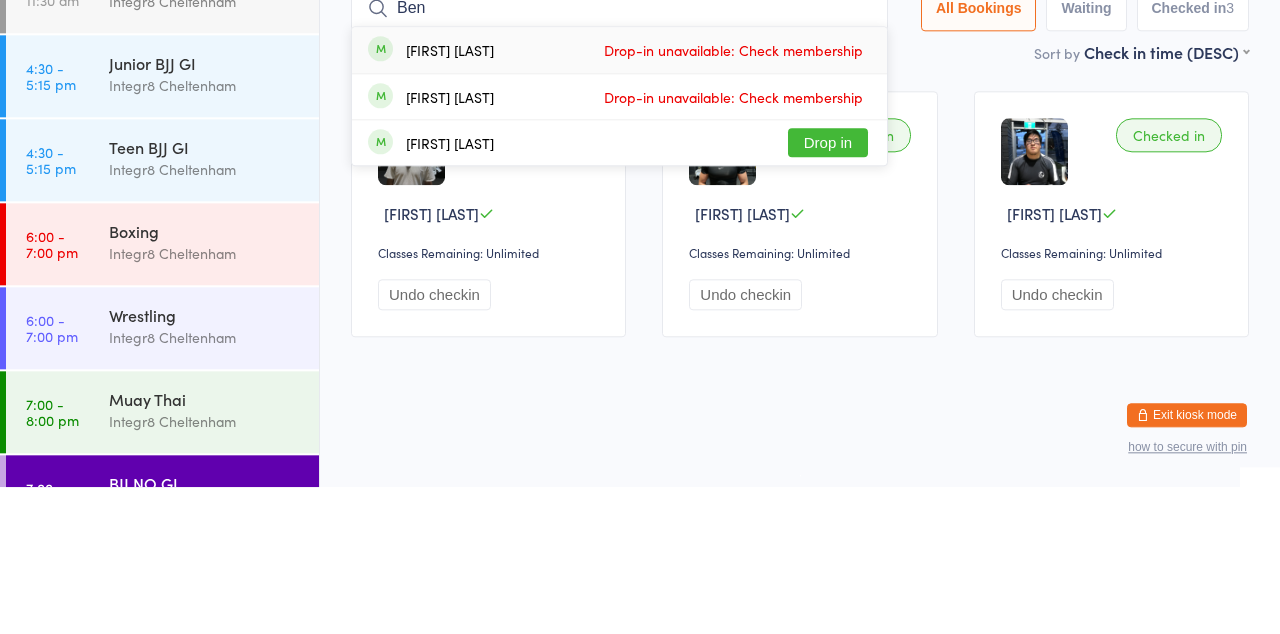 click on "Drop-in unavailable: Check membership" at bounding box center [733, 244] 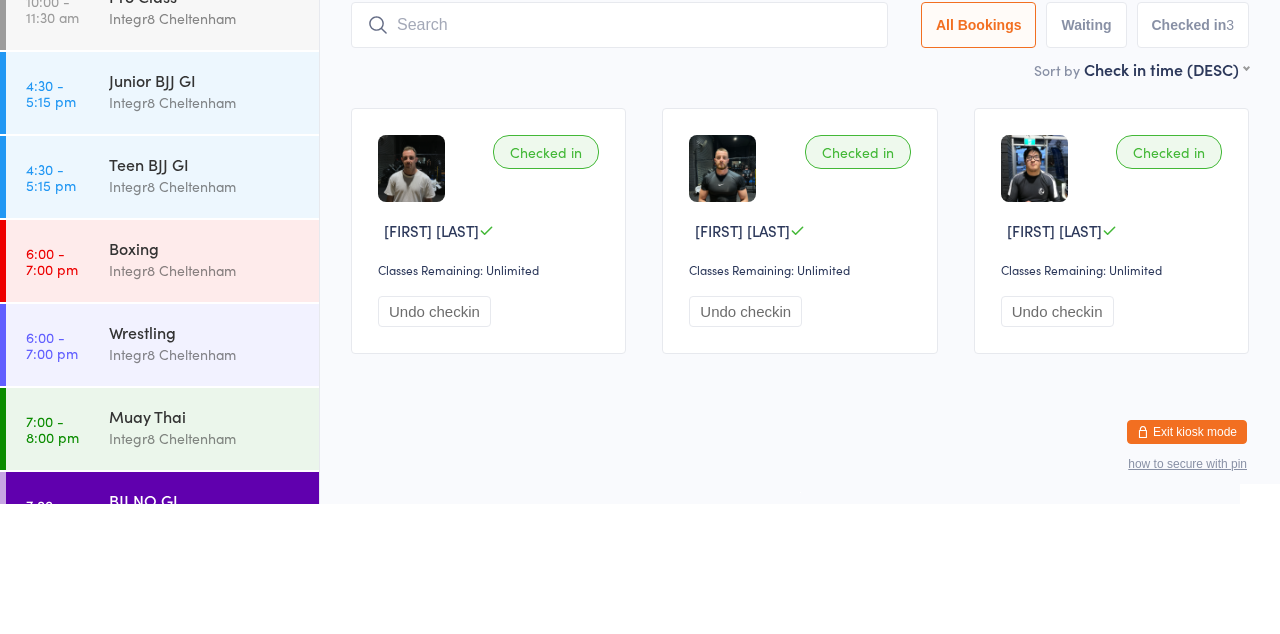 click on "Integr8 Cheltenham" at bounding box center [205, 400] 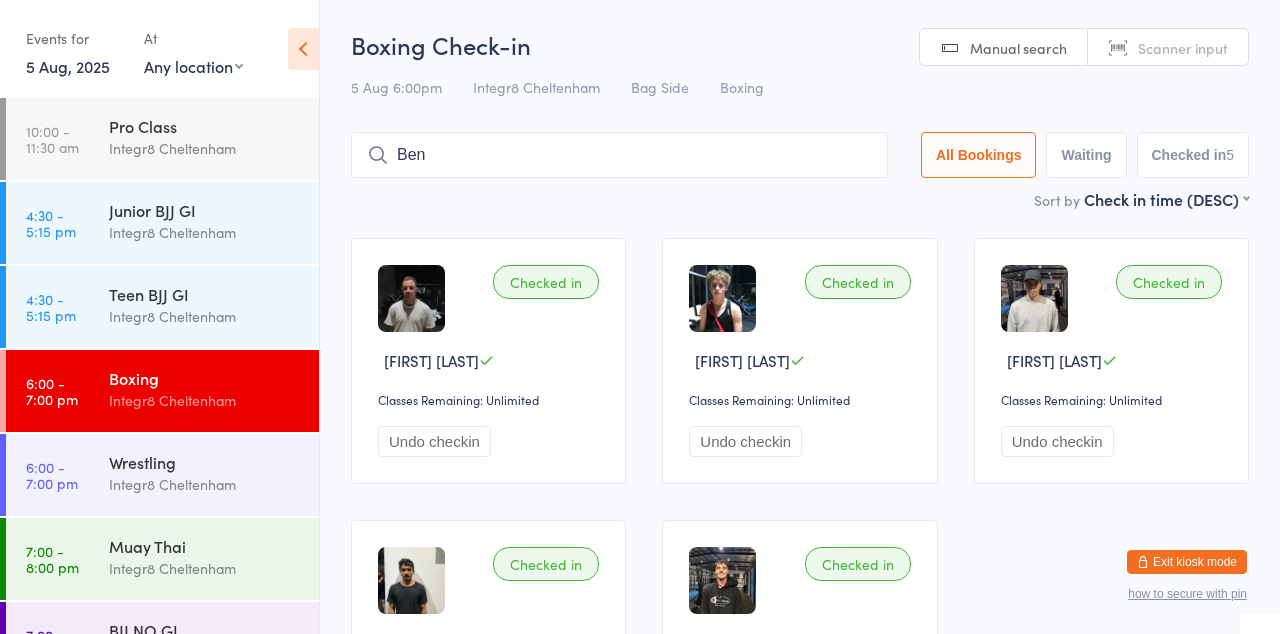 type on "Ben" 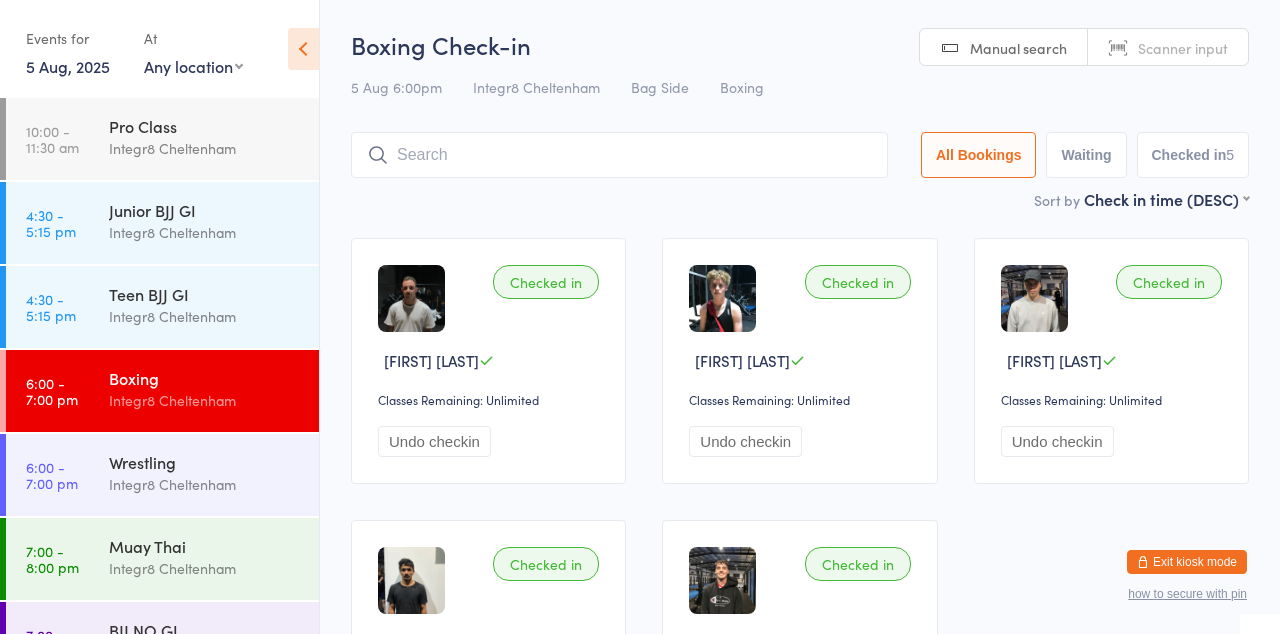 click at bounding box center (619, 155) 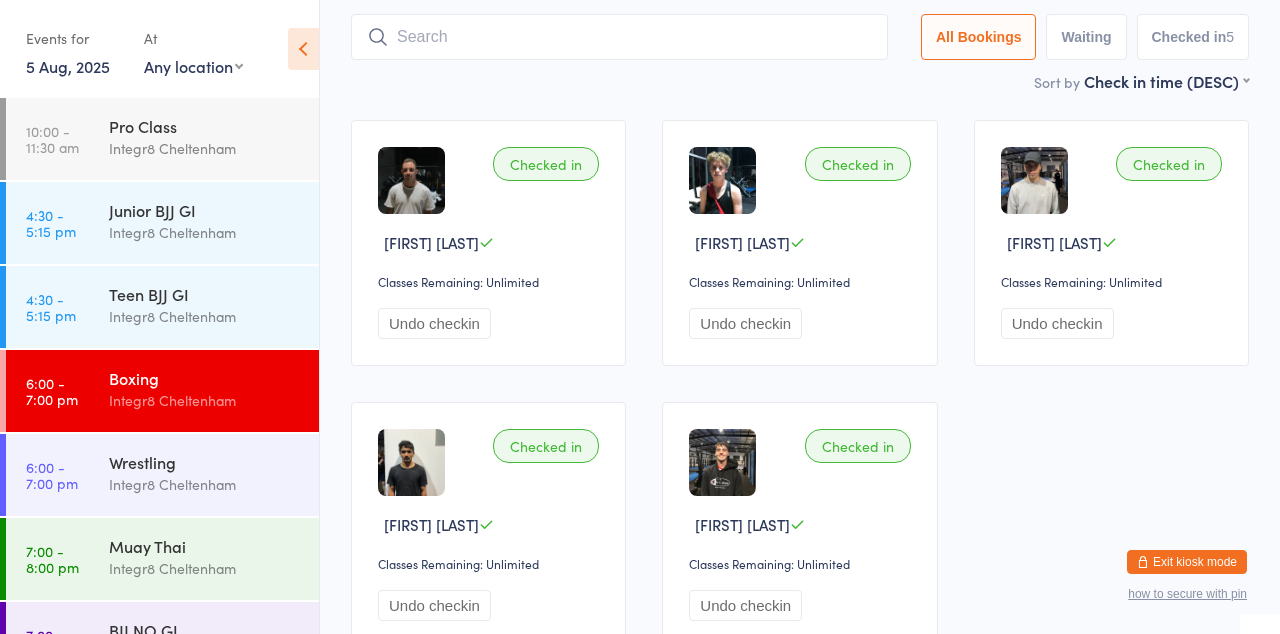 scroll, scrollTop: 132, scrollLeft: 0, axis: vertical 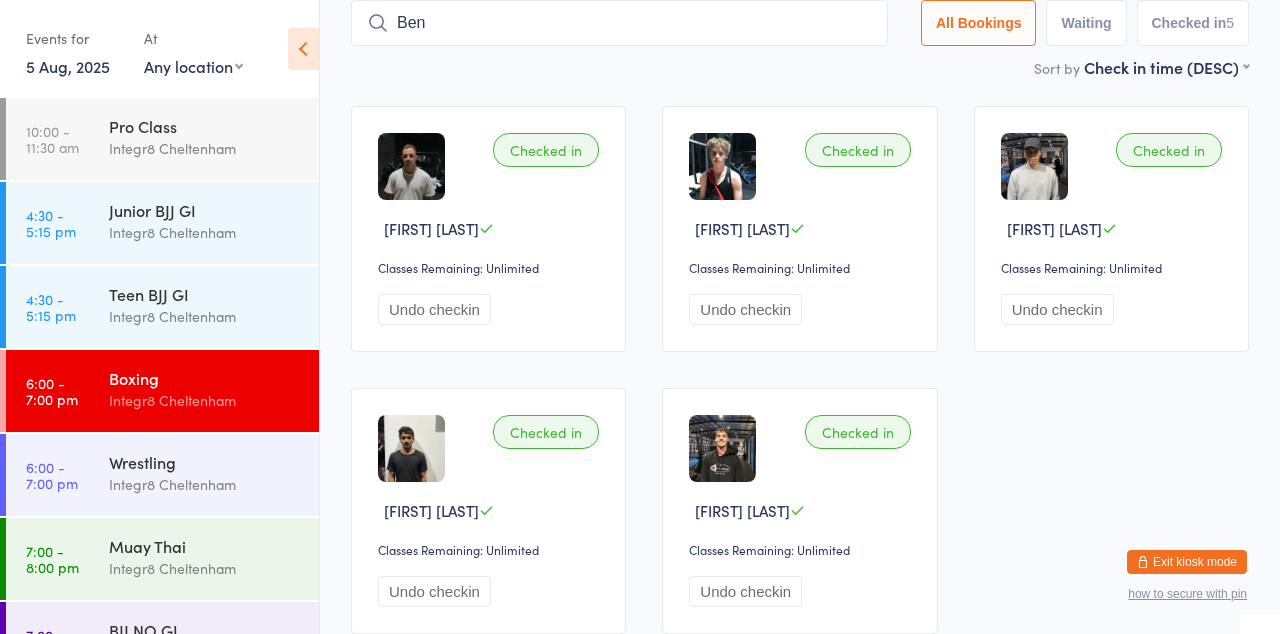 type on "Ben" 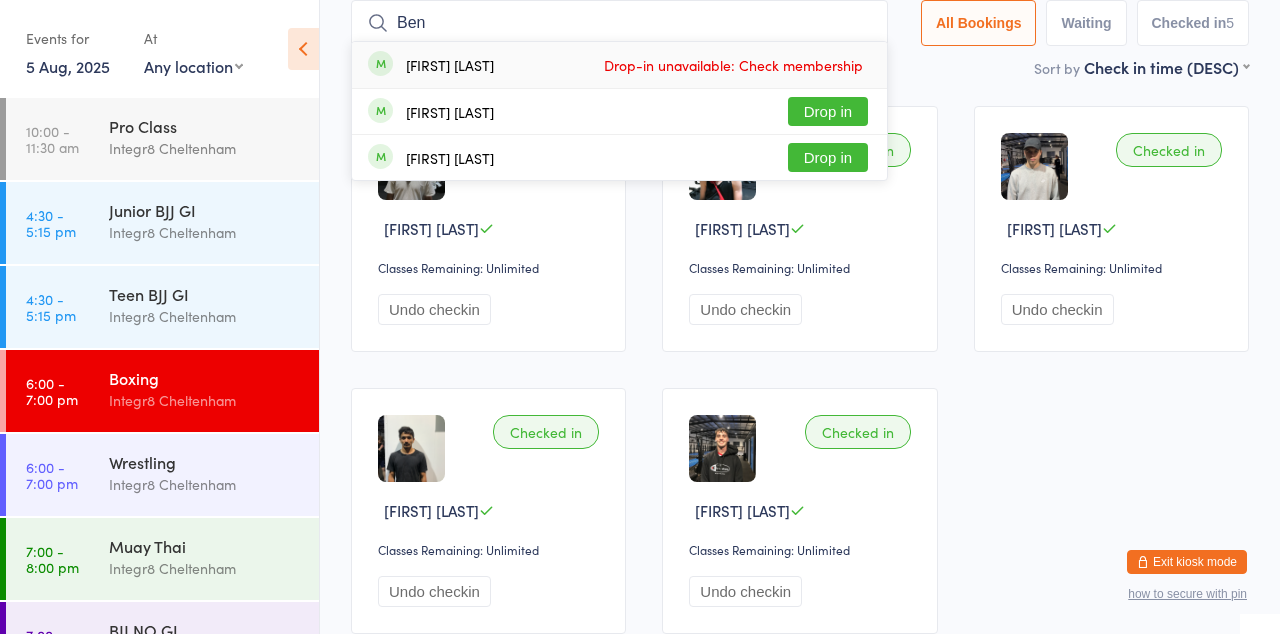 click on "Drop in" at bounding box center (828, 111) 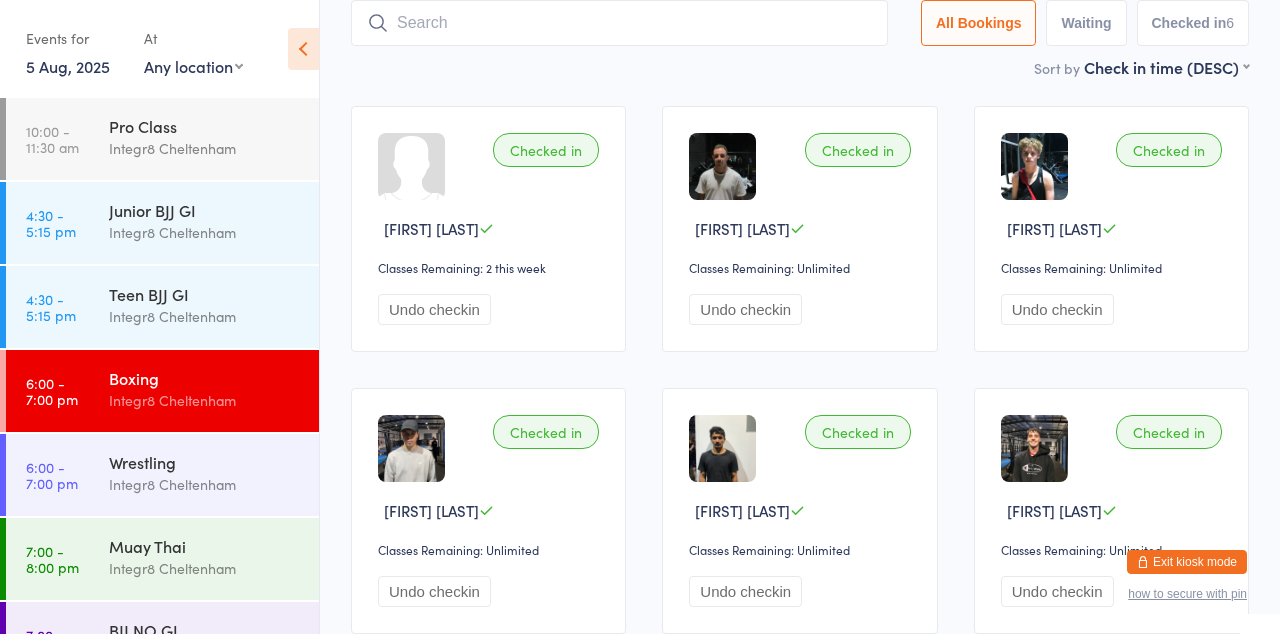 click on "Boxing Integr8 [CITY]" at bounding box center (214, 389) 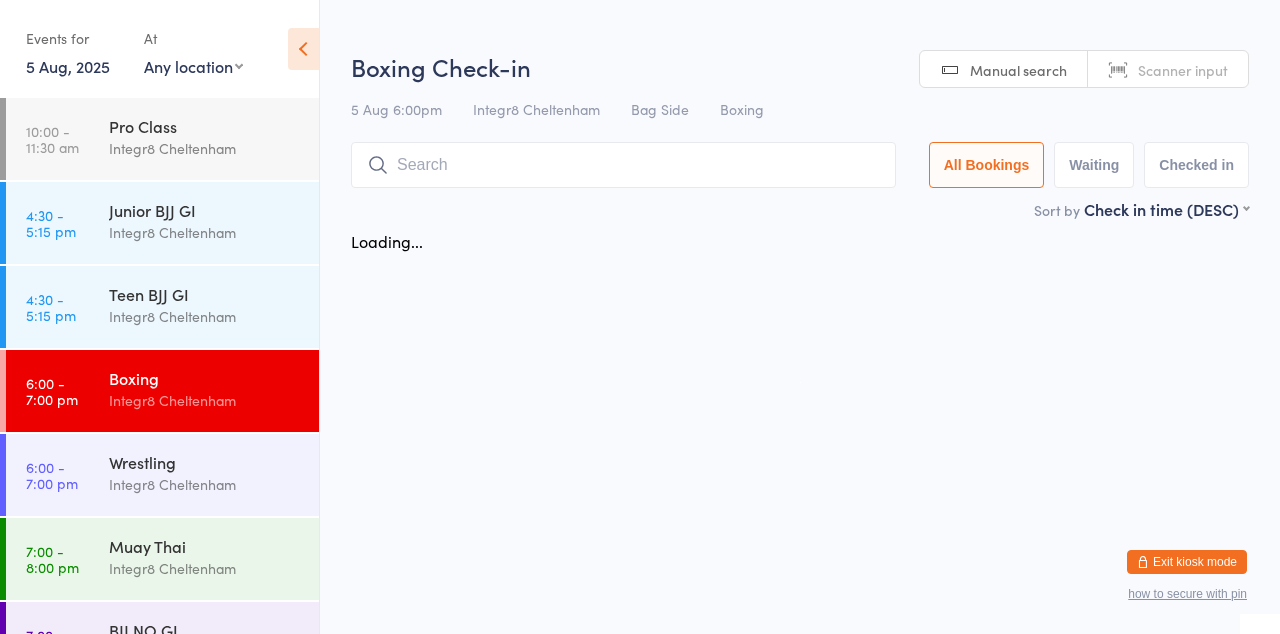 scroll, scrollTop: 0, scrollLeft: 0, axis: both 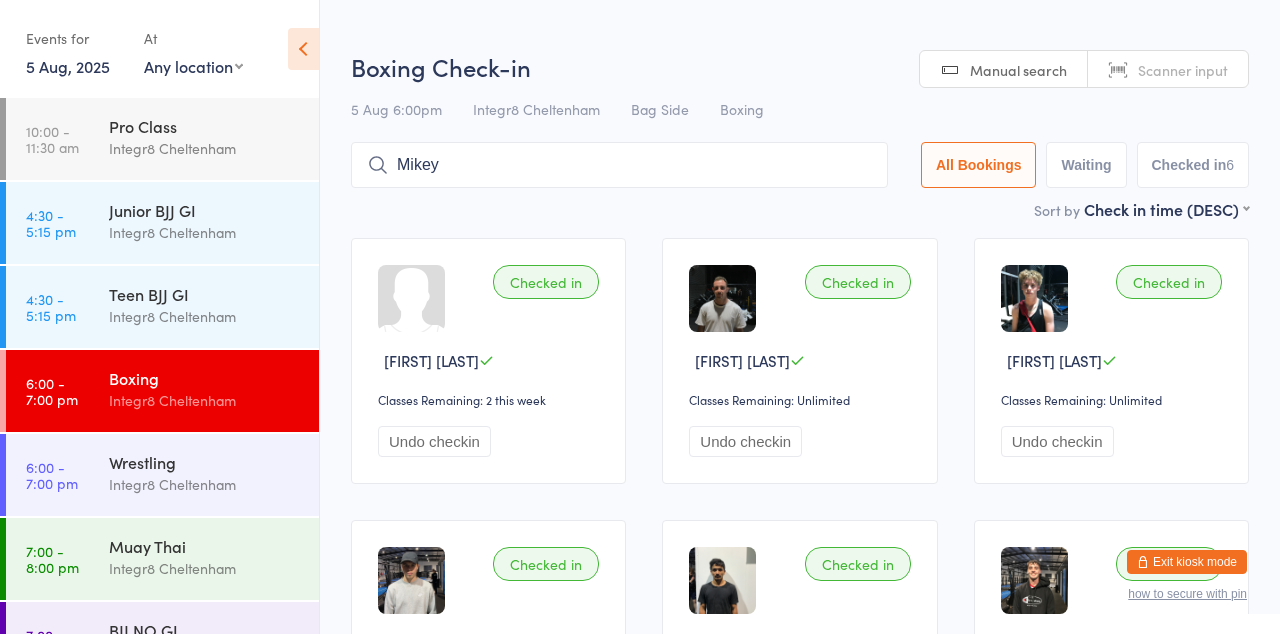 type on "Mikey" 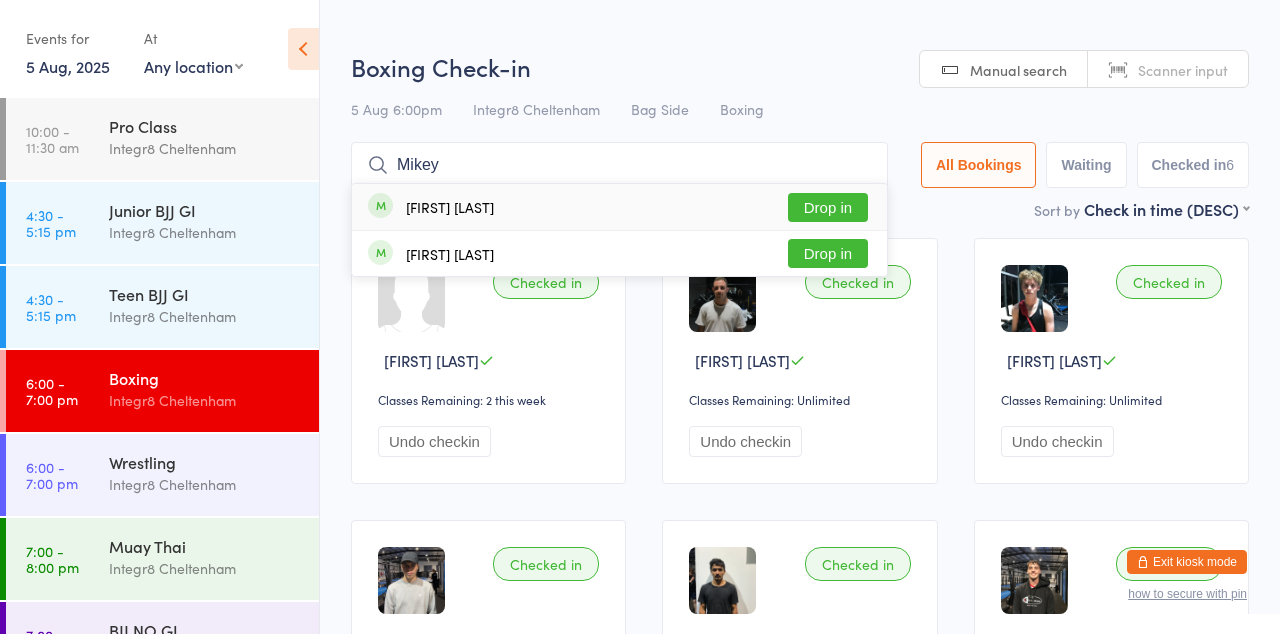 click on "Drop in" at bounding box center (828, 207) 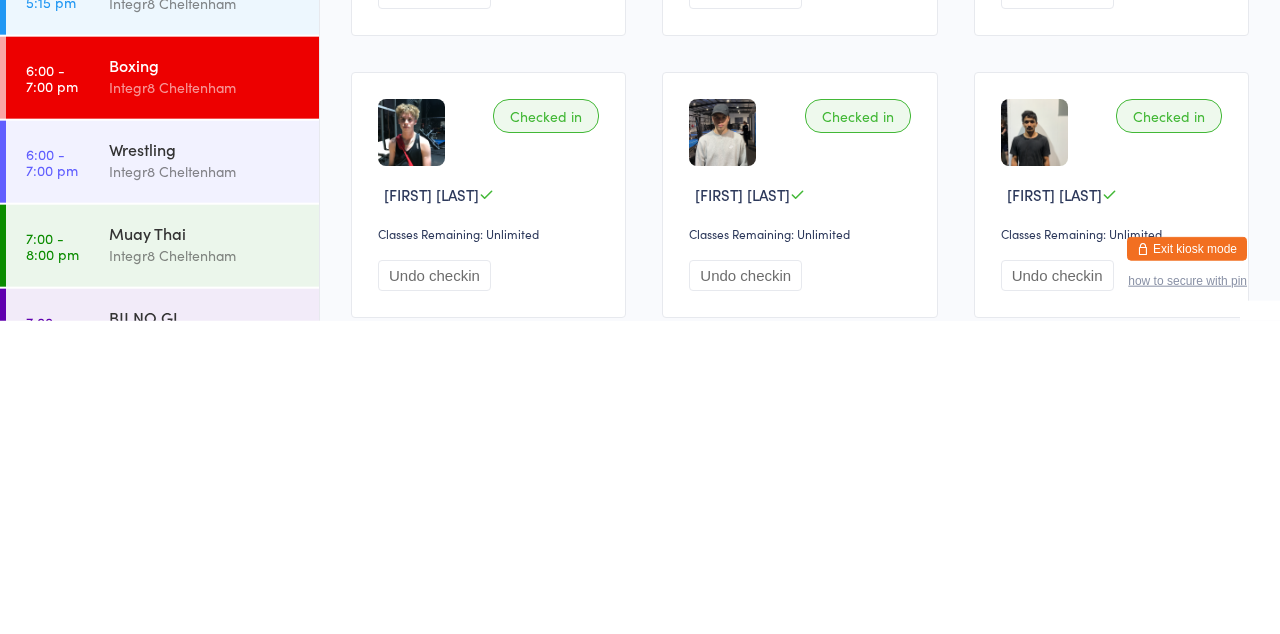 scroll, scrollTop: 135, scrollLeft: 0, axis: vertical 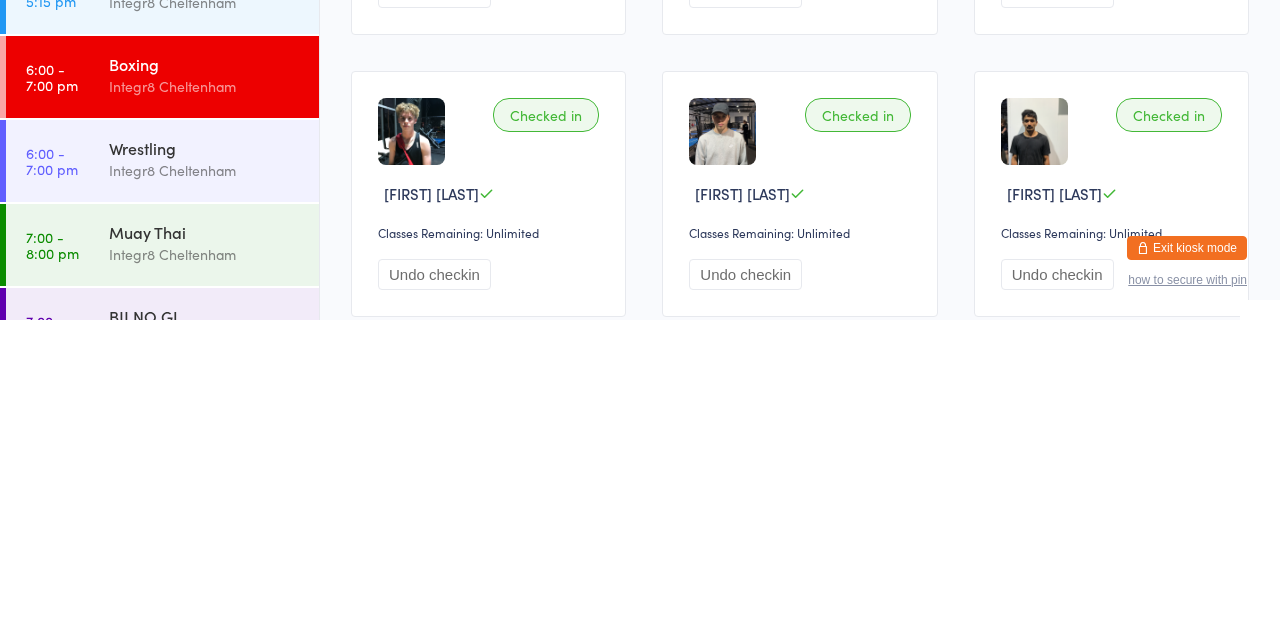 click on "BJJ NO GI Integr8 [CITY]" at bounding box center (214, 641) 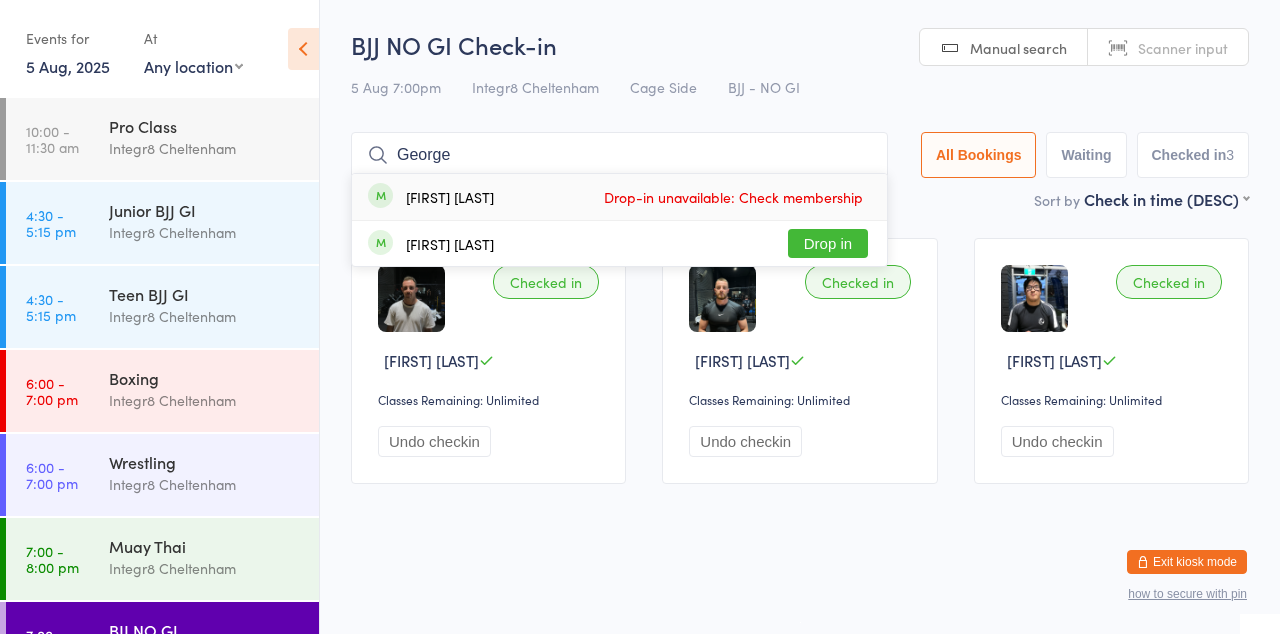type on "George" 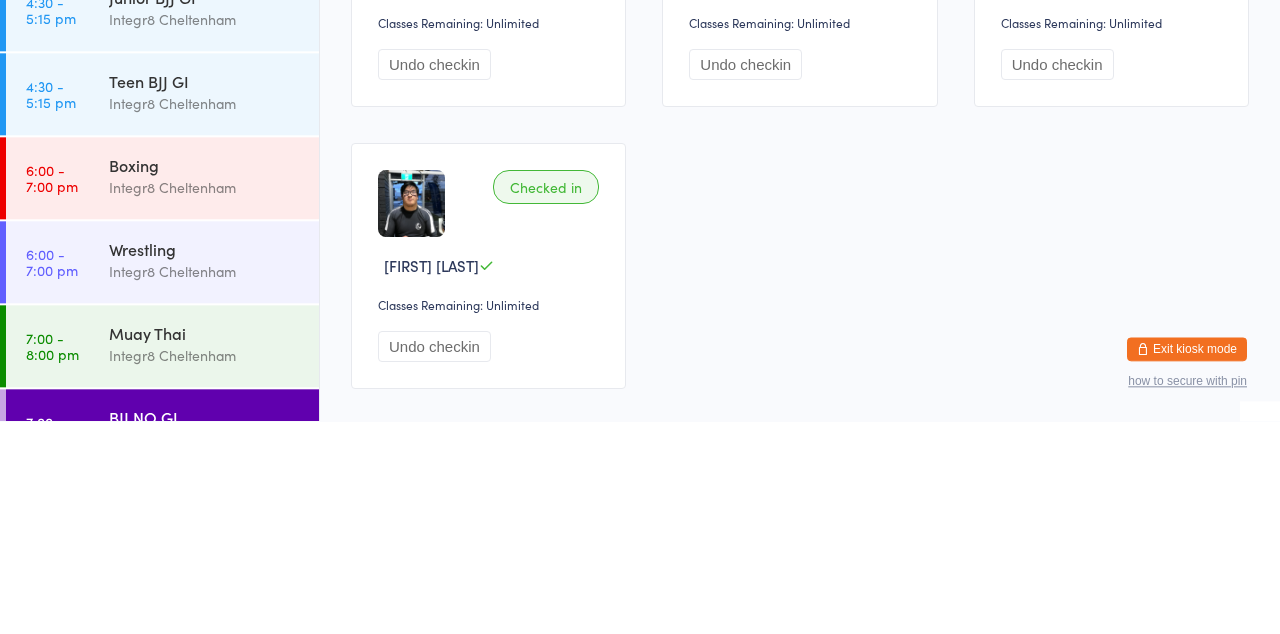 scroll, scrollTop: 164, scrollLeft: 0, axis: vertical 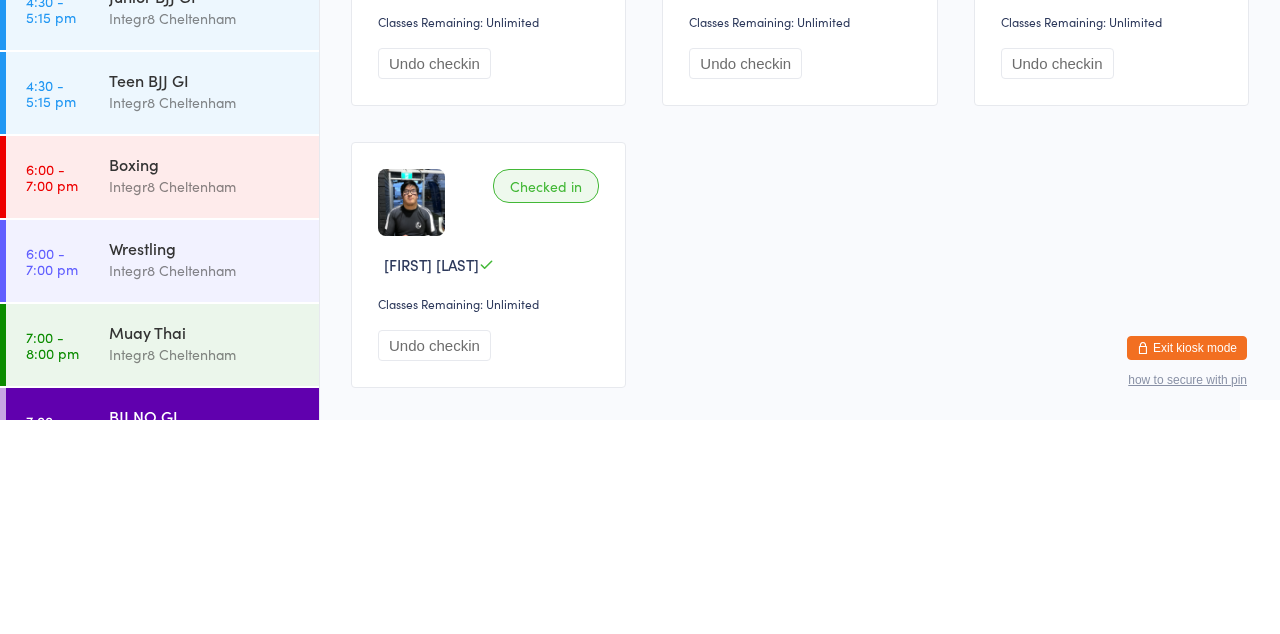click on "Integr8 Cheltenham" at bounding box center [205, 484] 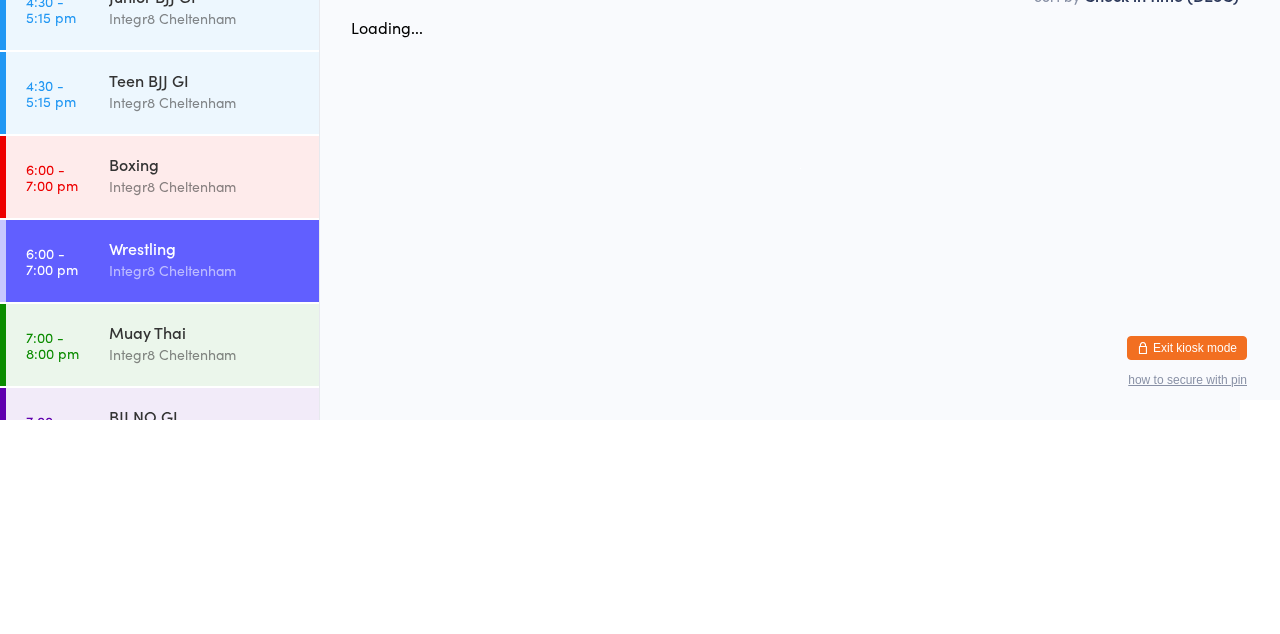 scroll, scrollTop: 0, scrollLeft: 0, axis: both 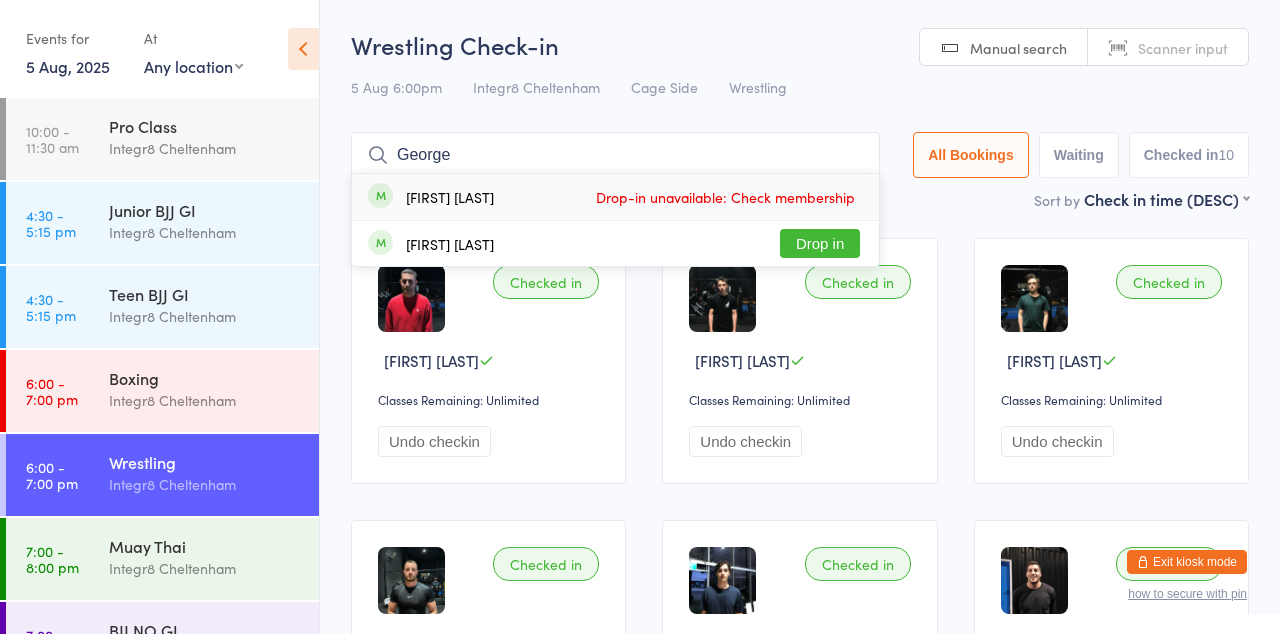type on "George" 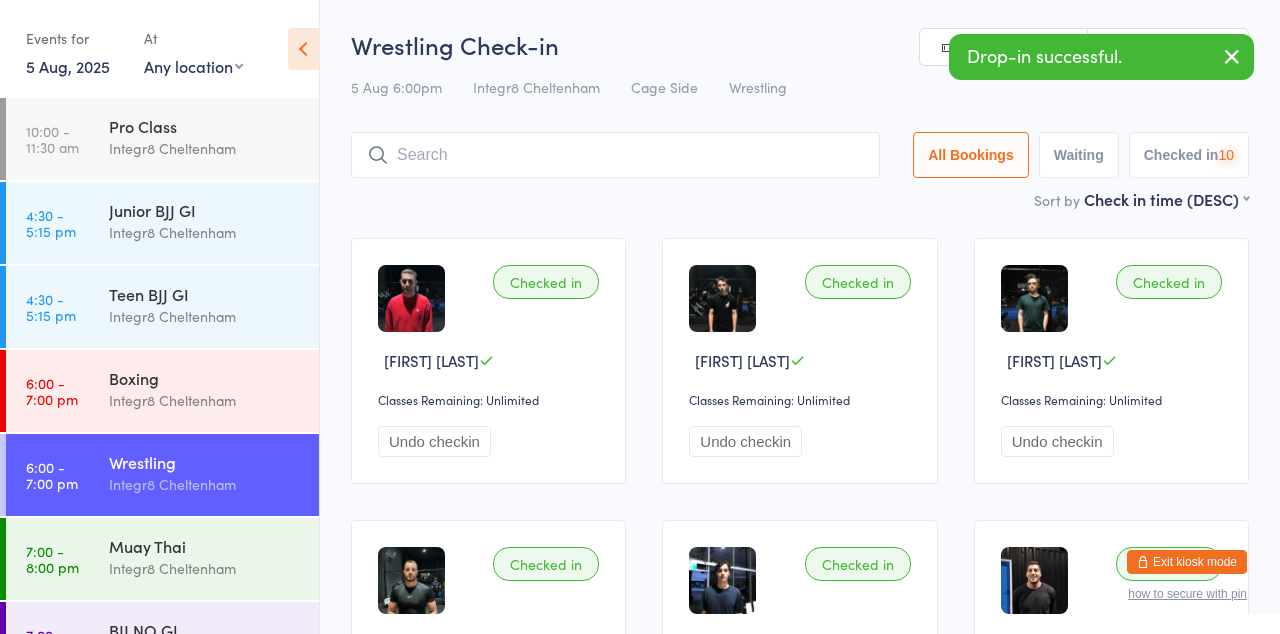 click on "5 Aug 6:00pm Integr8 [CITY] Cage Side Wrestling" at bounding box center (800, 87) 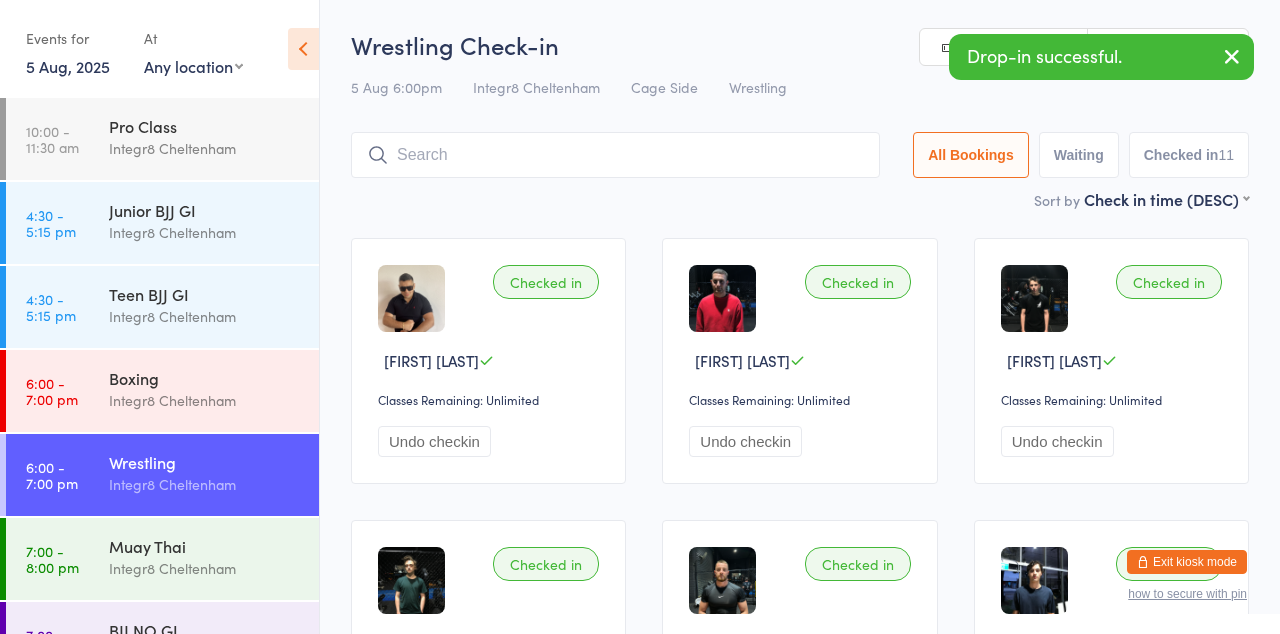click on "Sort by   Check in time (DESC) First name (ASC) First name (DESC) Last name (ASC) Last name (DESC) Check in time (ASC) Check in time (DESC) Rank (ASC) Rank (DESC)" at bounding box center [800, 199] 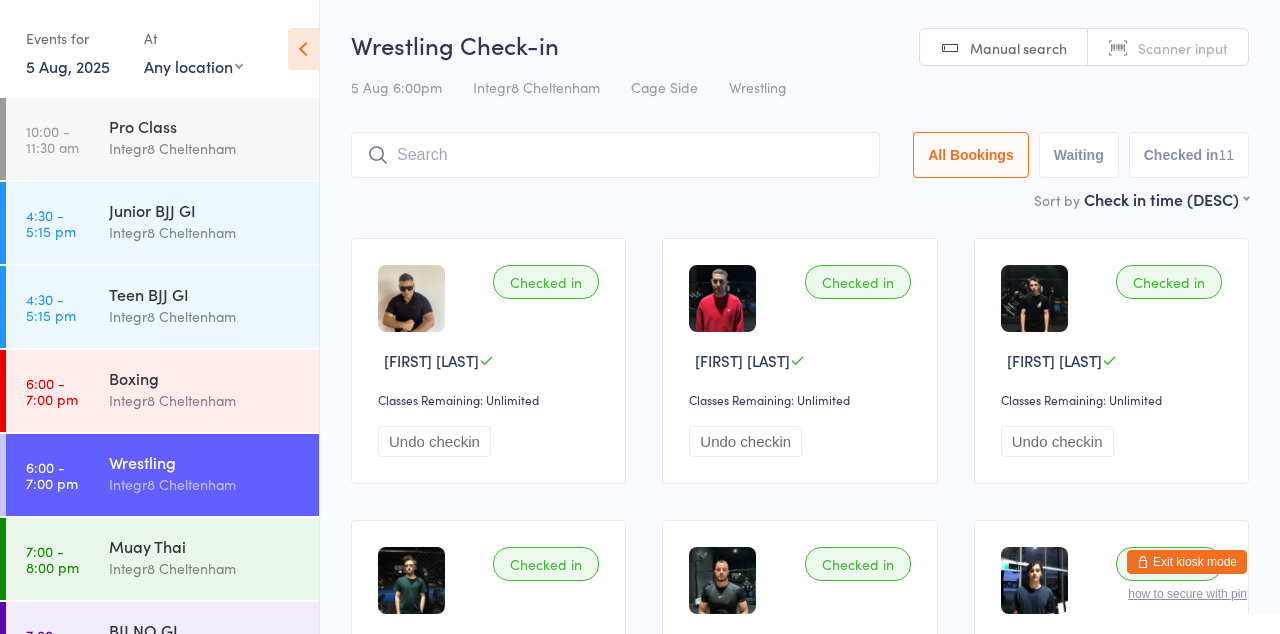 click at bounding box center (615, 155) 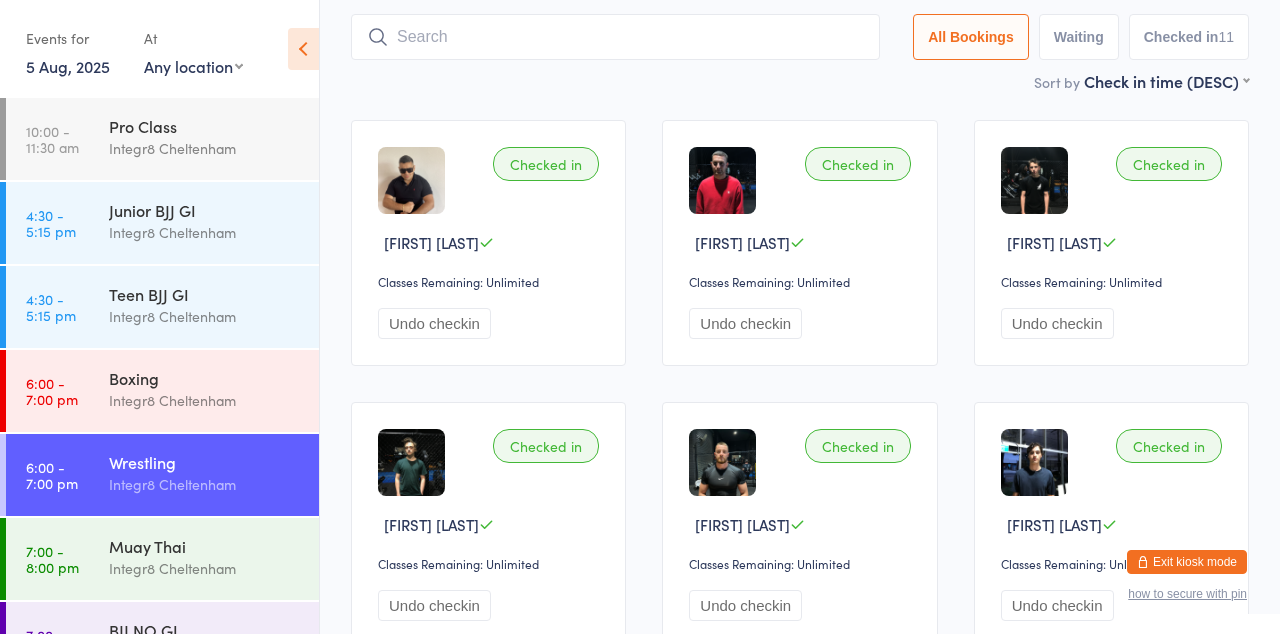 scroll, scrollTop: 132, scrollLeft: 0, axis: vertical 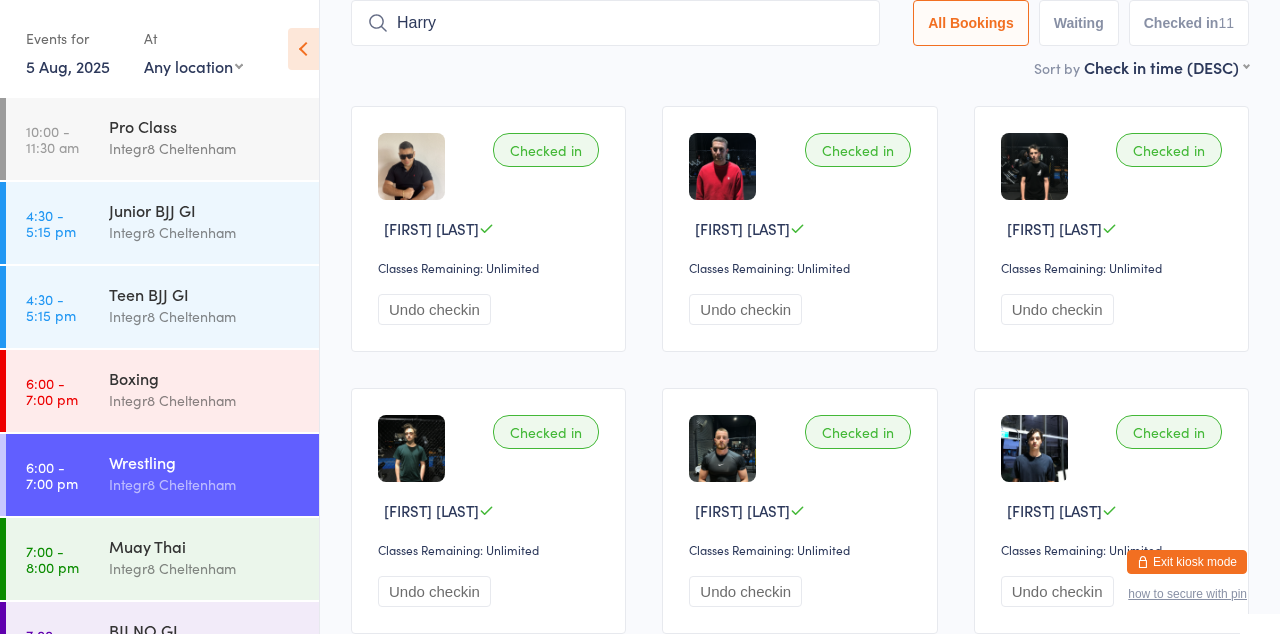 type on "Harry" 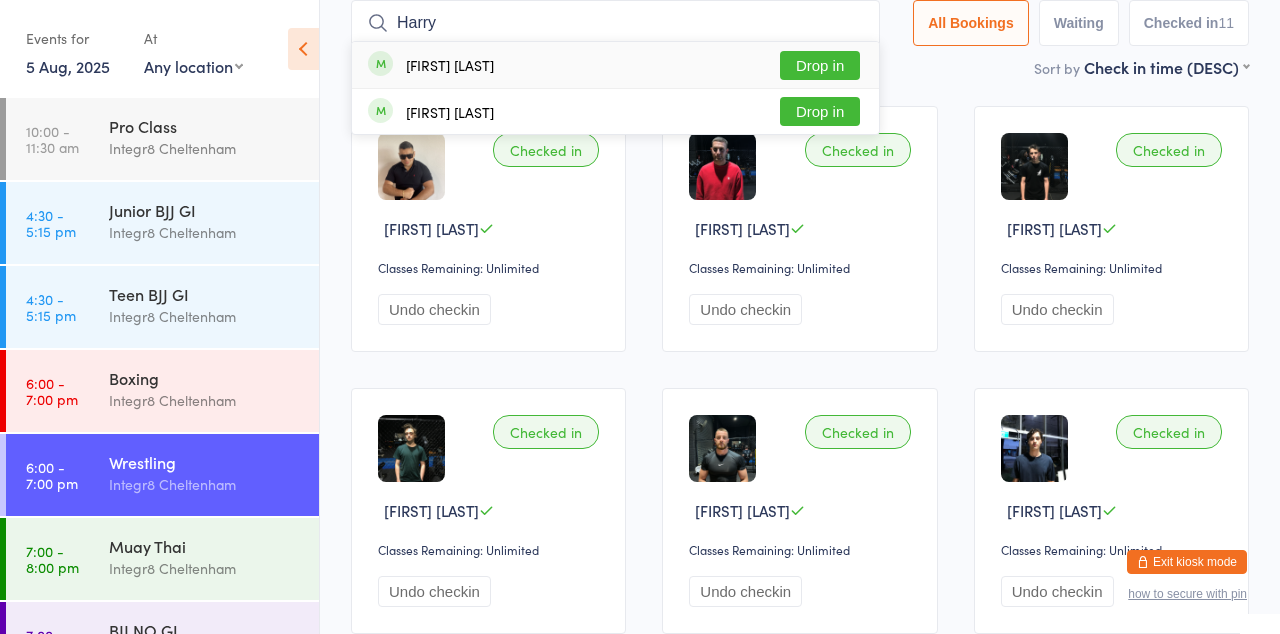 click on "Drop in" at bounding box center (820, 65) 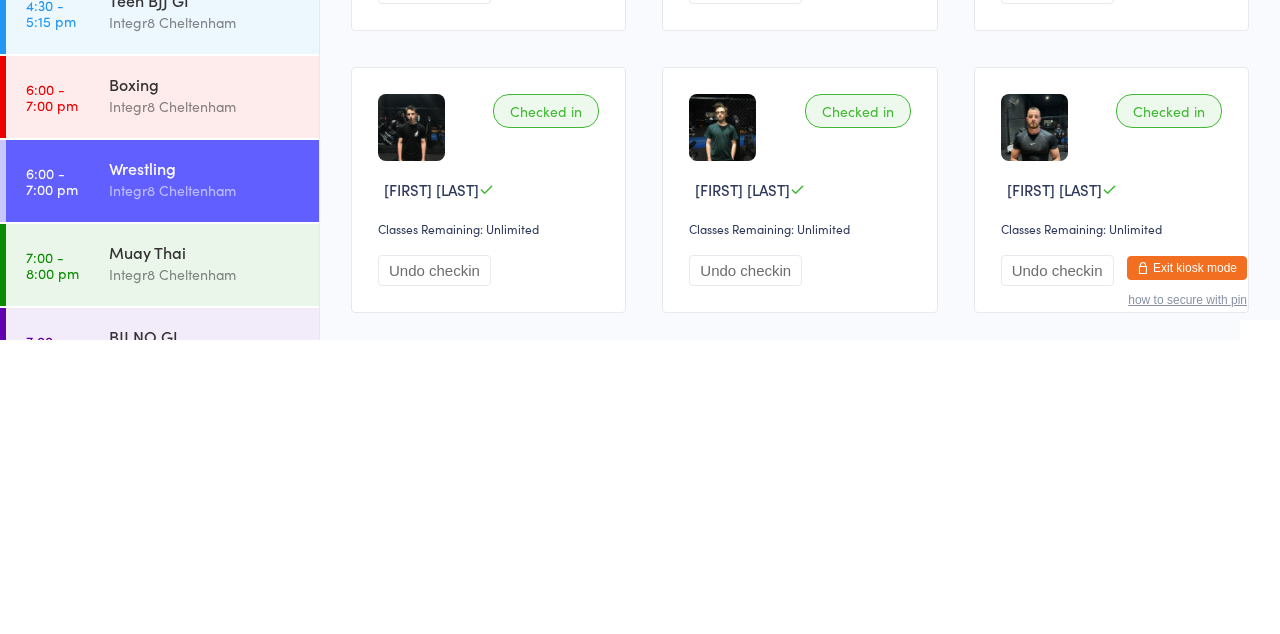 scroll, scrollTop: 159, scrollLeft: 0, axis: vertical 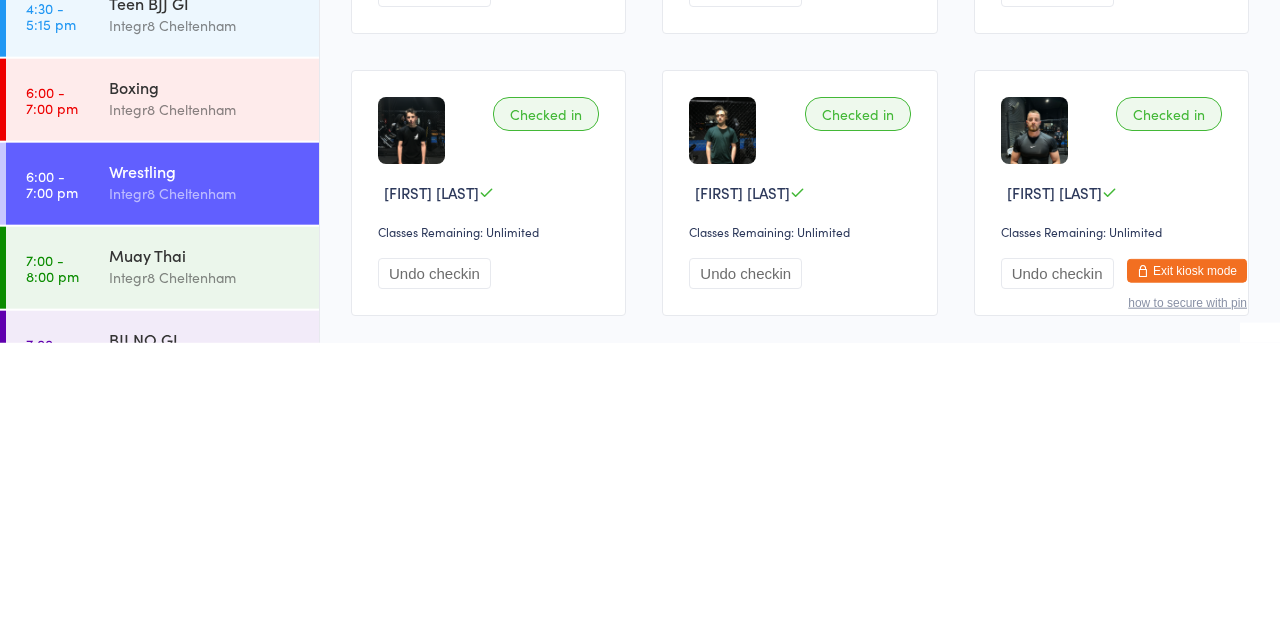 click on "Integr8 Cheltenham" at bounding box center [205, 568] 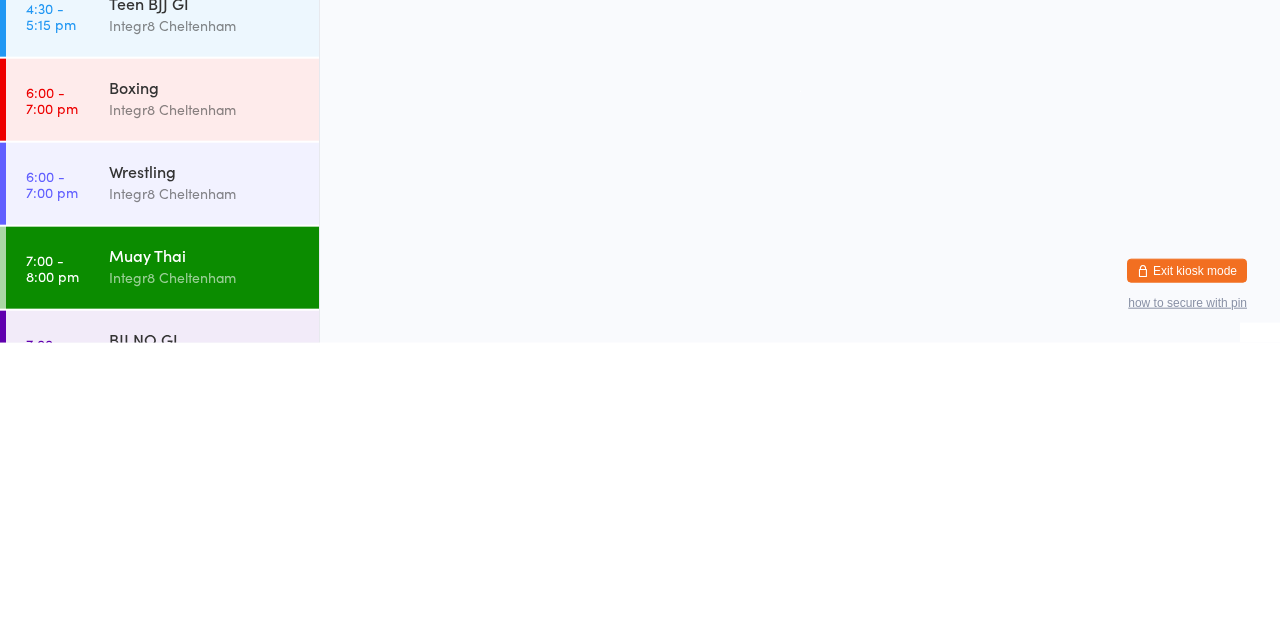scroll, scrollTop: 0, scrollLeft: 0, axis: both 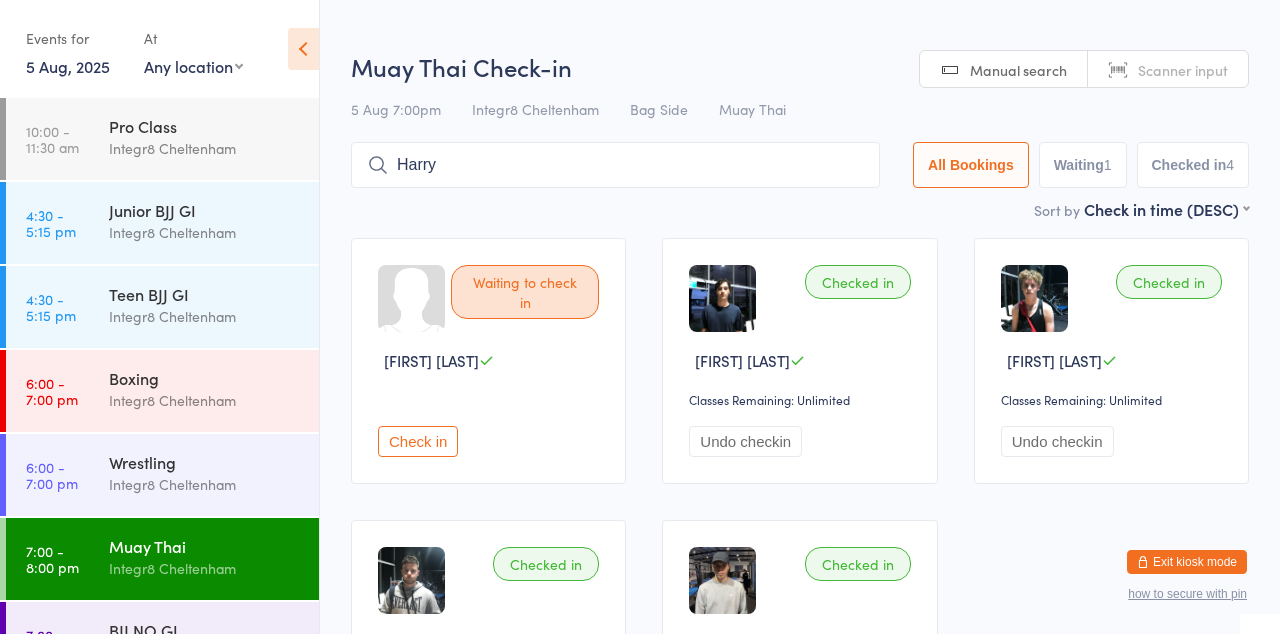 type on "Harry" 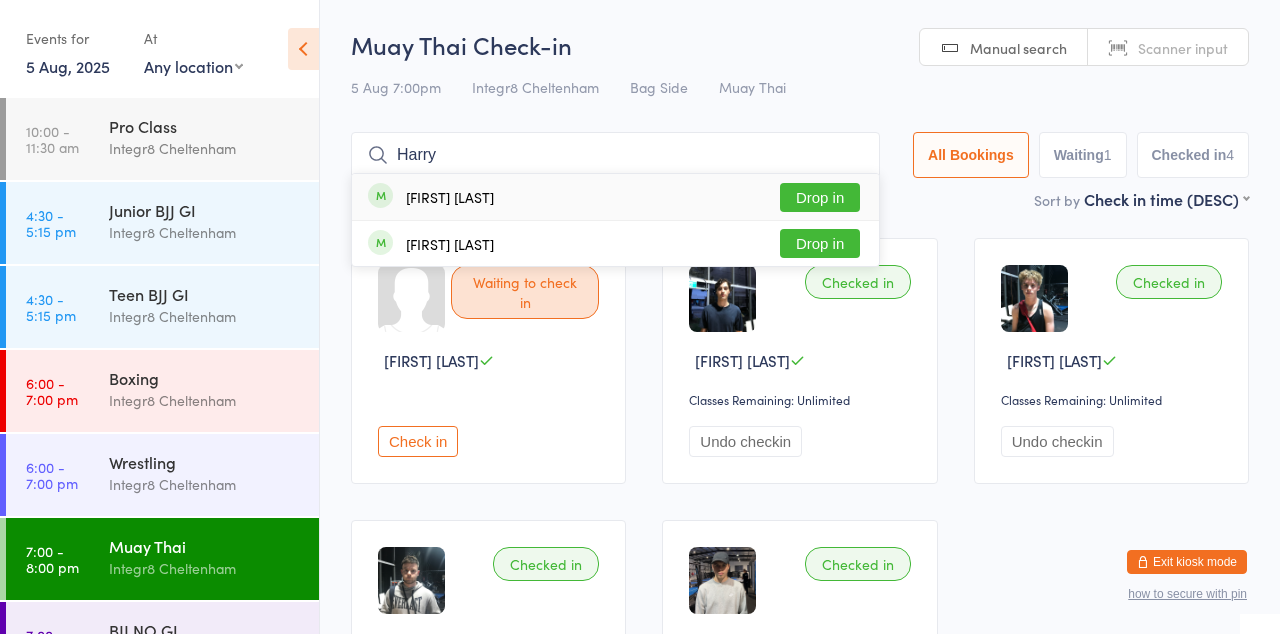 click on "Drop in" at bounding box center [820, 197] 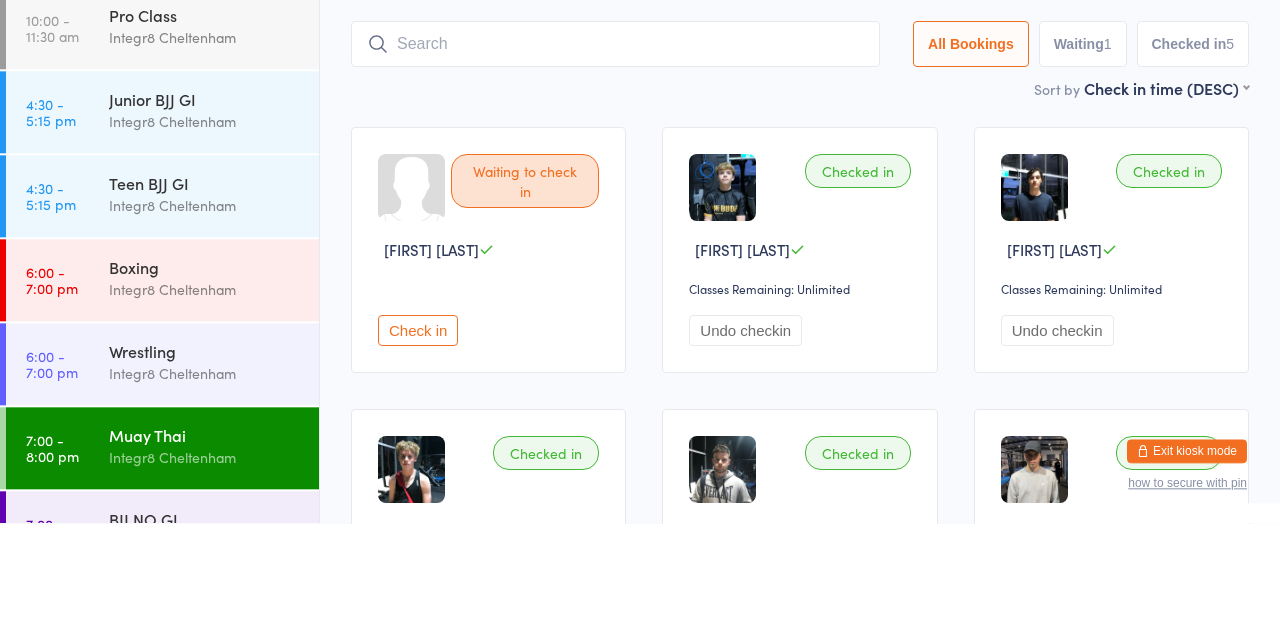 click on "Wrestling" at bounding box center [205, 462] 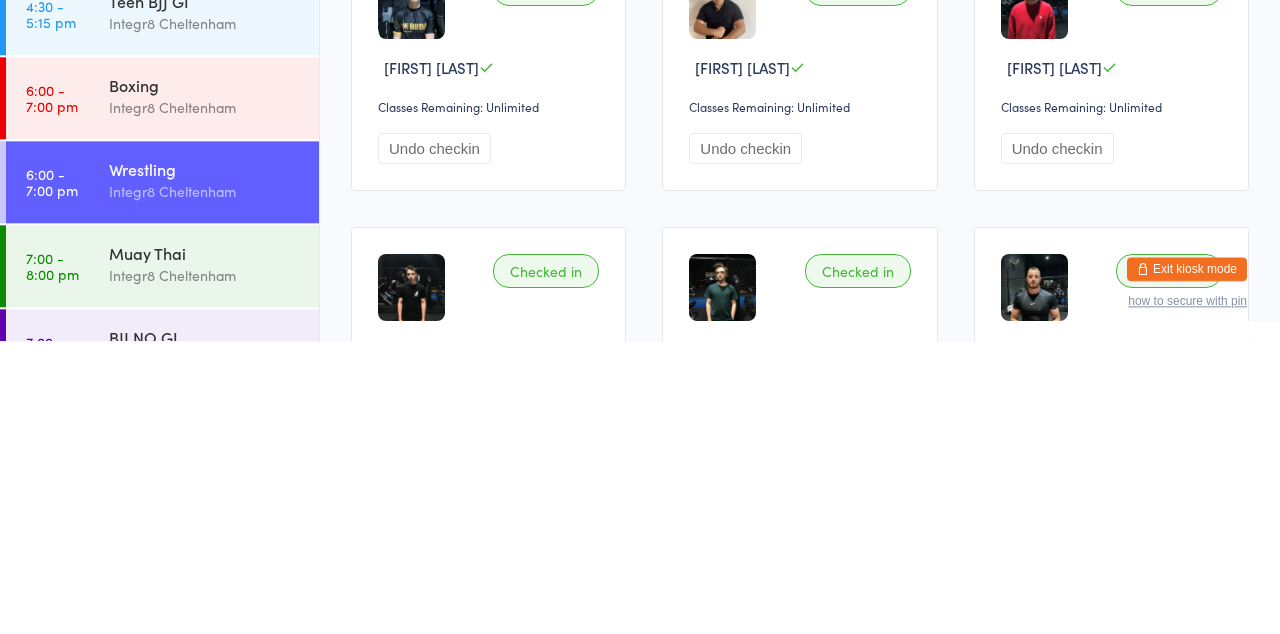 click on "Integr8 Cheltenham" at bounding box center (205, 484) 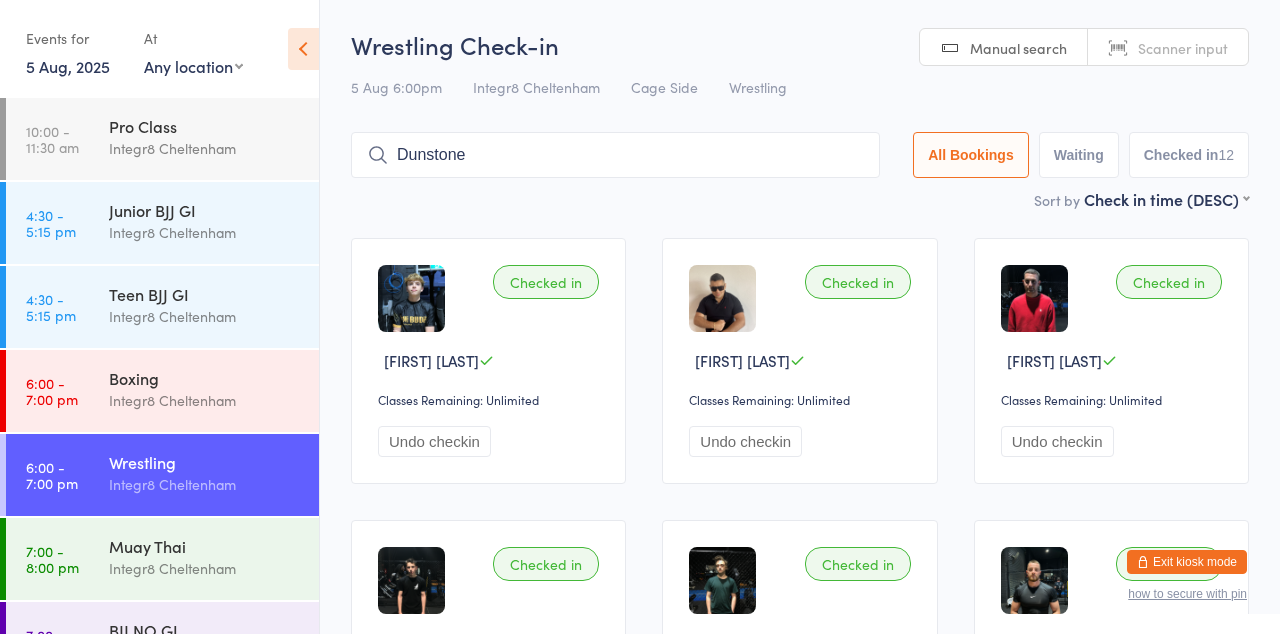 type on "Dunstone" 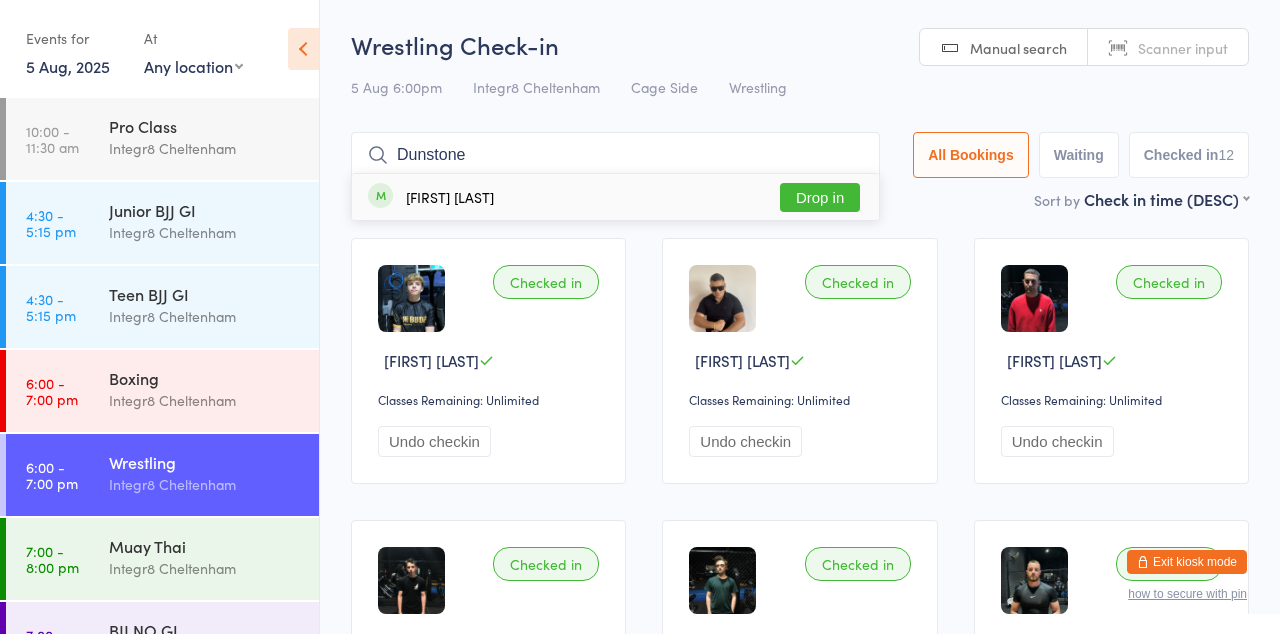 click on "Drop in" at bounding box center (820, 197) 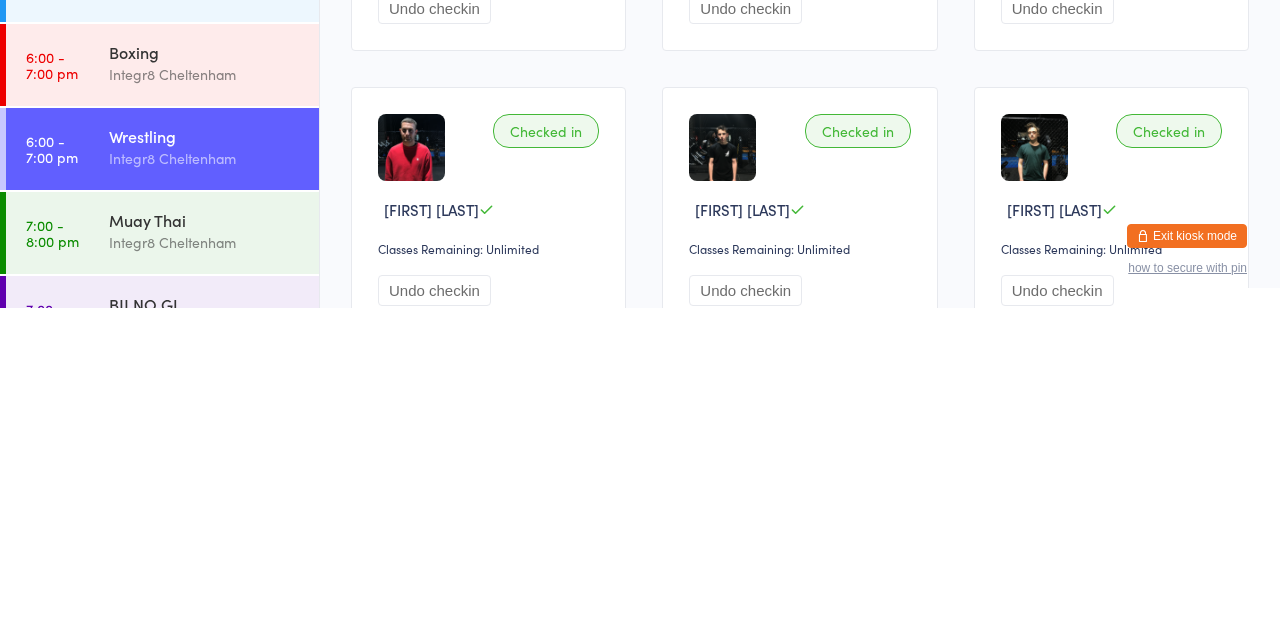 scroll, scrollTop: 114, scrollLeft: 0, axis: vertical 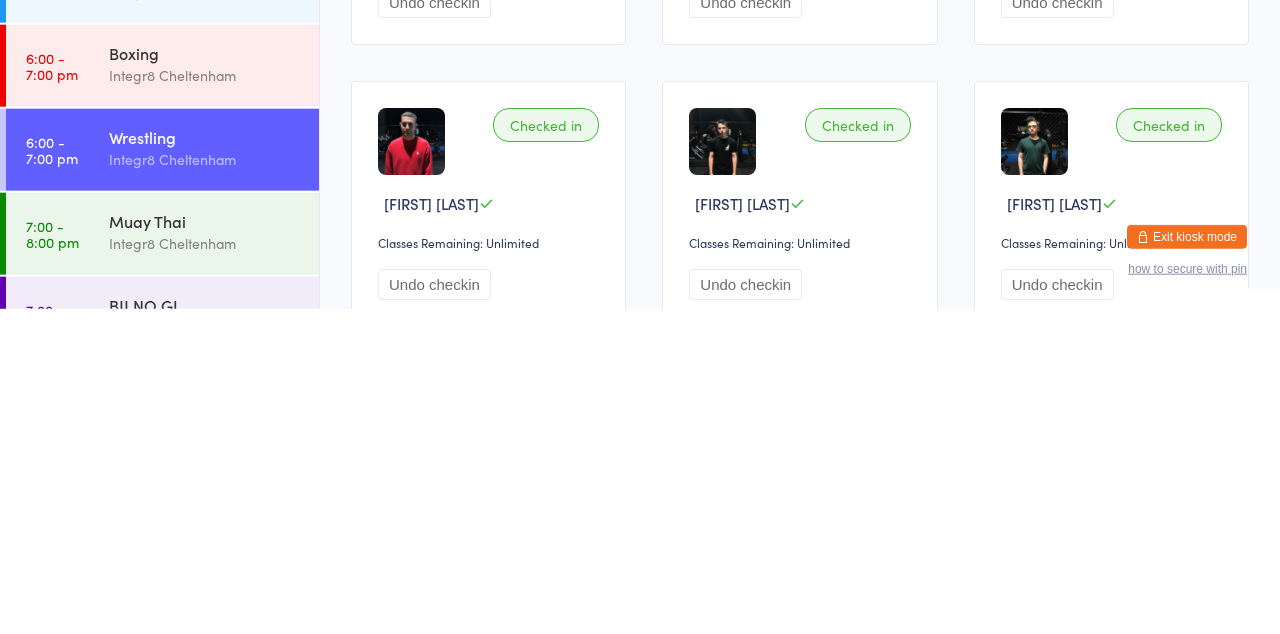 click on "Integr8 Cheltenham" at bounding box center (205, 652) 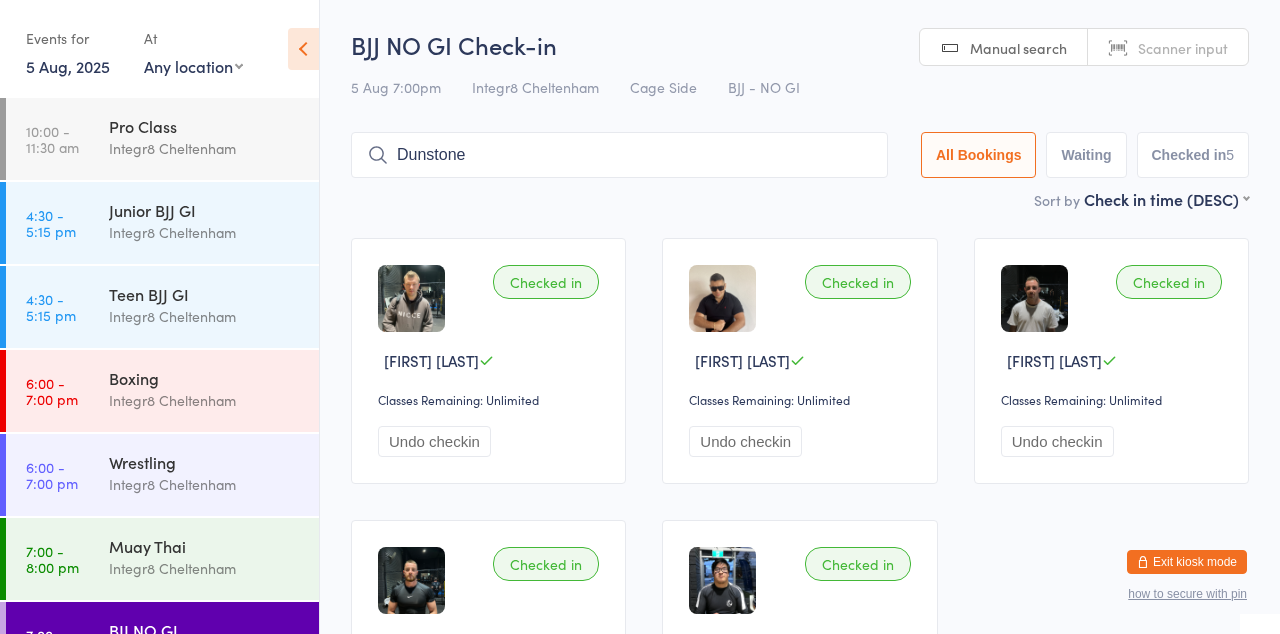 type on "Dunstone" 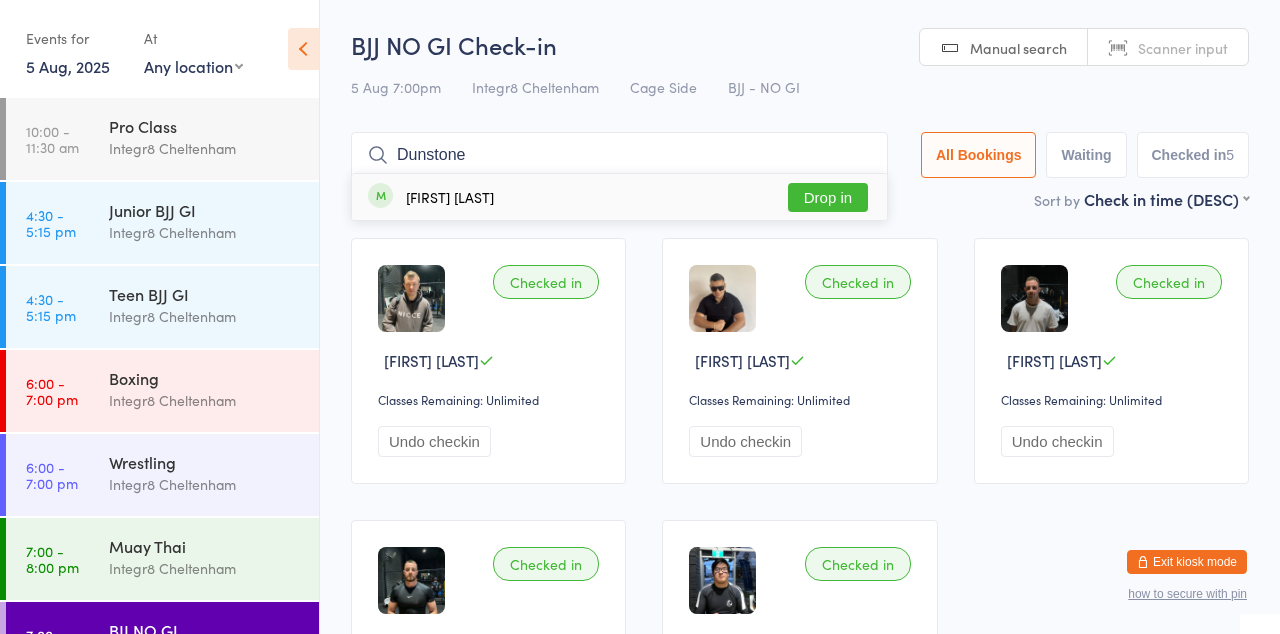 click on "Drop in" at bounding box center (828, 197) 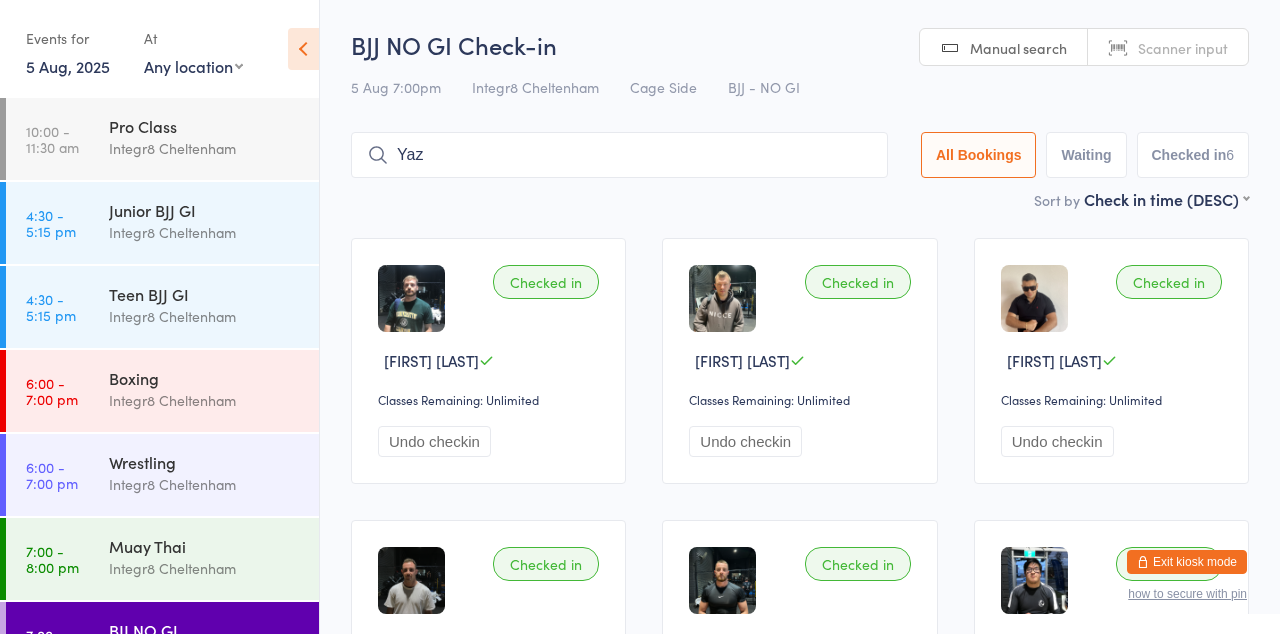 type on "Yaz" 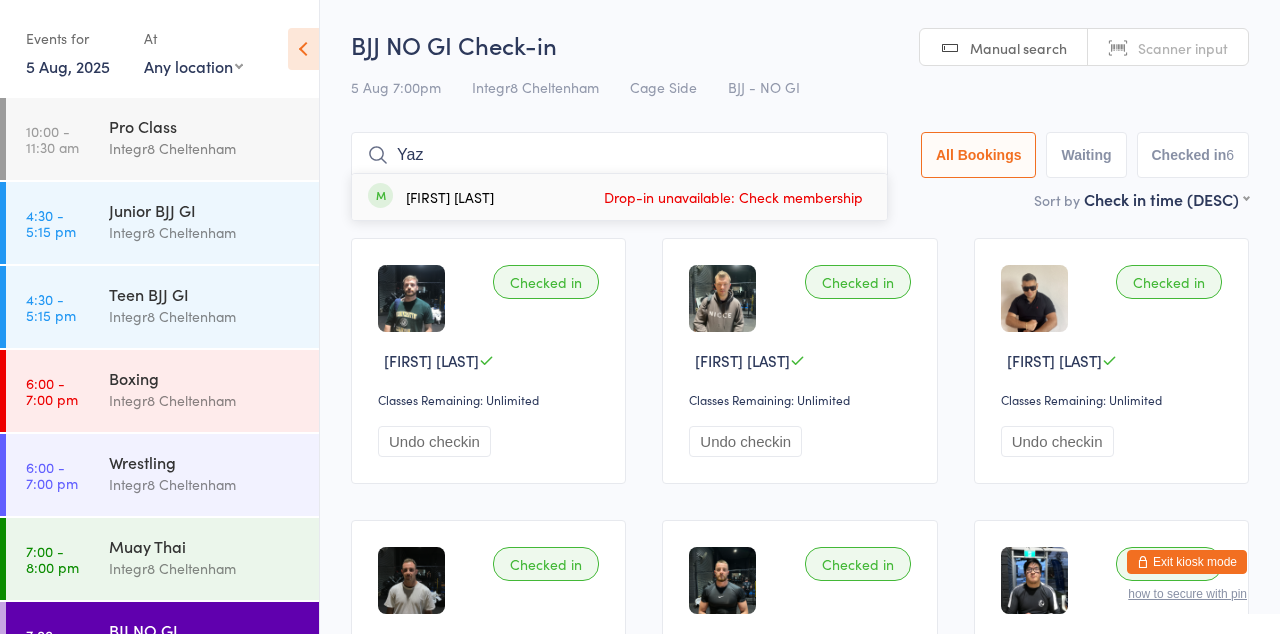 click on "Drop-in unavailable: Check membership" at bounding box center (619, 197) 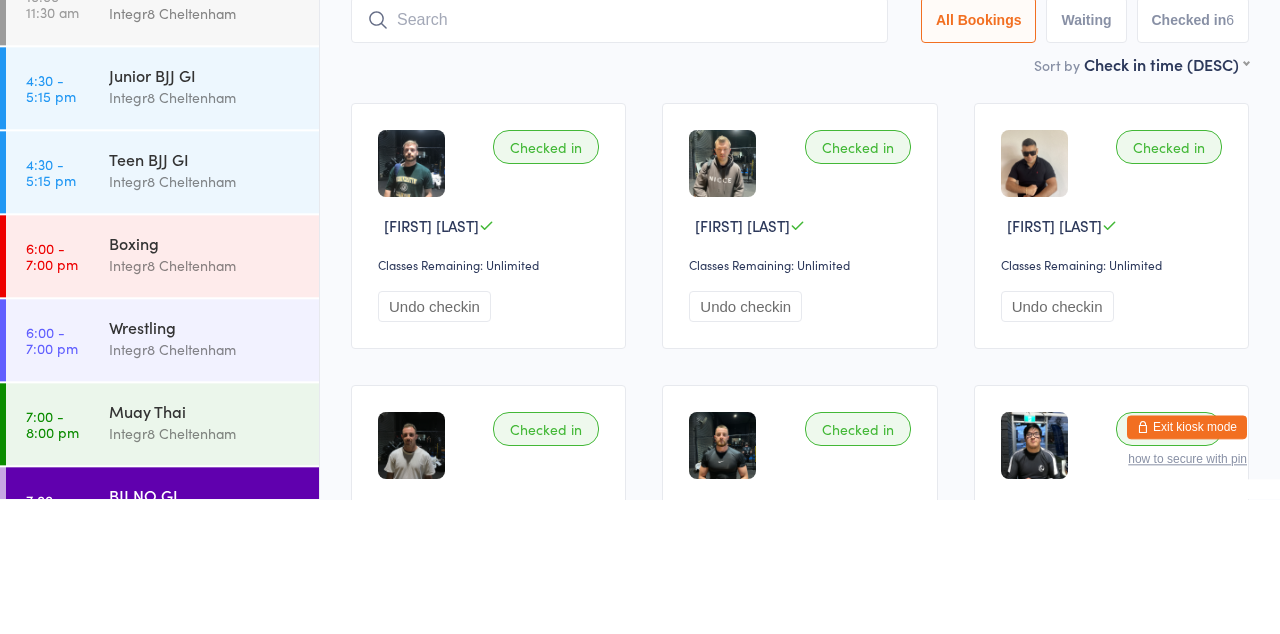 click on "Integr8 Cheltenham" at bounding box center [205, 400] 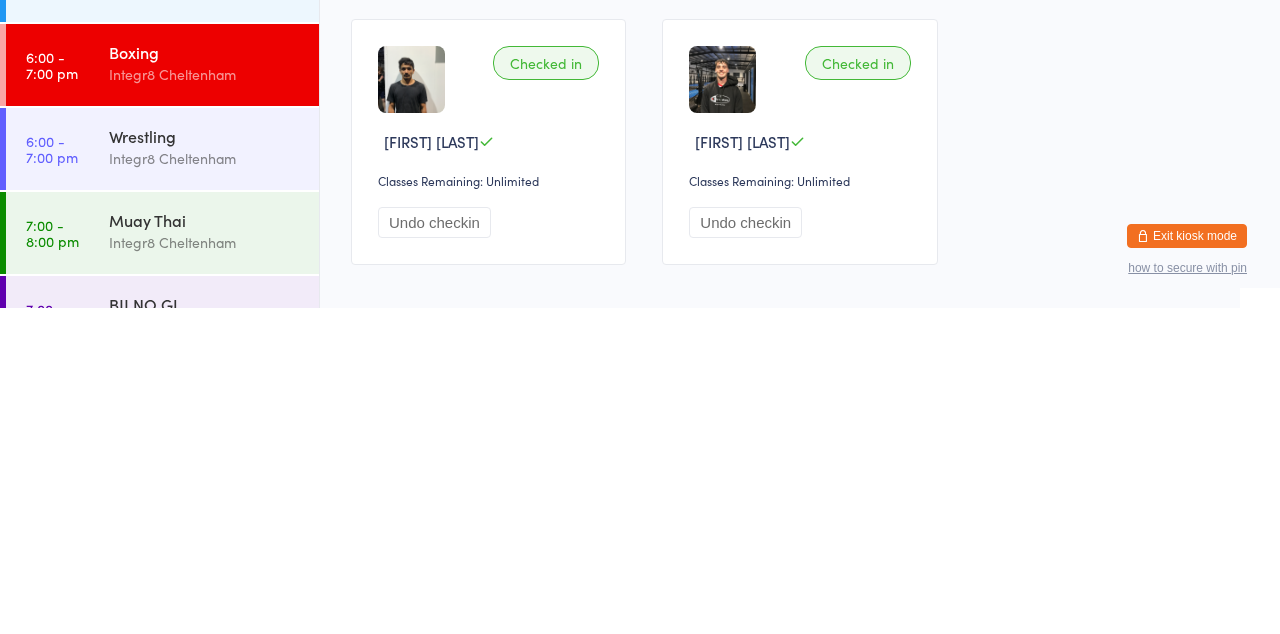 scroll, scrollTop: 457, scrollLeft: 0, axis: vertical 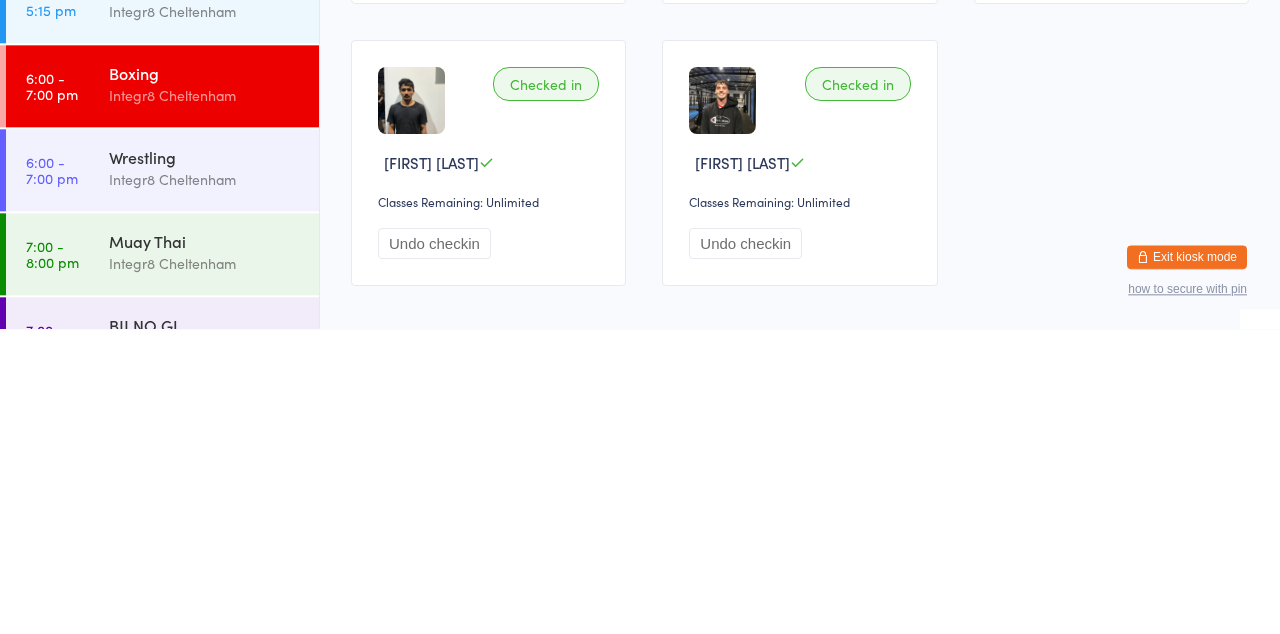 click on "Wrestling Integr8 [CITY]" at bounding box center (214, 473) 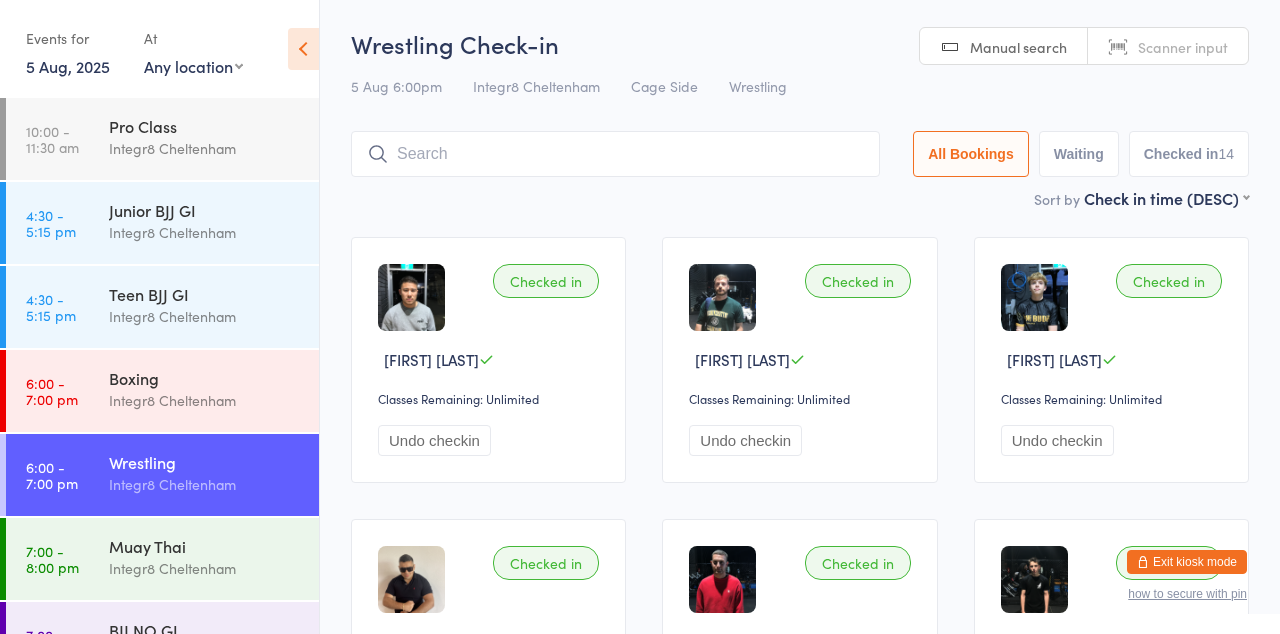 scroll, scrollTop: 0, scrollLeft: 0, axis: both 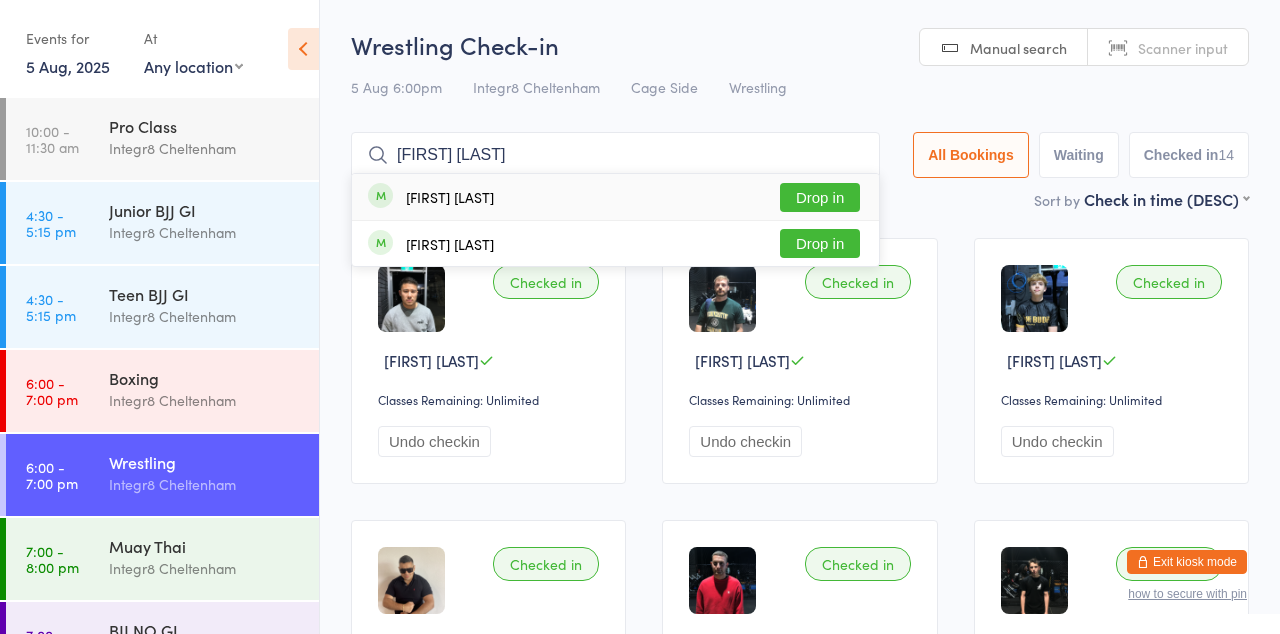 type on "[FIRST] [LAST]" 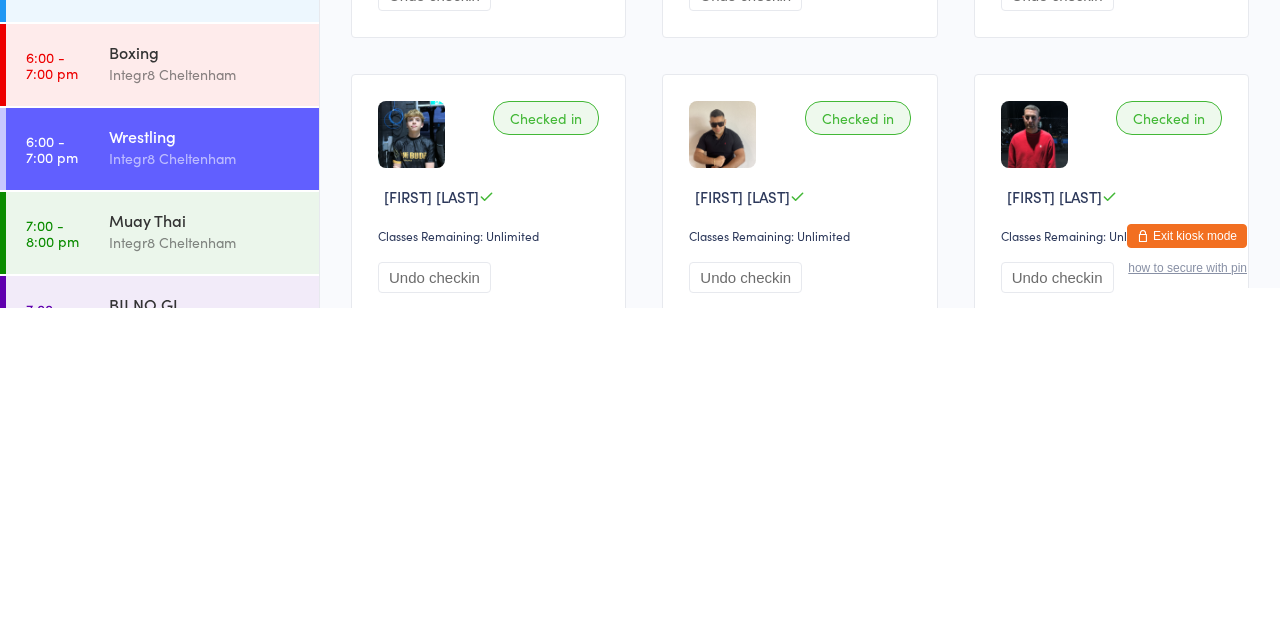 scroll, scrollTop: 193, scrollLeft: 0, axis: vertical 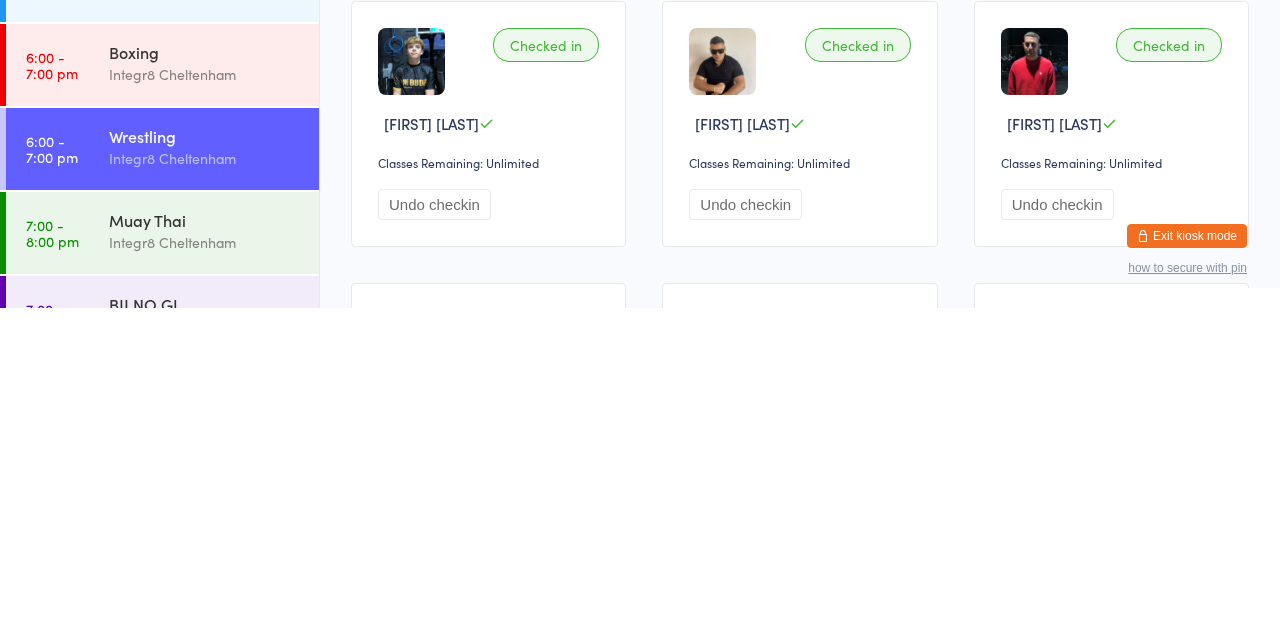 click on "Muay Thai" at bounding box center [205, 546] 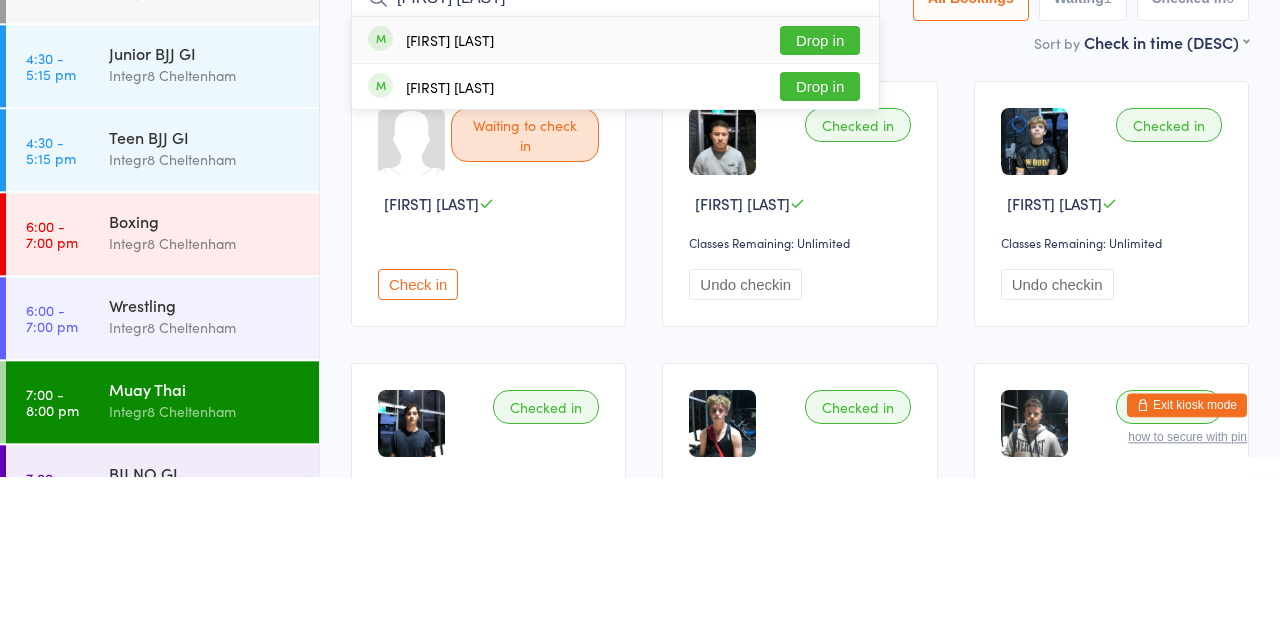 type on "[FIRST] [LAST]" 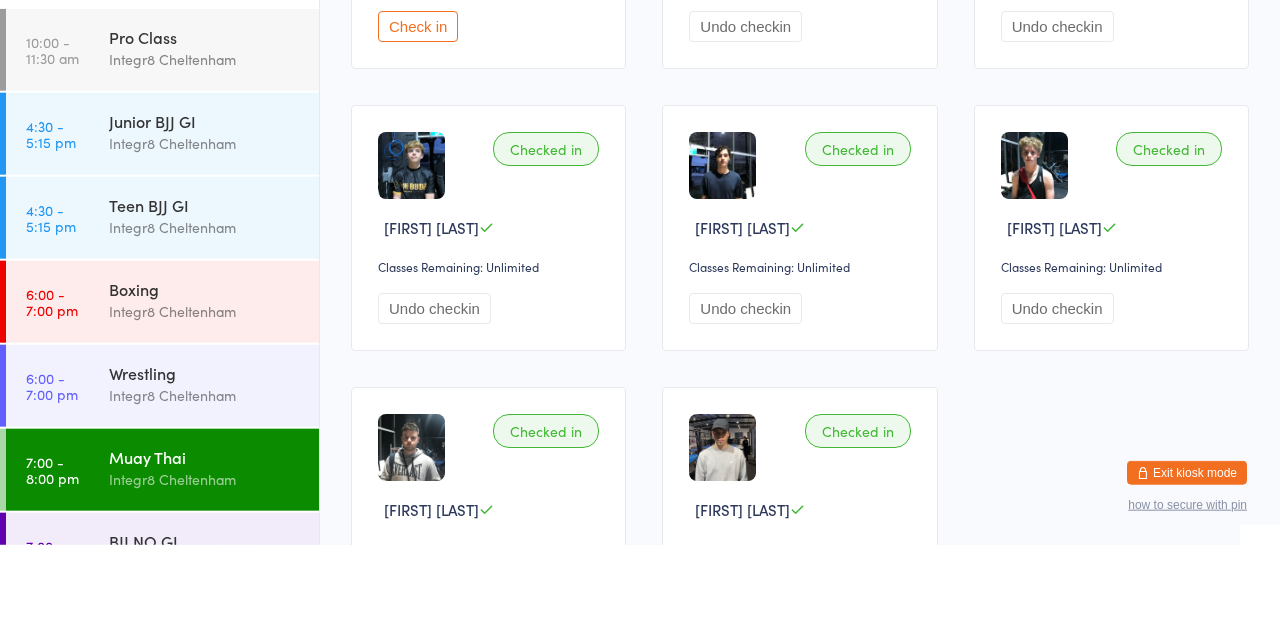scroll, scrollTop: 326, scrollLeft: 0, axis: vertical 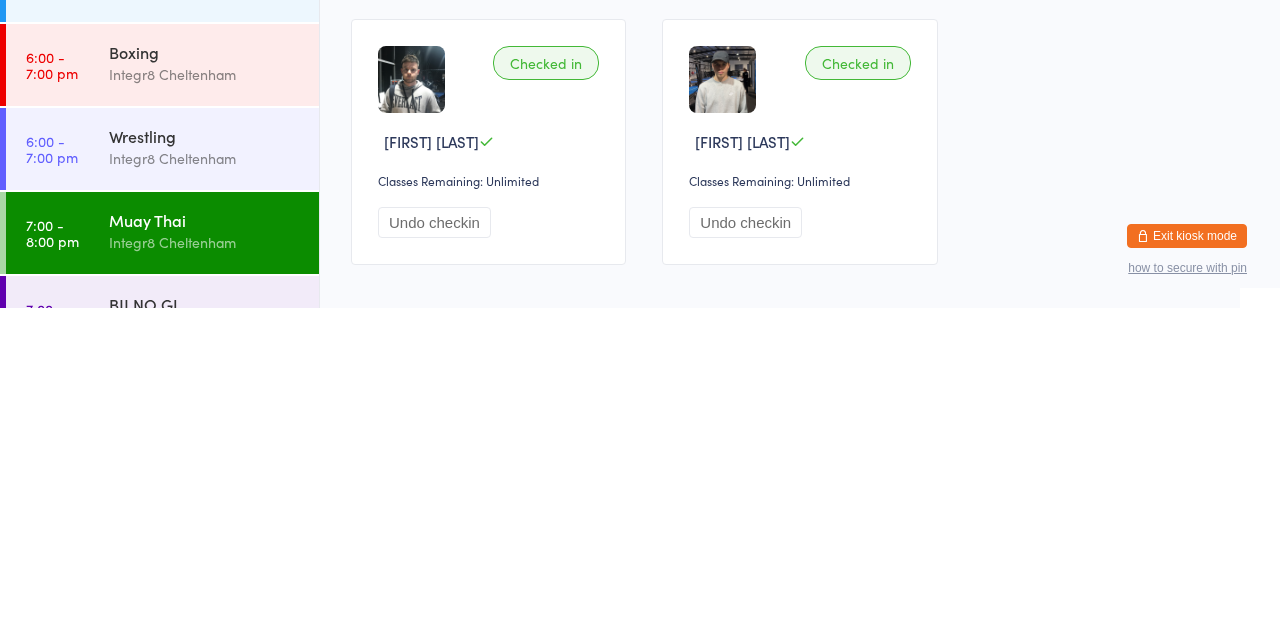 click on "Integr8 Cheltenham" at bounding box center (205, 568) 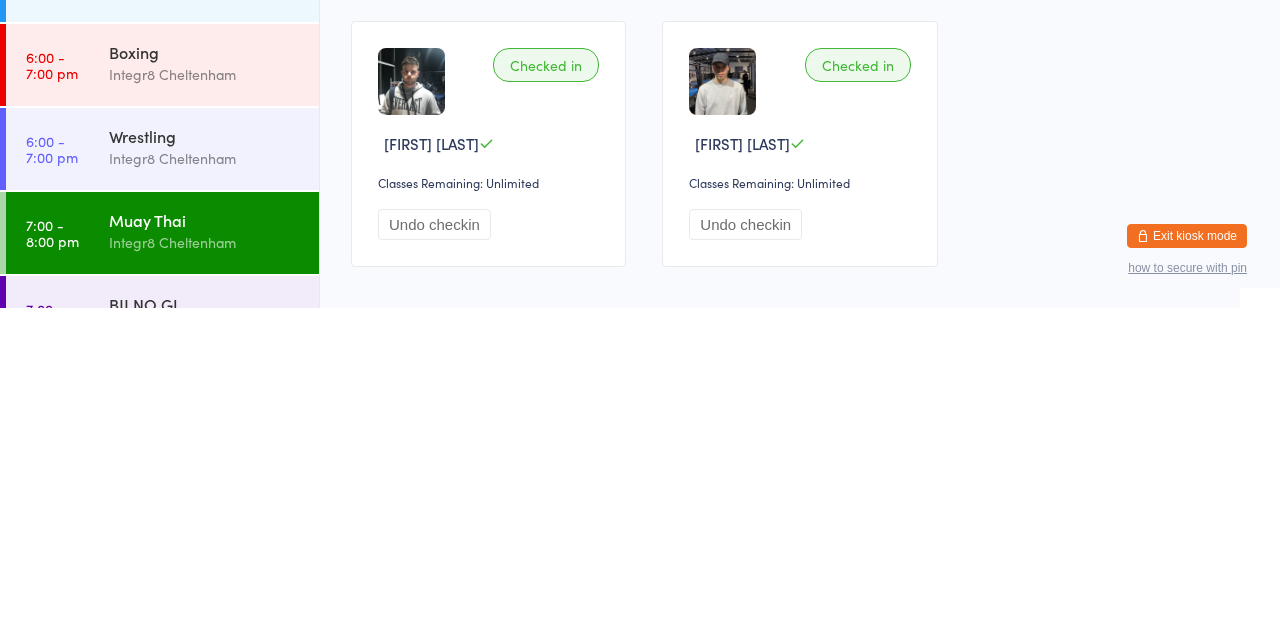 scroll, scrollTop: 457, scrollLeft: 0, axis: vertical 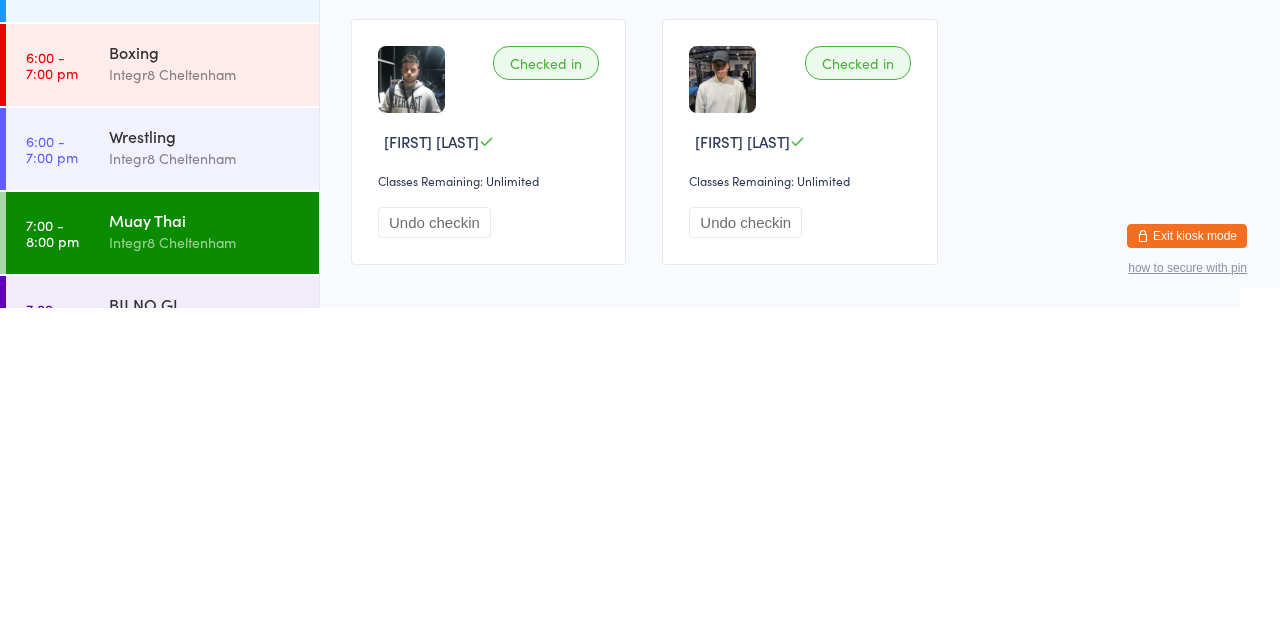 click on "BJJ NO GI" at bounding box center [205, 630] 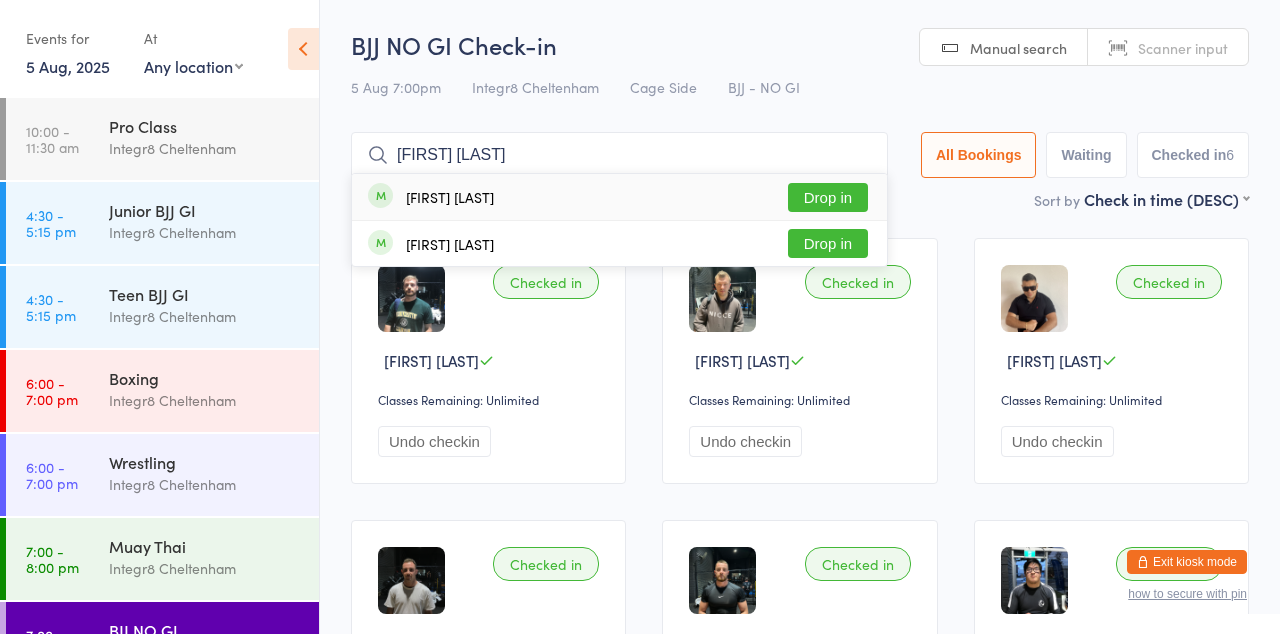 type on "[FIRST] [LAST]" 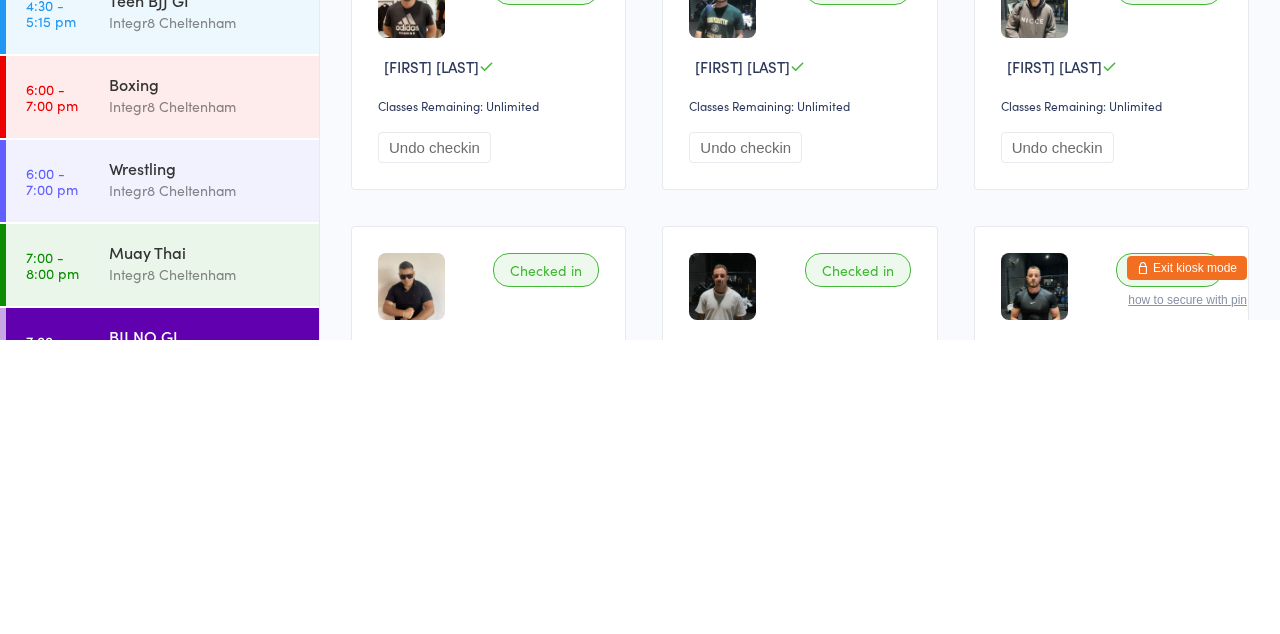 click on "Integr8 Cheltenham" at bounding box center [205, 484] 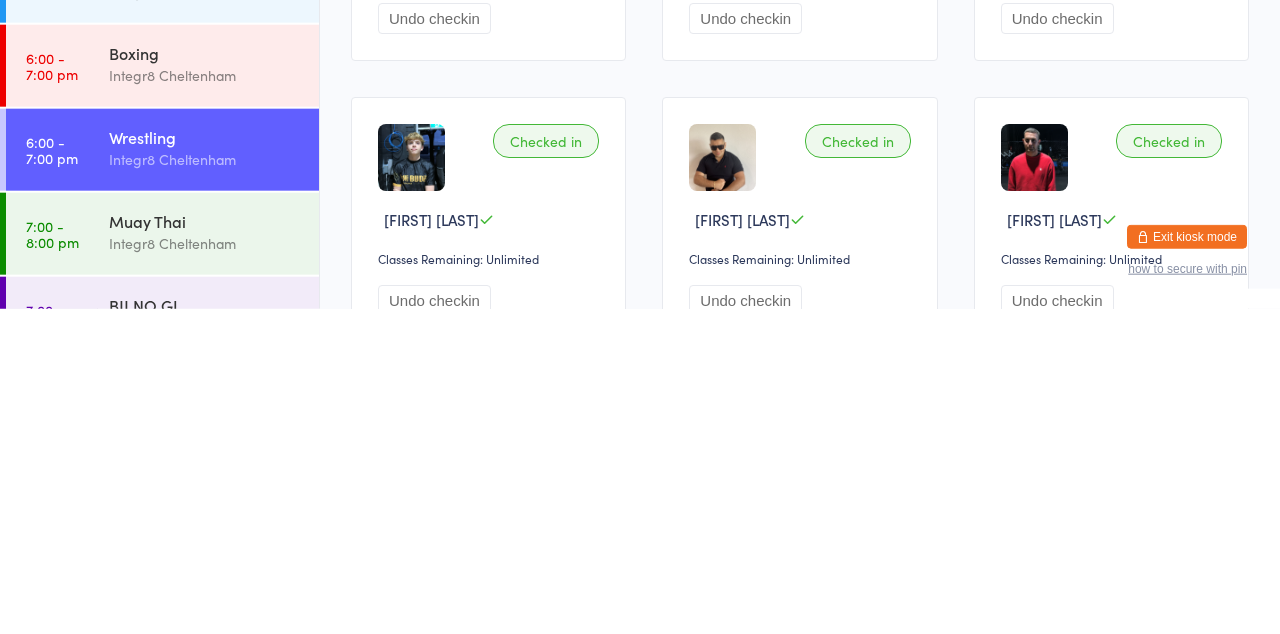 scroll, scrollTop: 124, scrollLeft: 0, axis: vertical 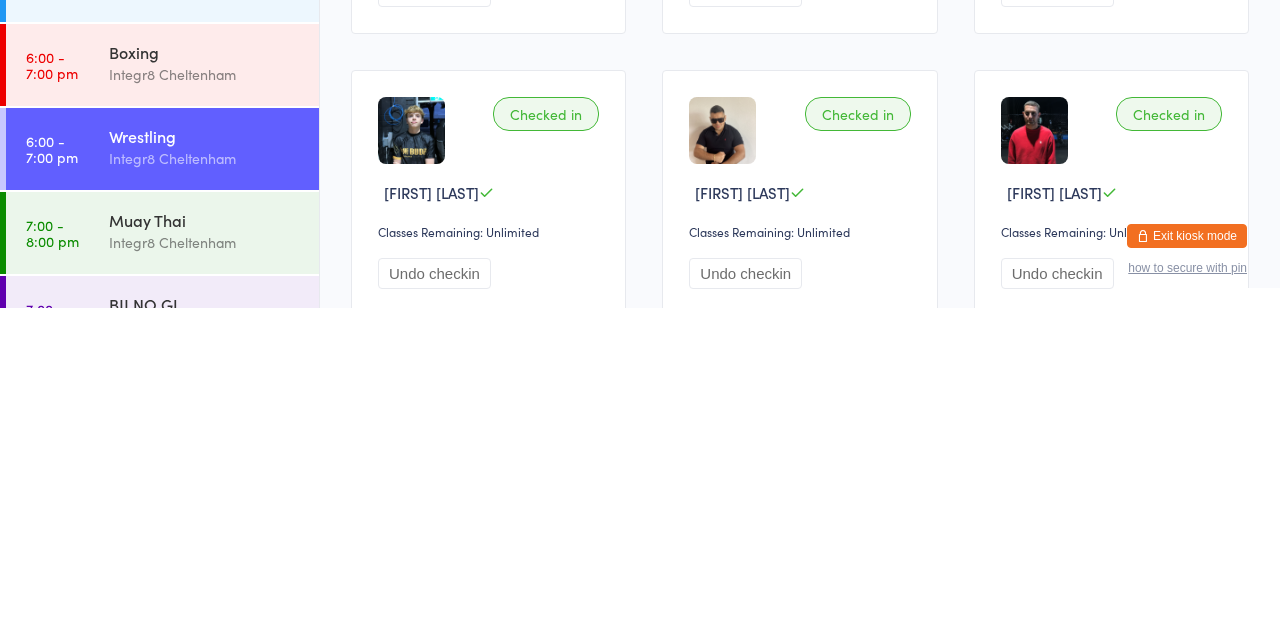 click on "Boxing" at bounding box center (205, 378) 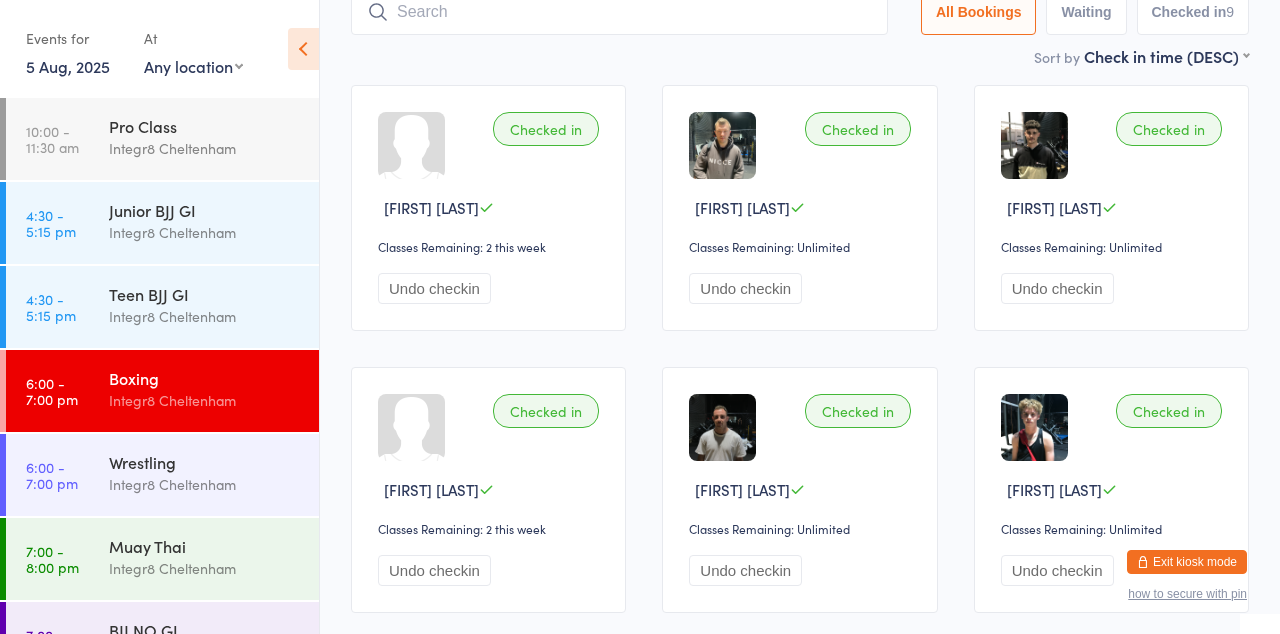 scroll, scrollTop: 0, scrollLeft: 0, axis: both 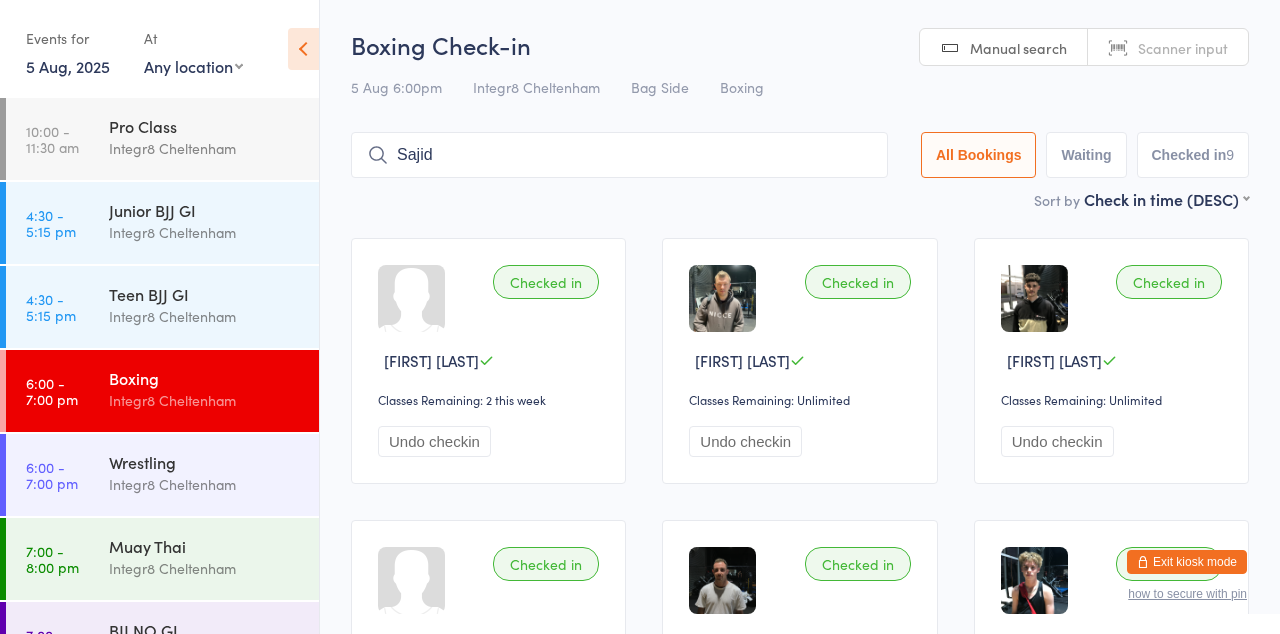 type on "Sajid" 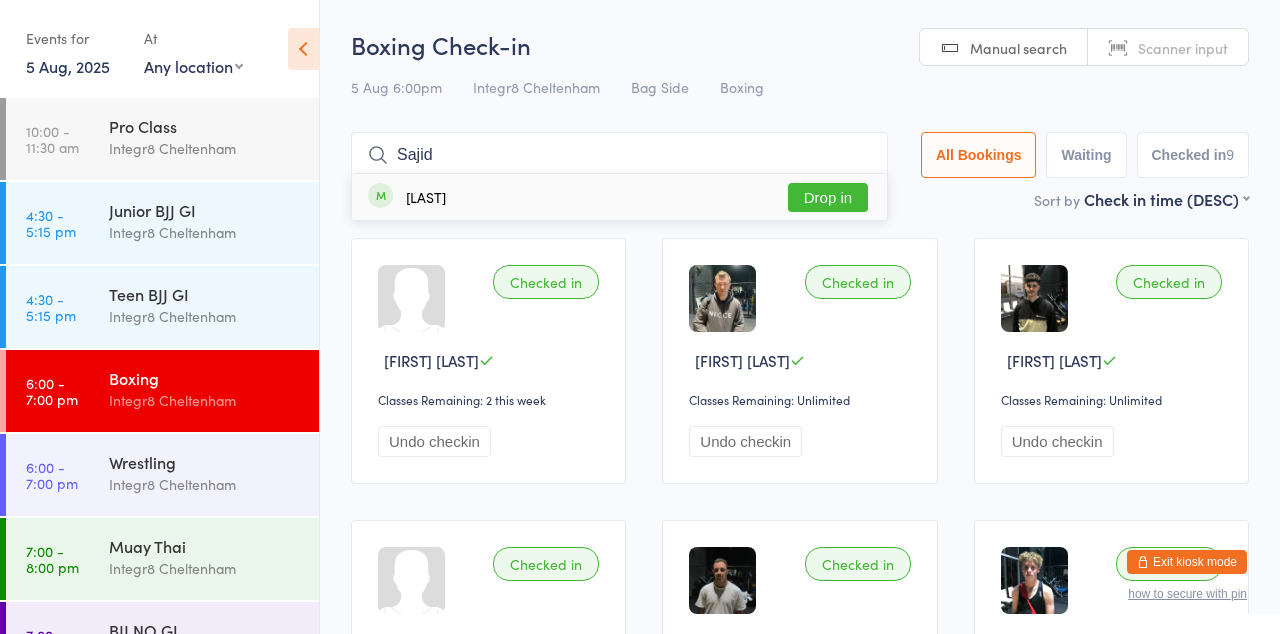 click on "Drop in" at bounding box center (828, 197) 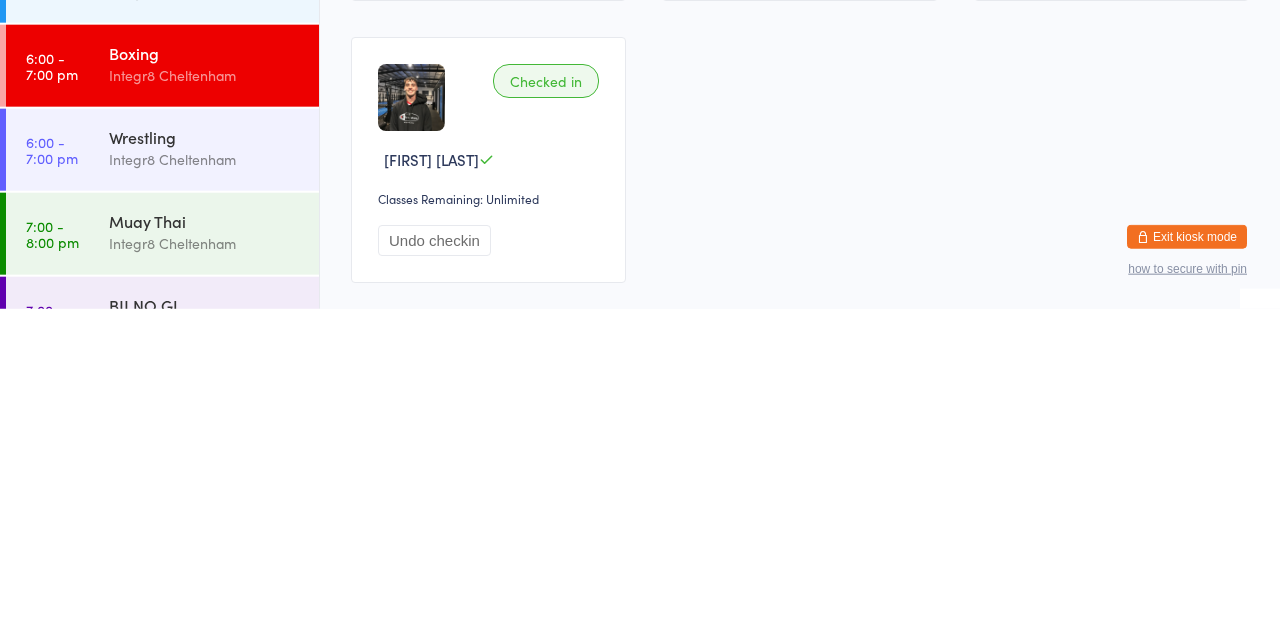 scroll, scrollTop: 721, scrollLeft: 0, axis: vertical 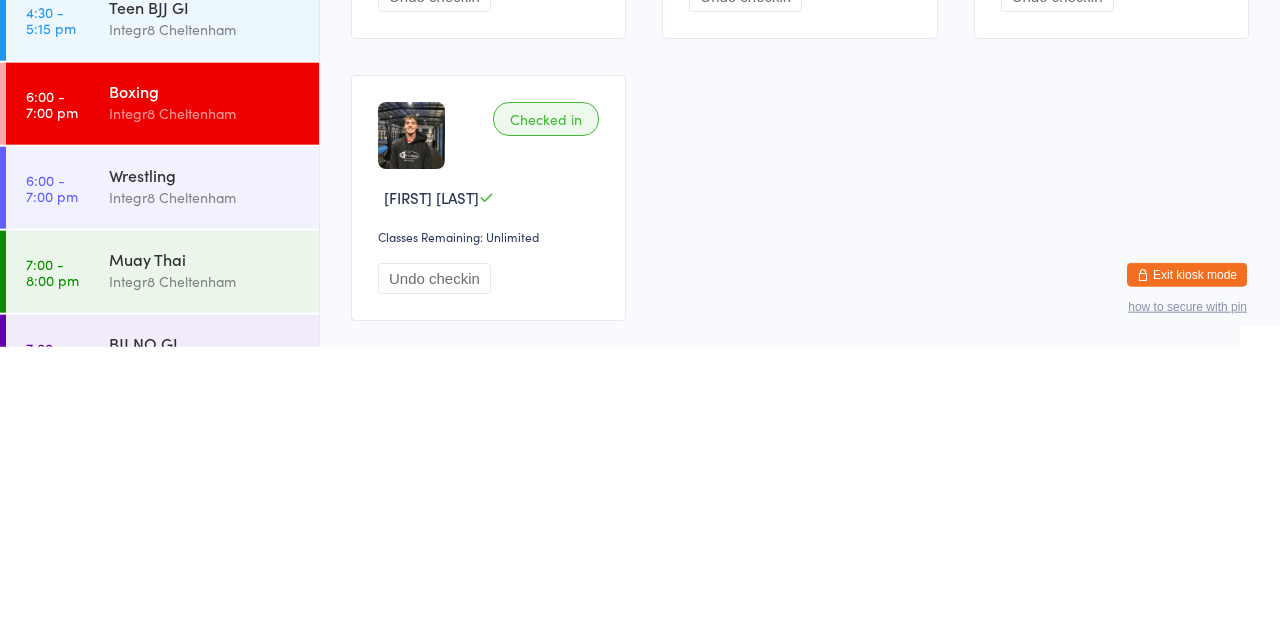 click on "Integr8 Cheltenham" at bounding box center [205, 652] 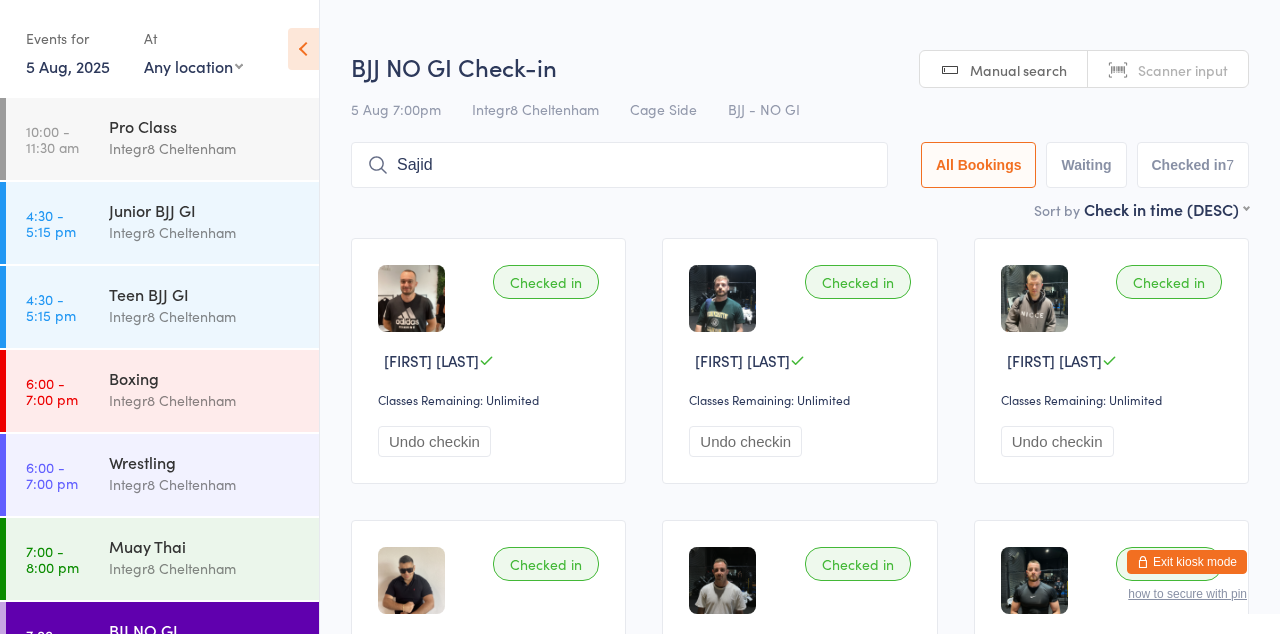 type on "Sajid" 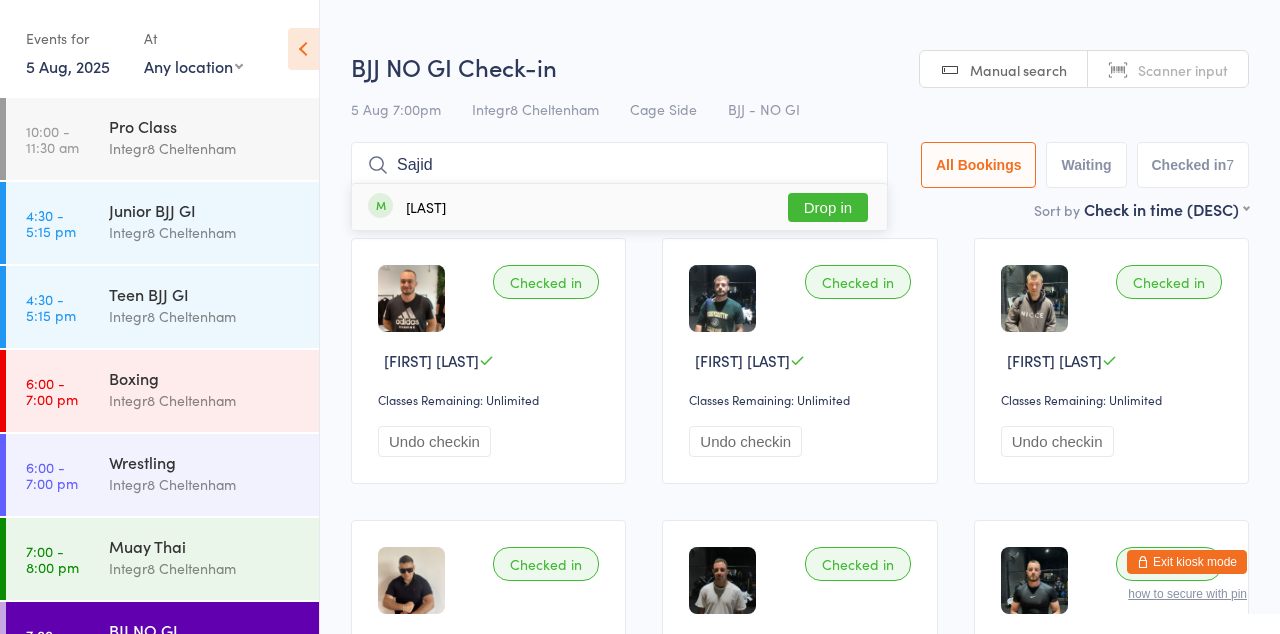 click on "Drop in" at bounding box center [828, 207] 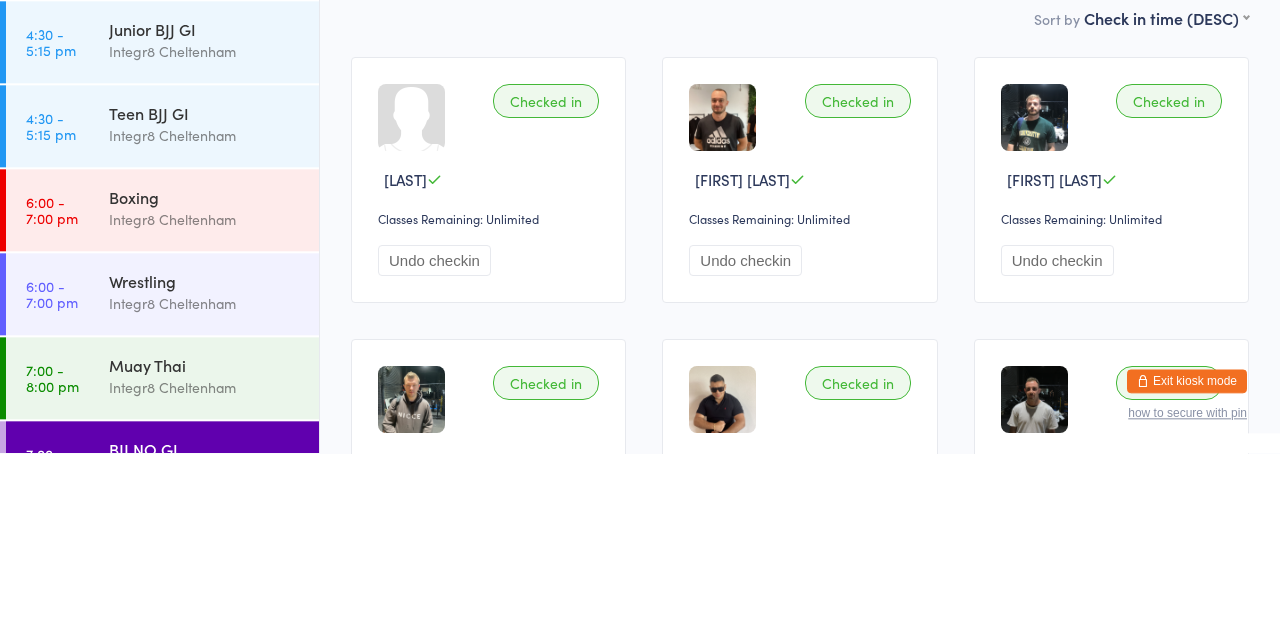click on "Integr8 Cheltenham" at bounding box center (205, 400) 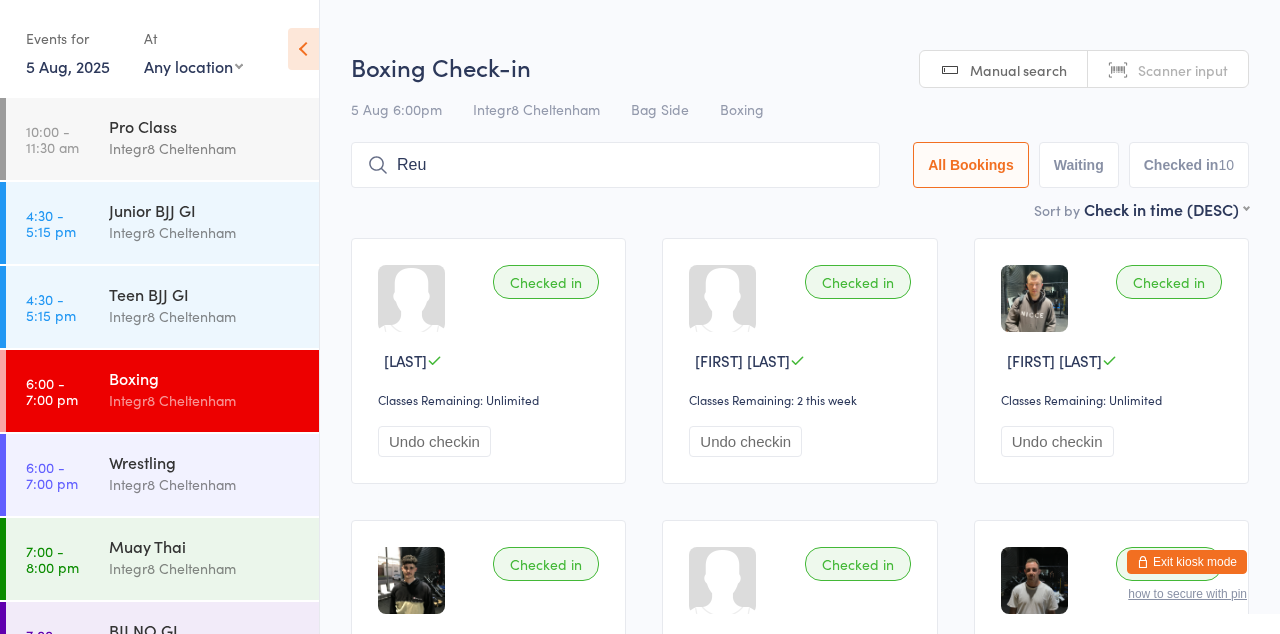 type on "Reu" 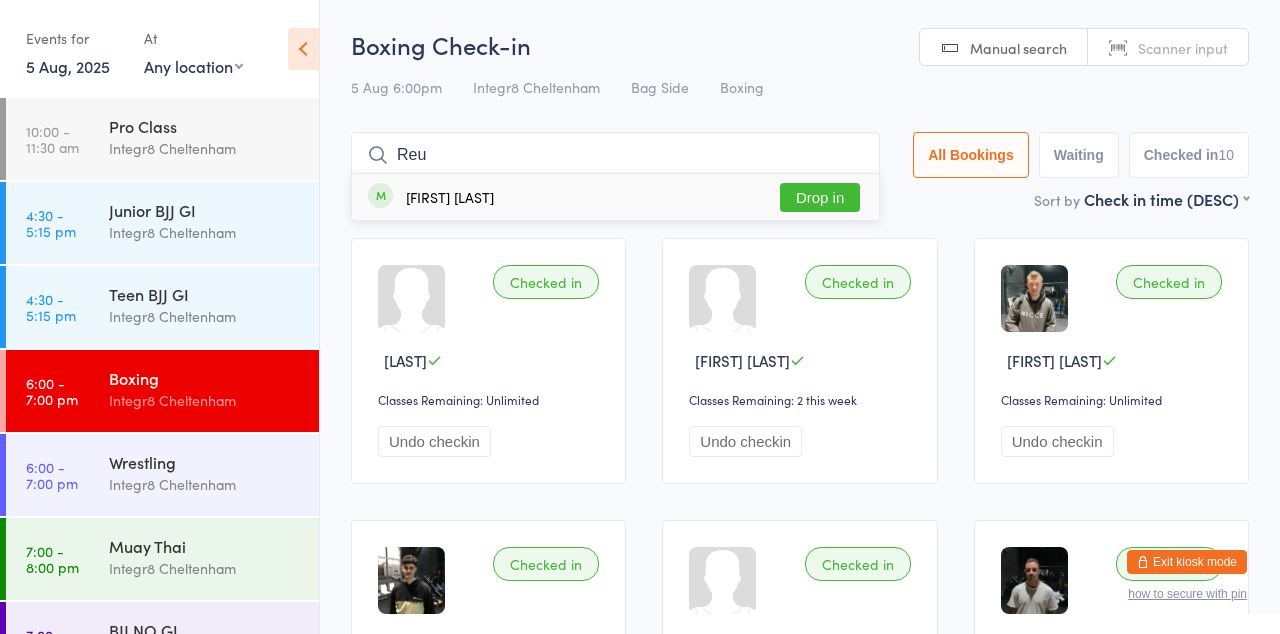 click on "Drop in" at bounding box center [820, 197] 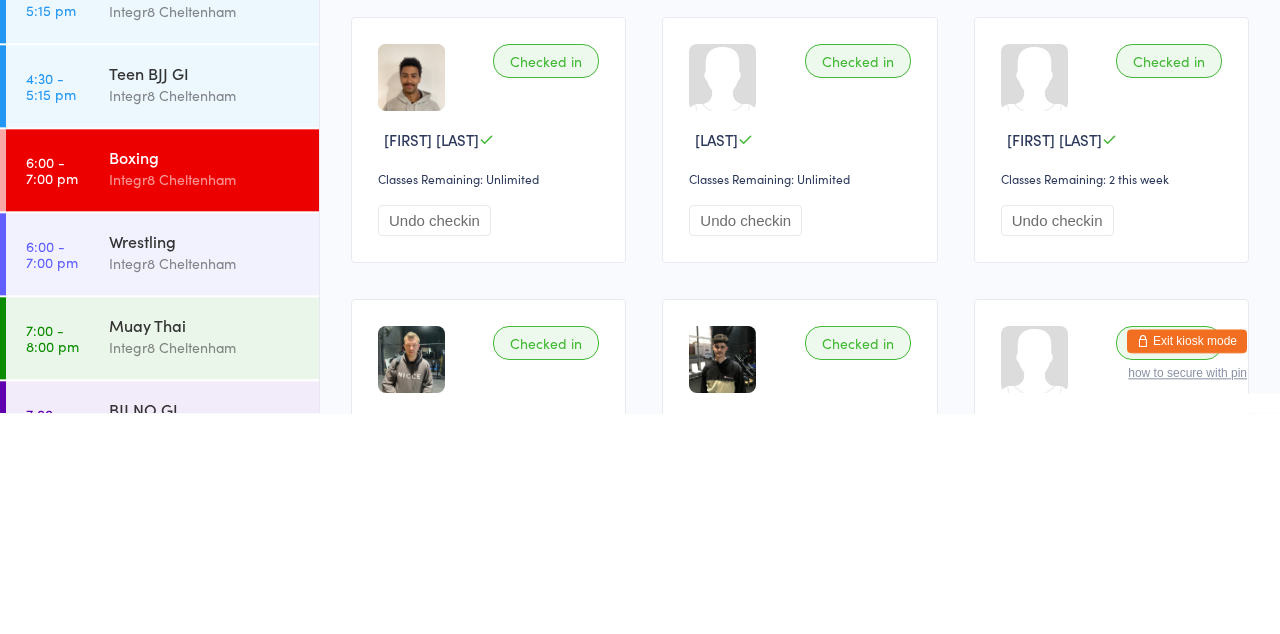 click on "Integr8 Cheltenham" at bounding box center (205, 568) 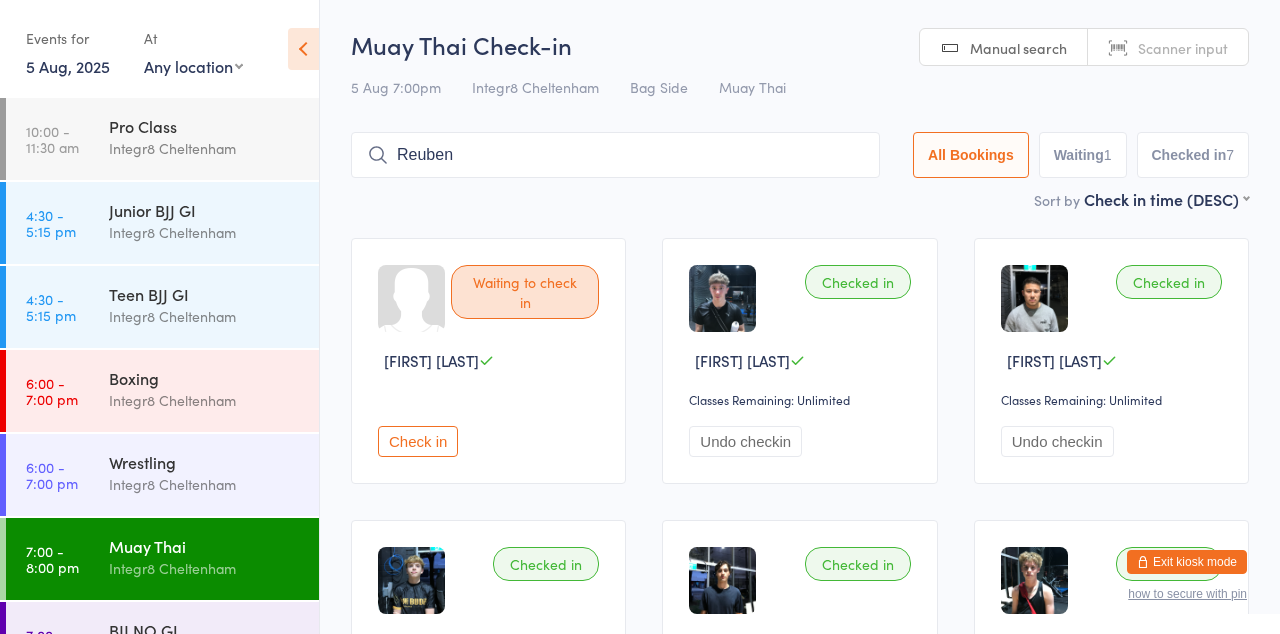 type on "Reuben" 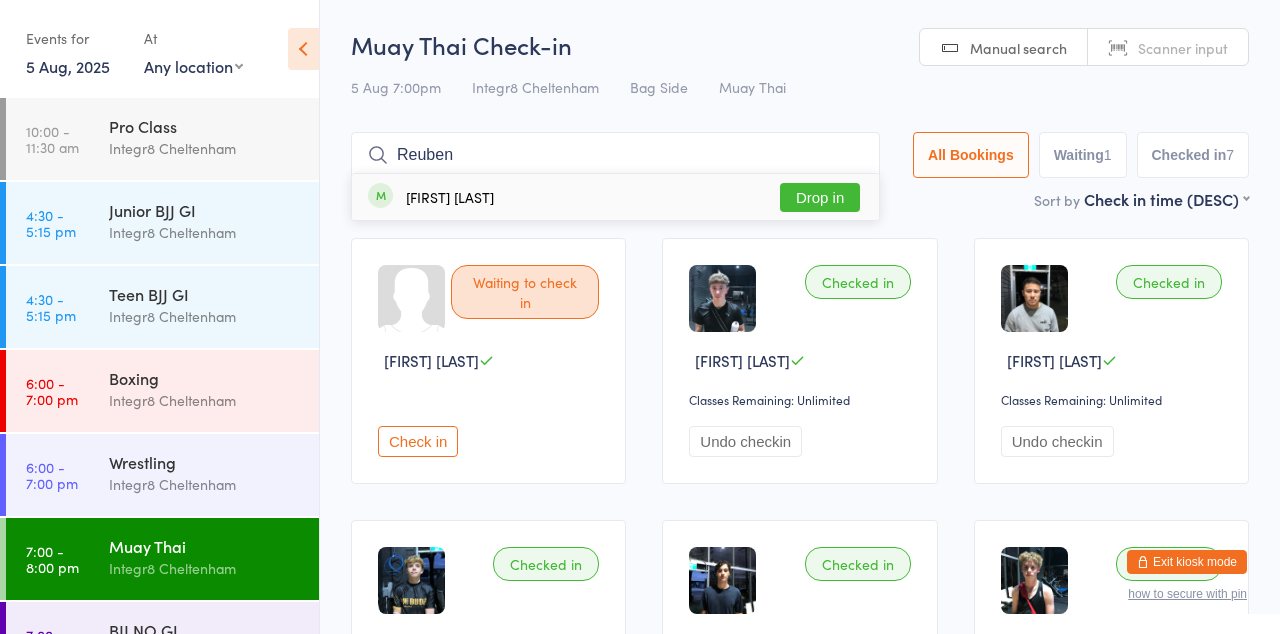 click on "Drop in" at bounding box center (820, 197) 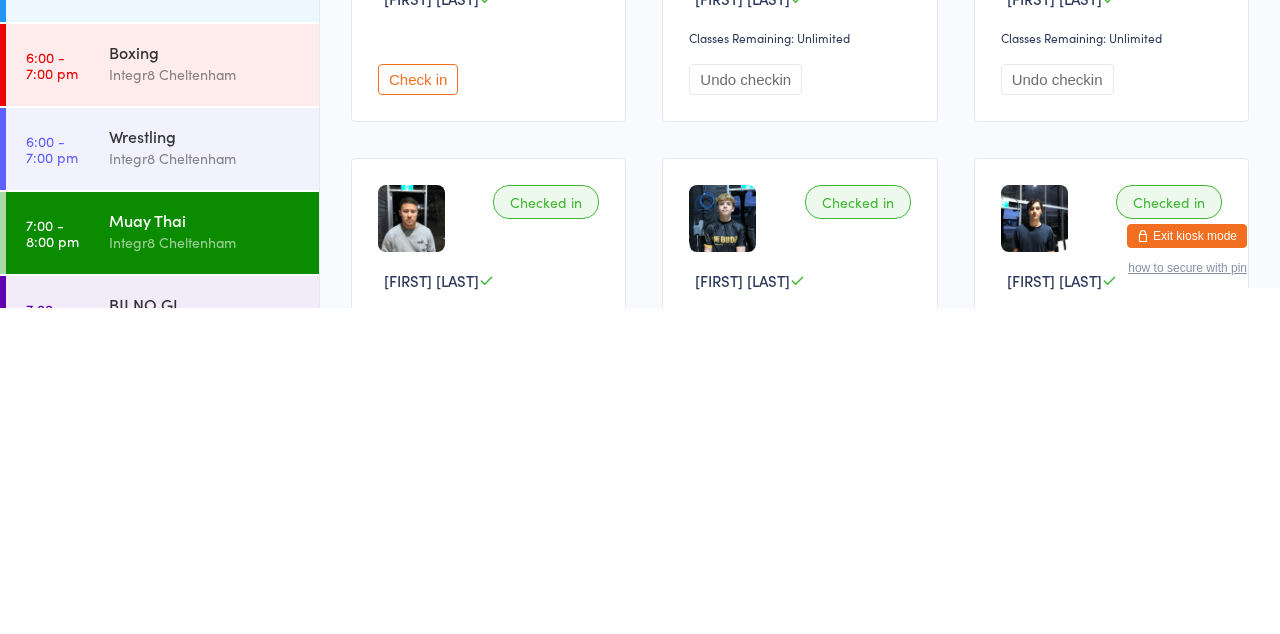 scroll, scrollTop: 41, scrollLeft: 0, axis: vertical 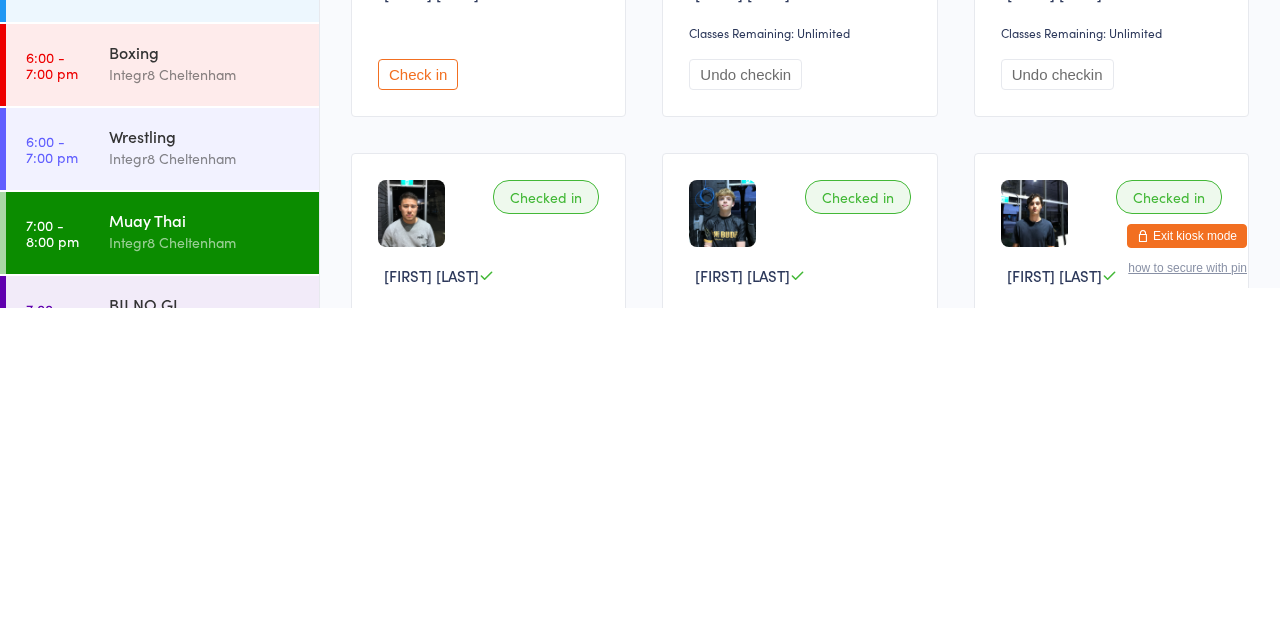 click on "BJJ NO GI" at bounding box center [205, 630] 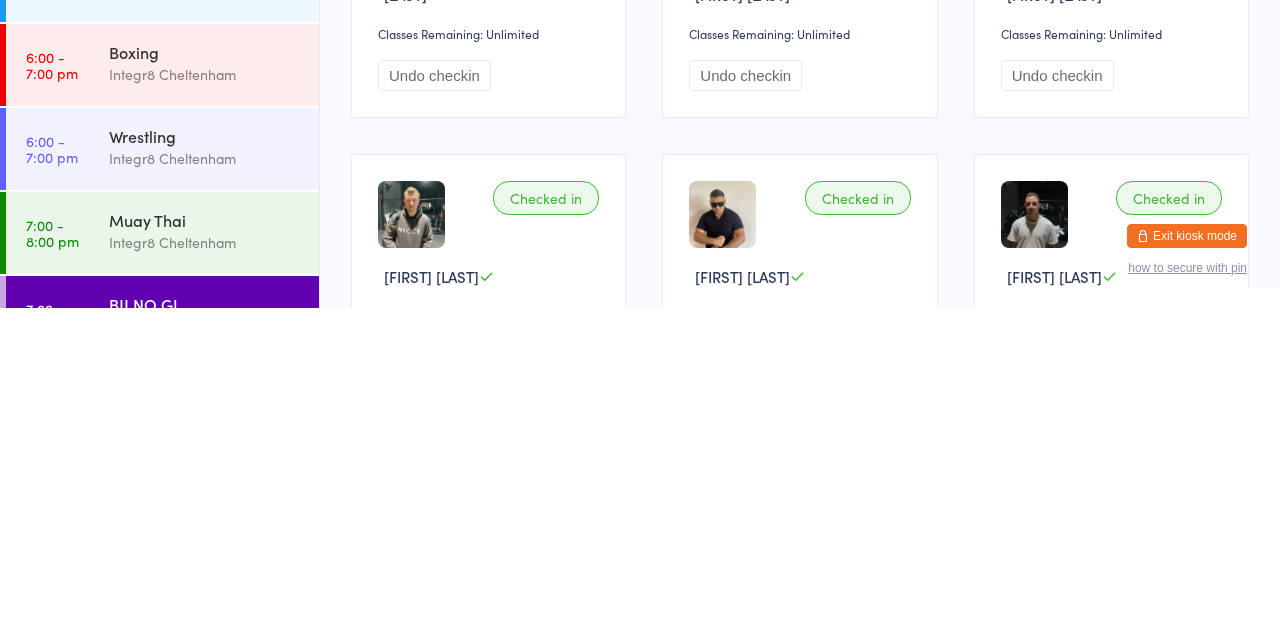 scroll, scrollTop: 40, scrollLeft: 0, axis: vertical 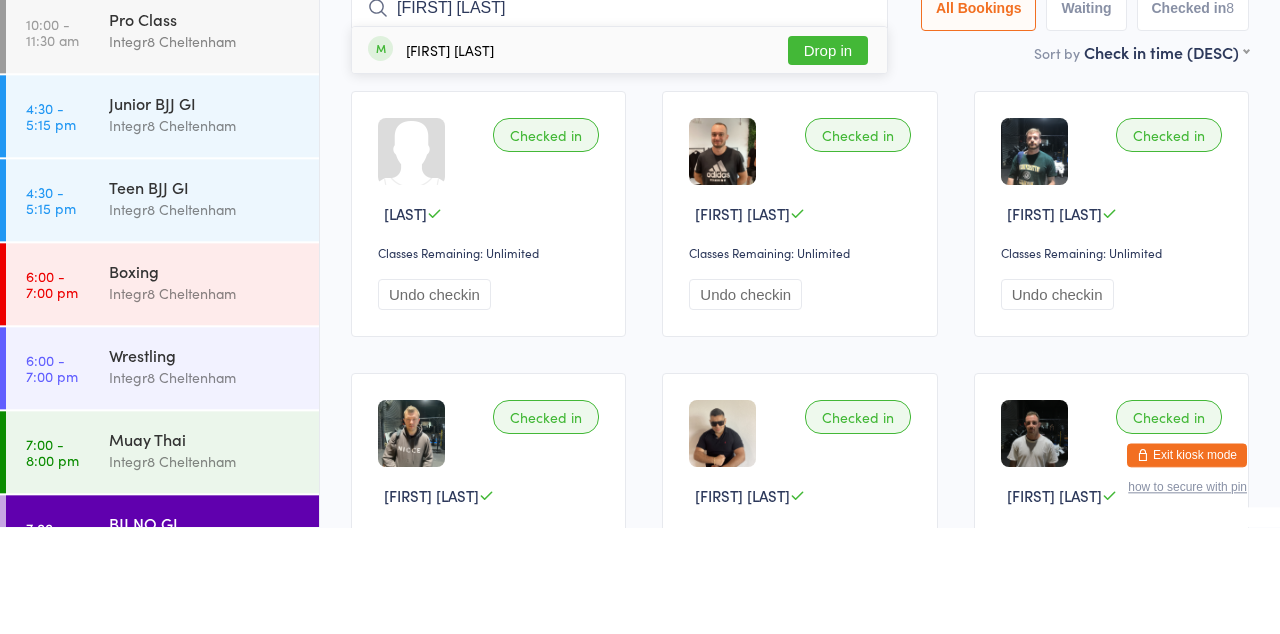 type on "[FIRST] [LAST]" 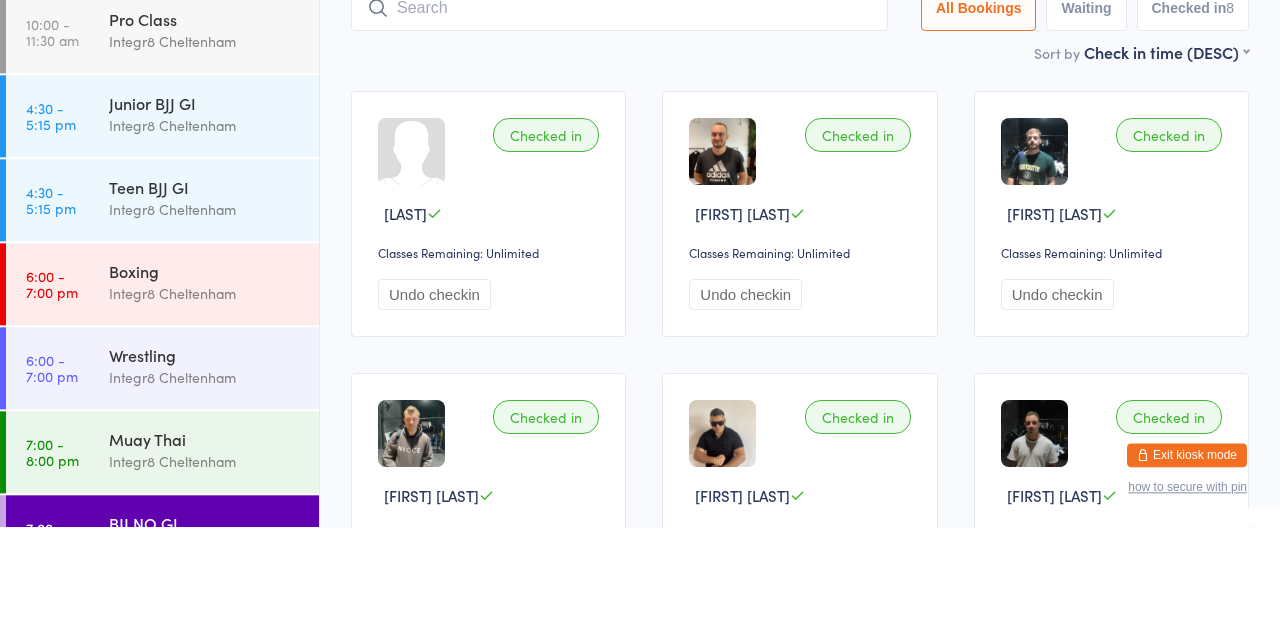 scroll, scrollTop: 40, scrollLeft: 0, axis: vertical 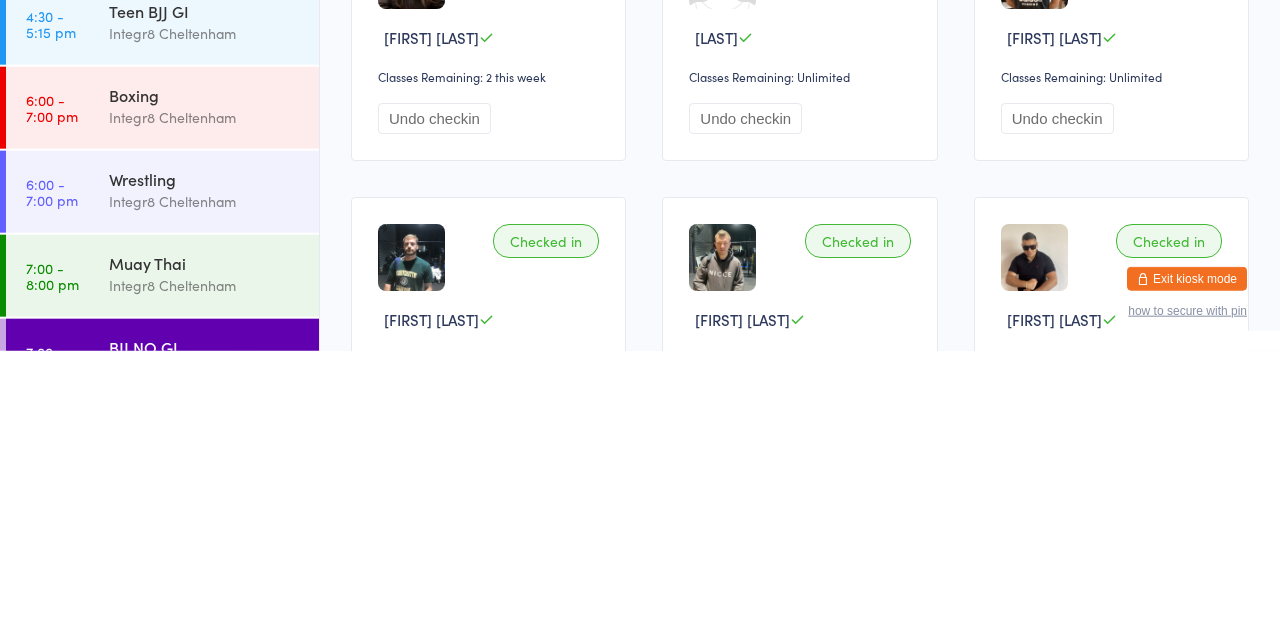 click on "Integr8 Cheltenham" at bounding box center [205, 568] 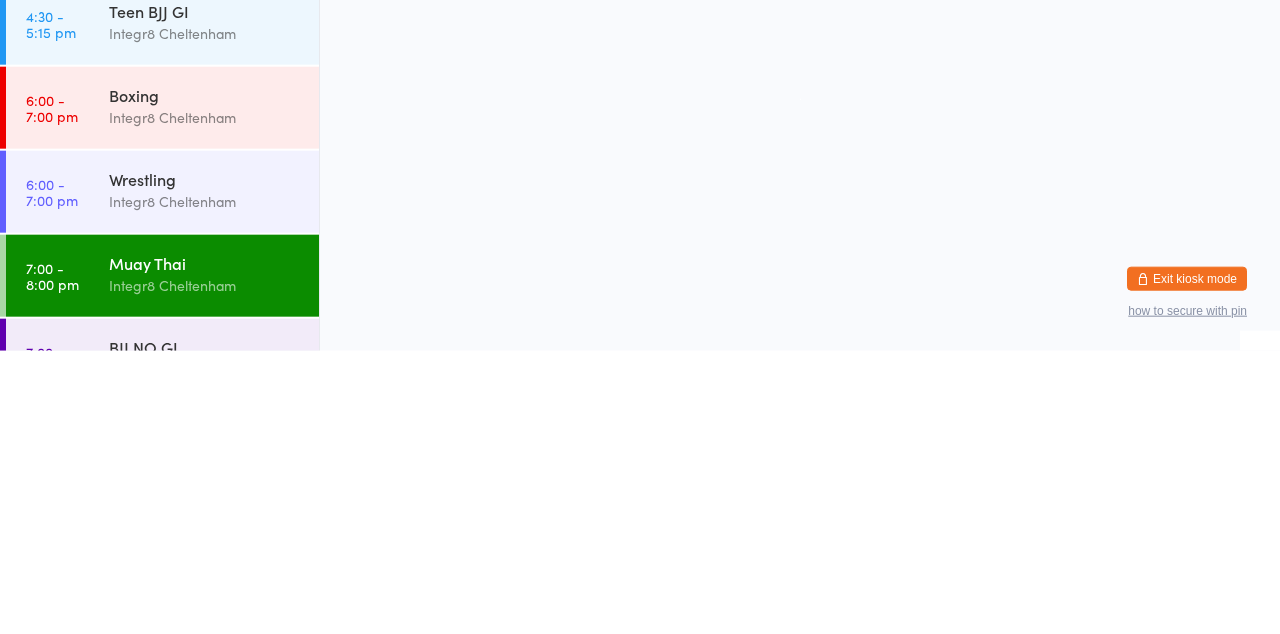 scroll, scrollTop: 0, scrollLeft: 0, axis: both 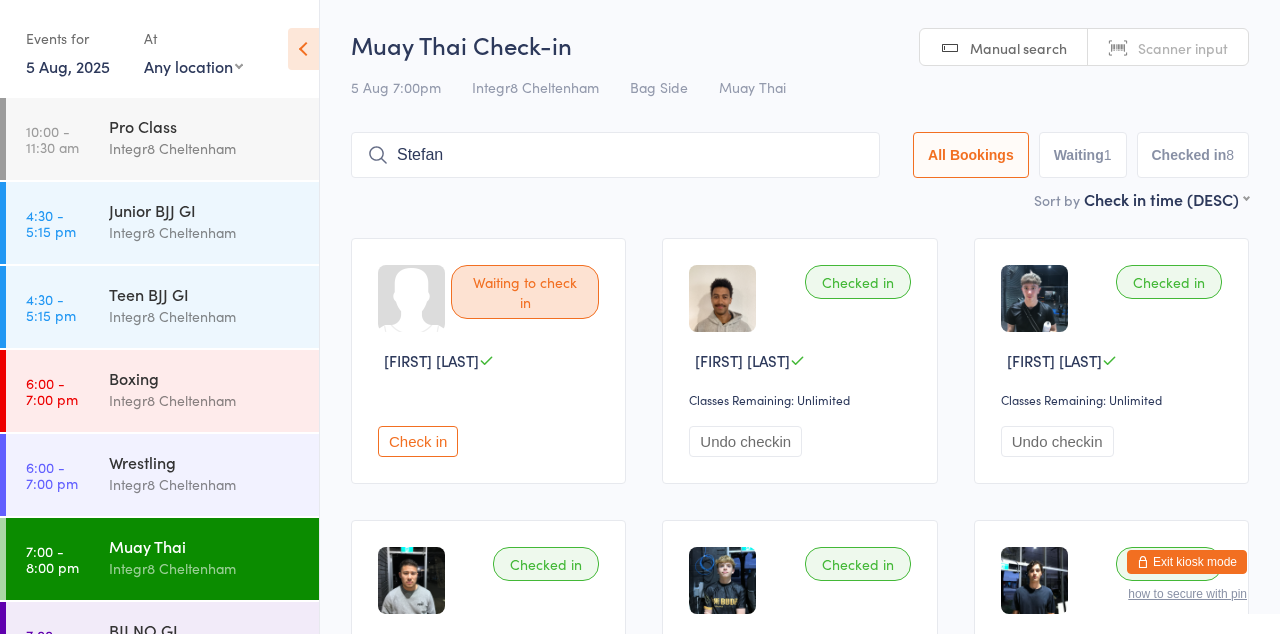 type on "Stefan" 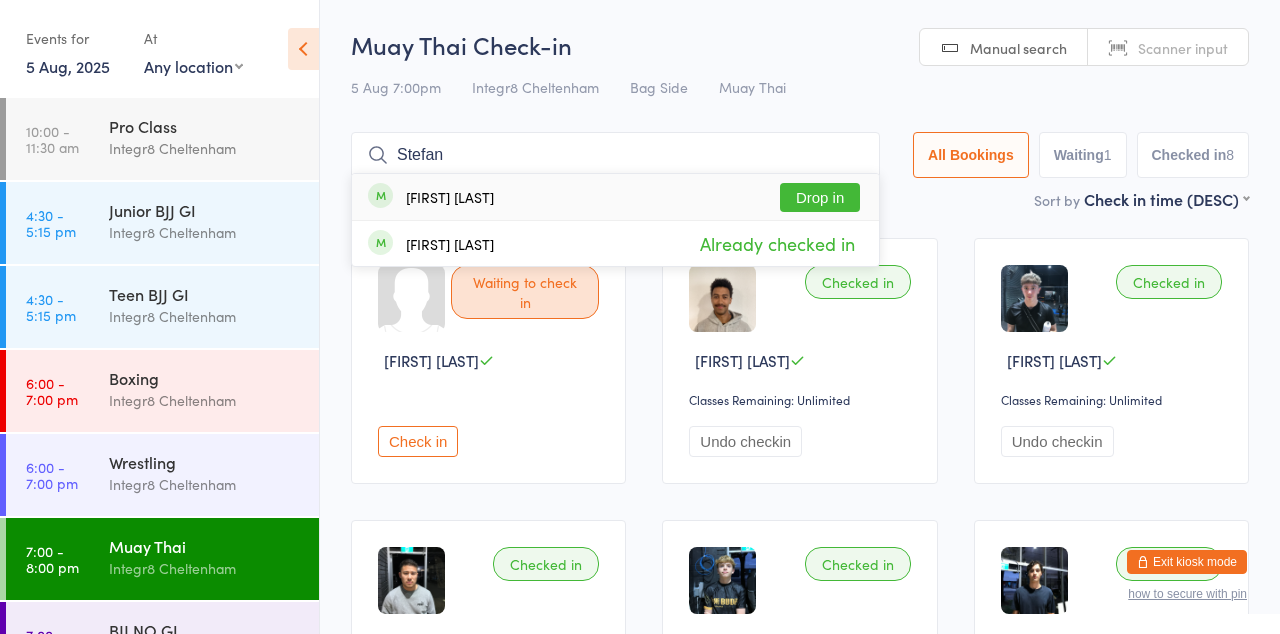 click on "Drop in" at bounding box center [820, 197] 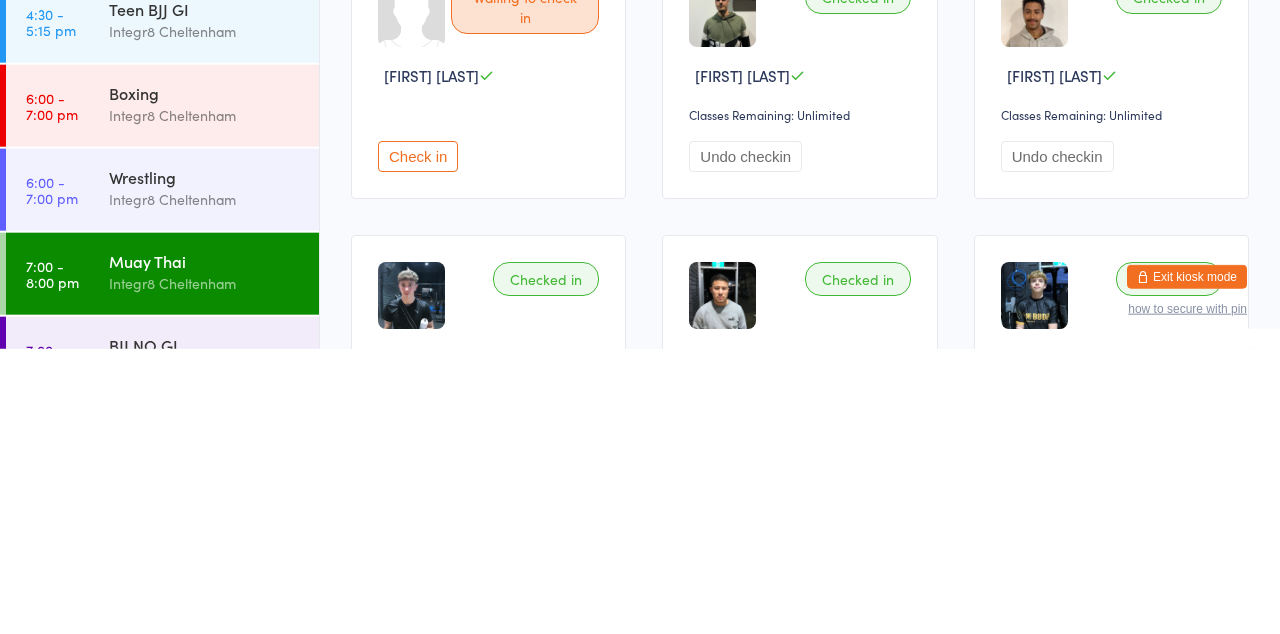click on "Integr8 Cheltenham" at bounding box center (205, 652) 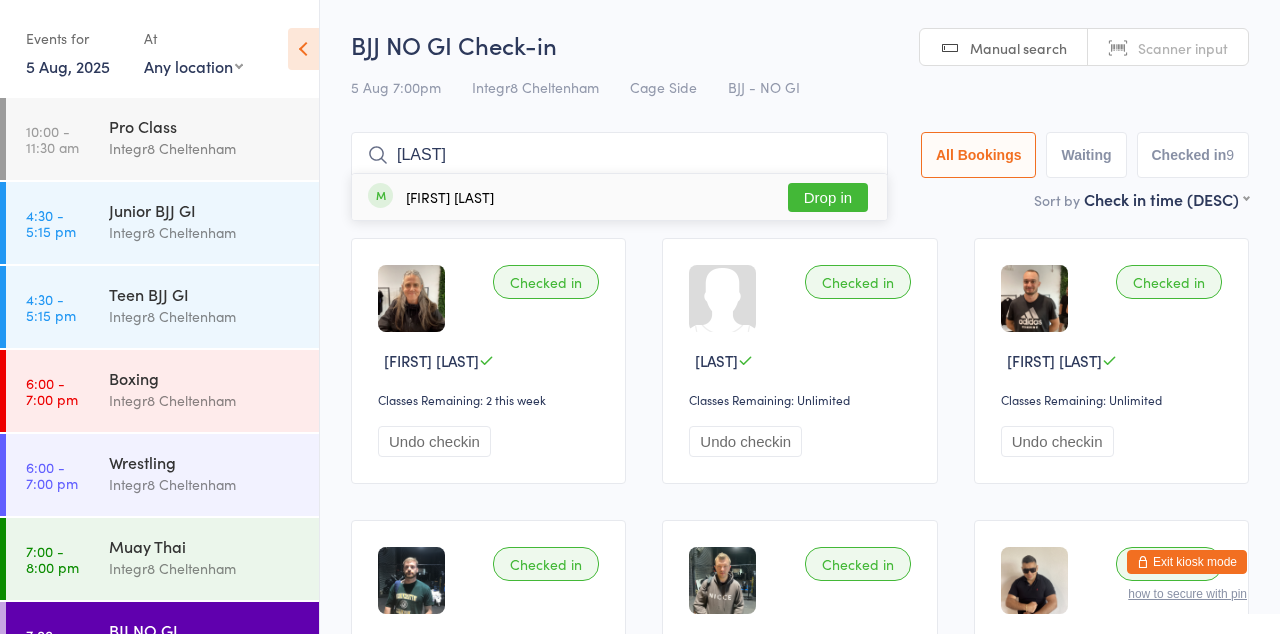 type on "[LAST]" 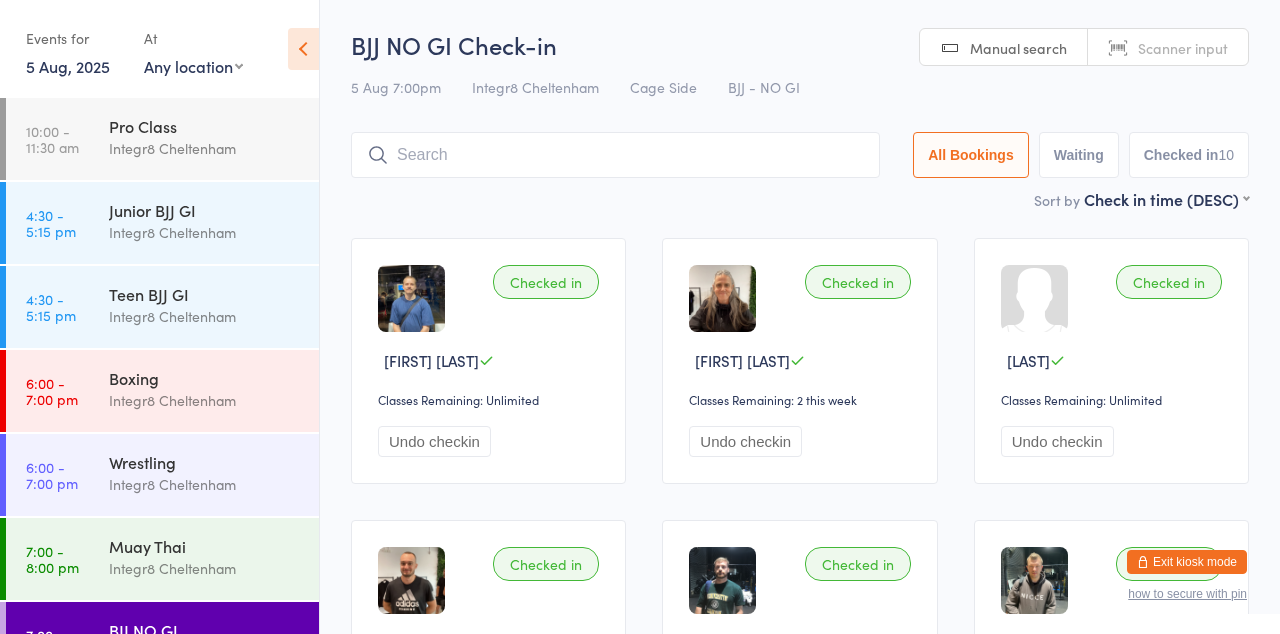 click on "7:00 - 8:00 pm Muay Thai Integr8 [CITY]" at bounding box center [162, 559] 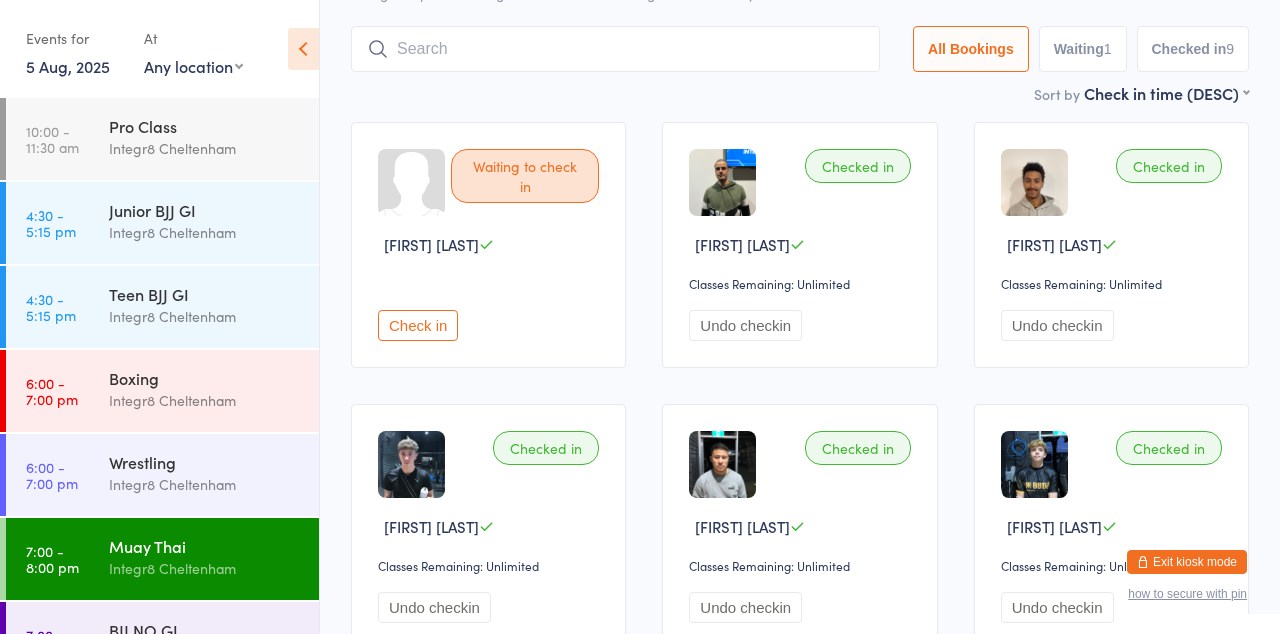 scroll, scrollTop: 0, scrollLeft: 0, axis: both 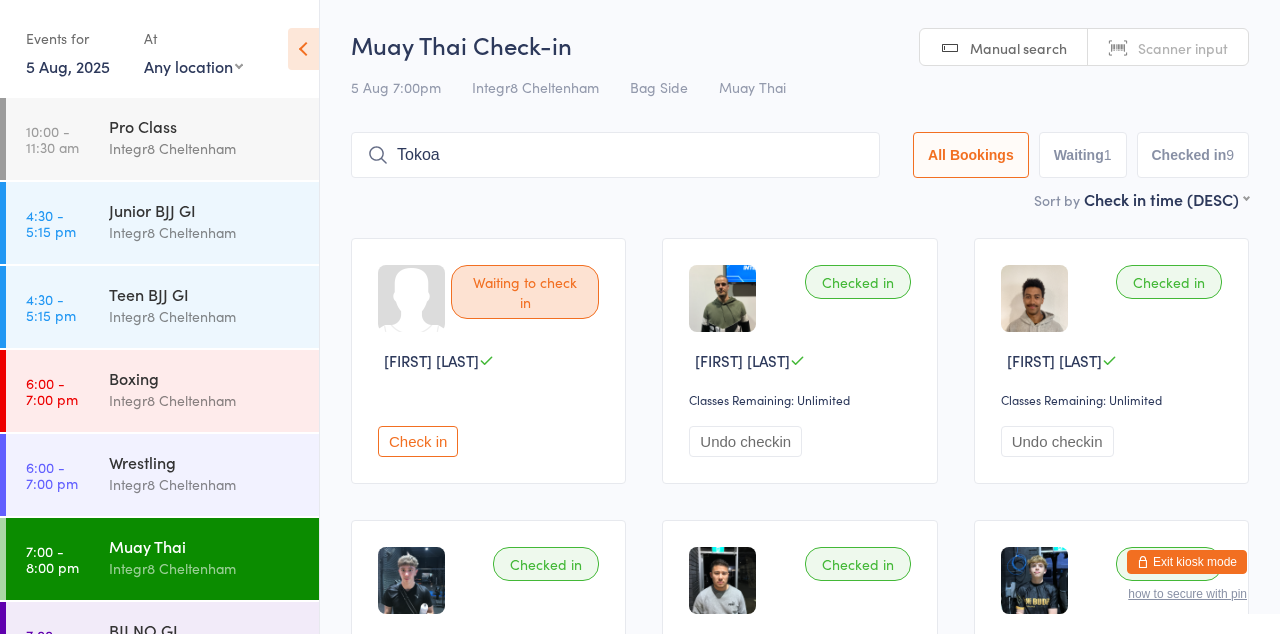type on "Tokoa" 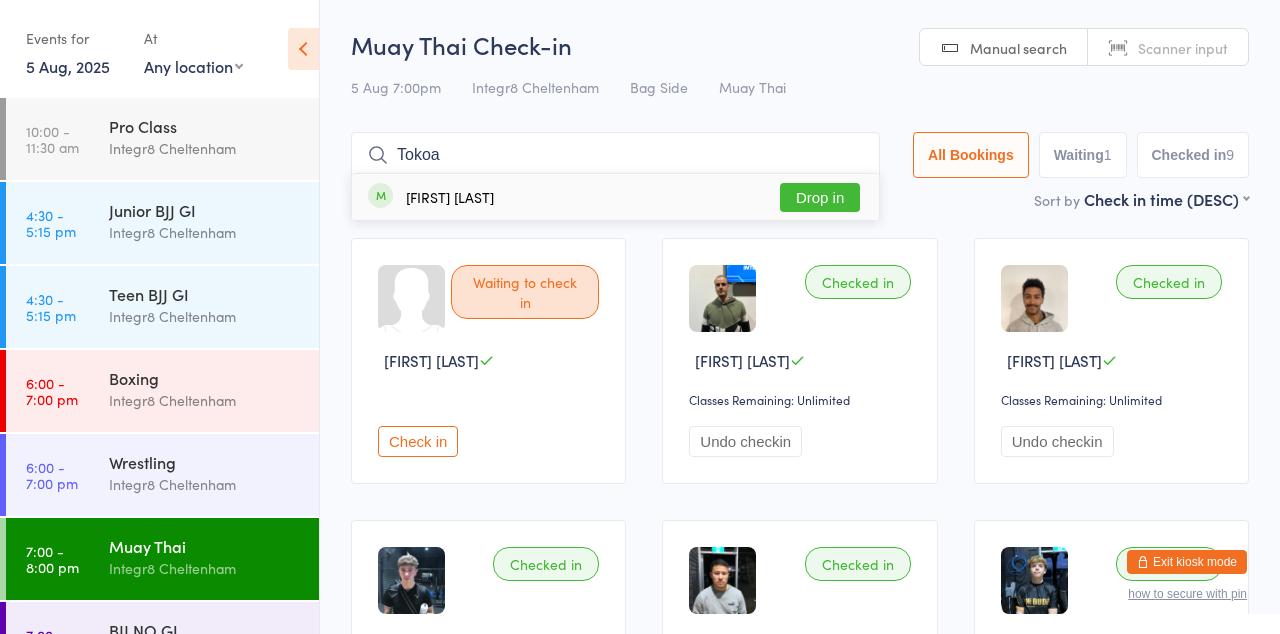 click on "Drop in" at bounding box center (820, 197) 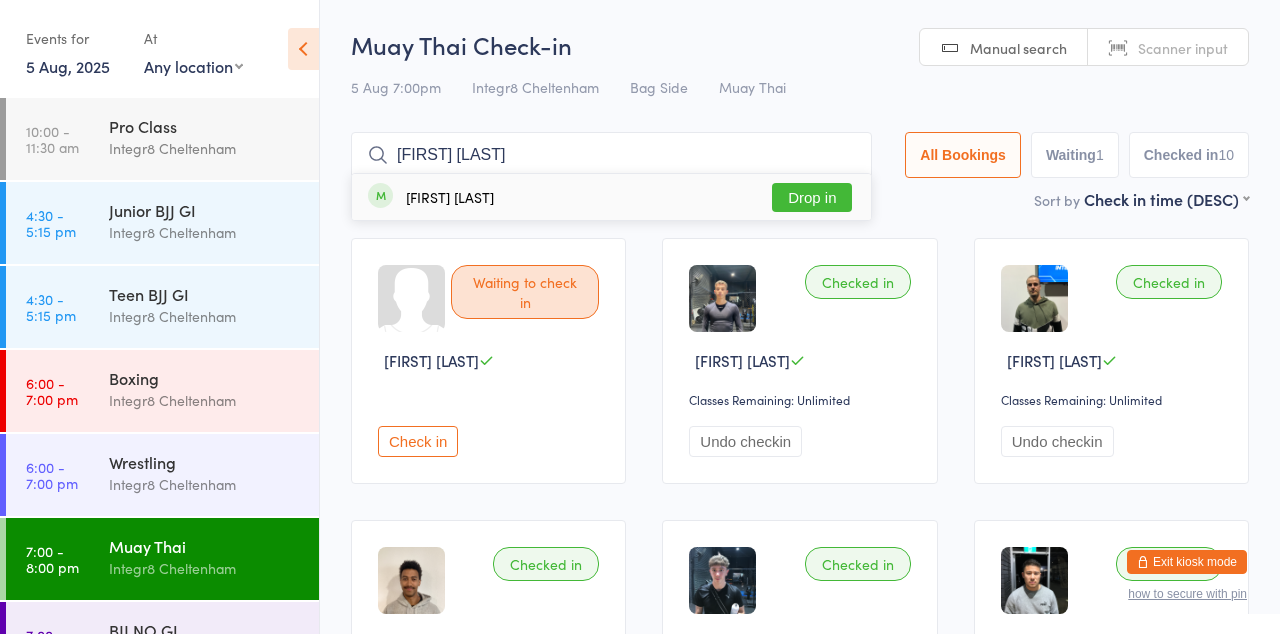 type on "[FIRST] [LAST]" 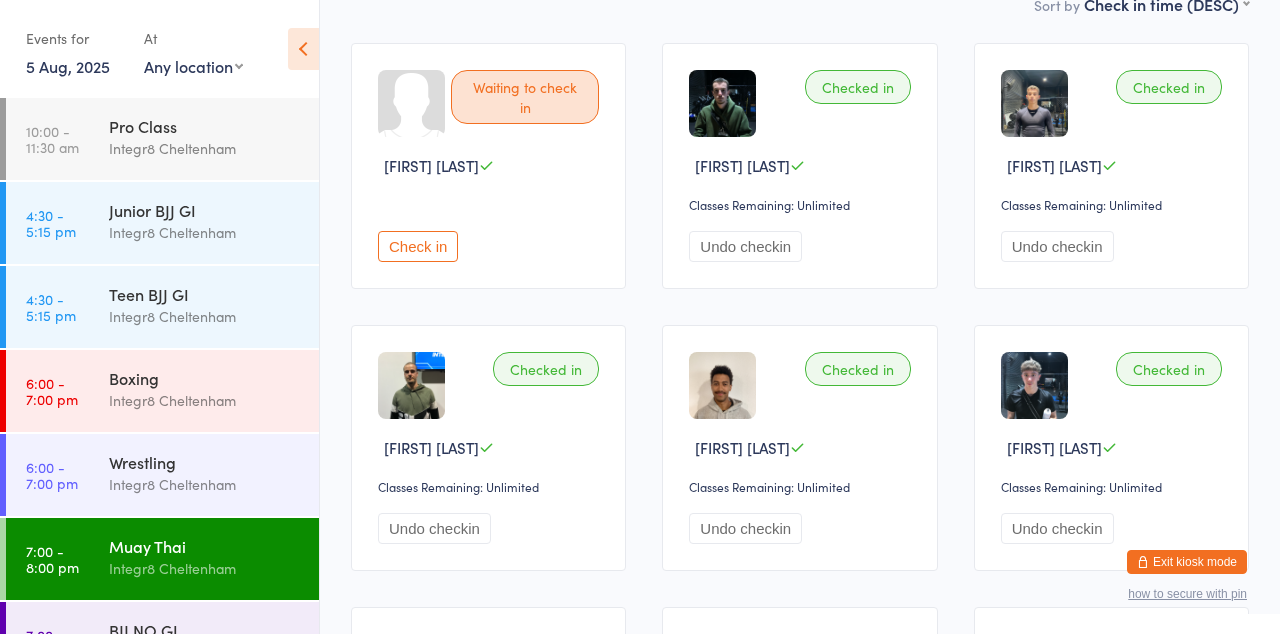 scroll, scrollTop: 0, scrollLeft: 0, axis: both 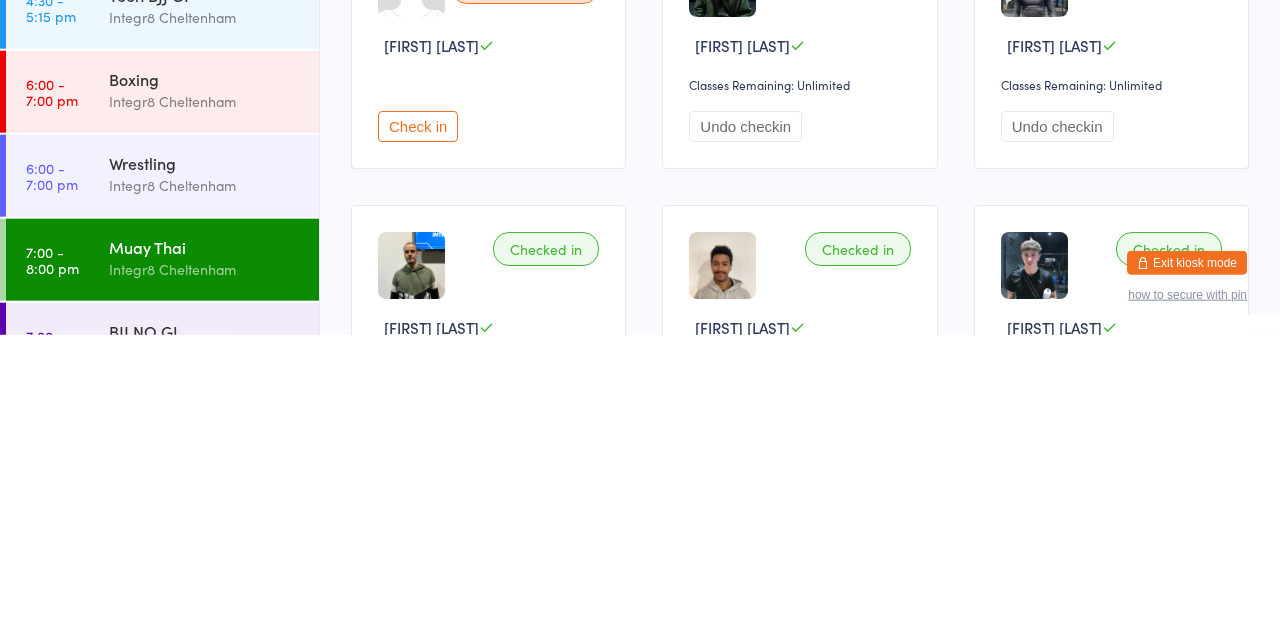 click on "BJJ NO GI Integr8 [CITY]" at bounding box center [214, 641] 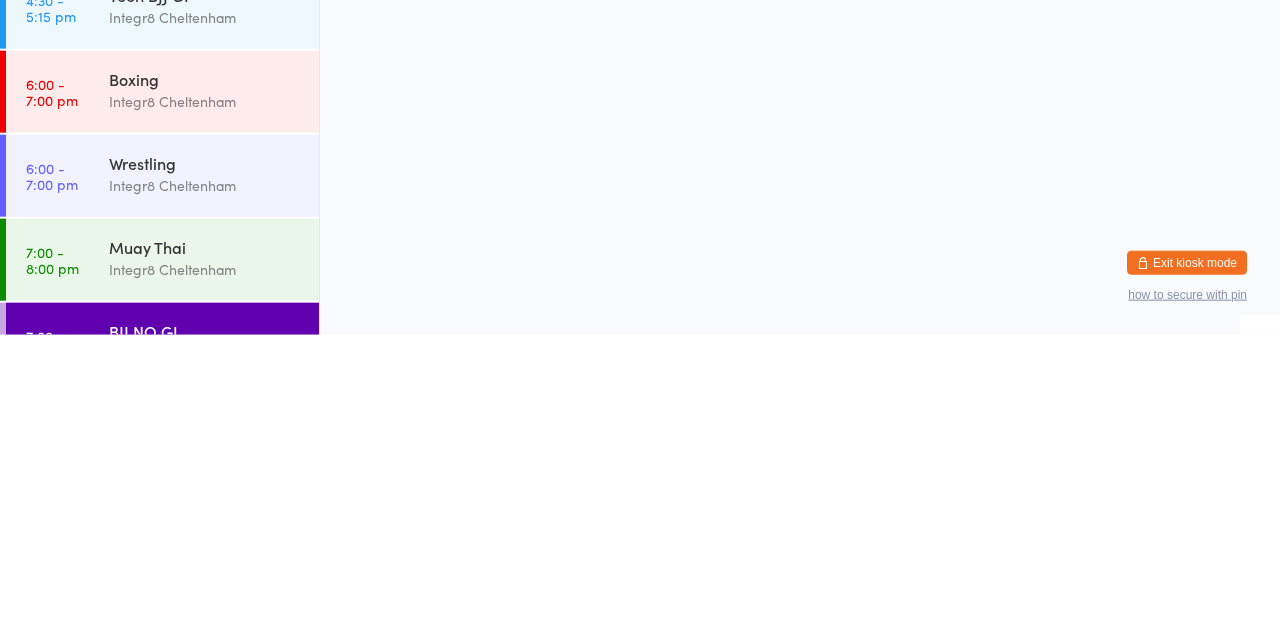 scroll, scrollTop: 0, scrollLeft: 0, axis: both 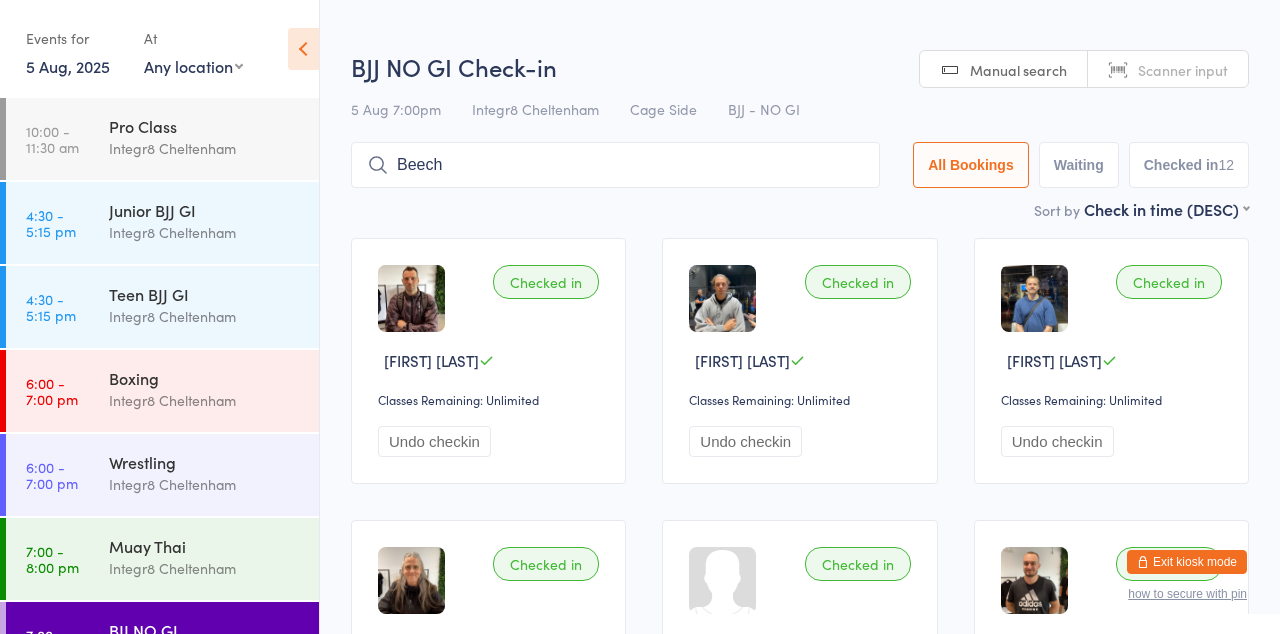 type on "Beech" 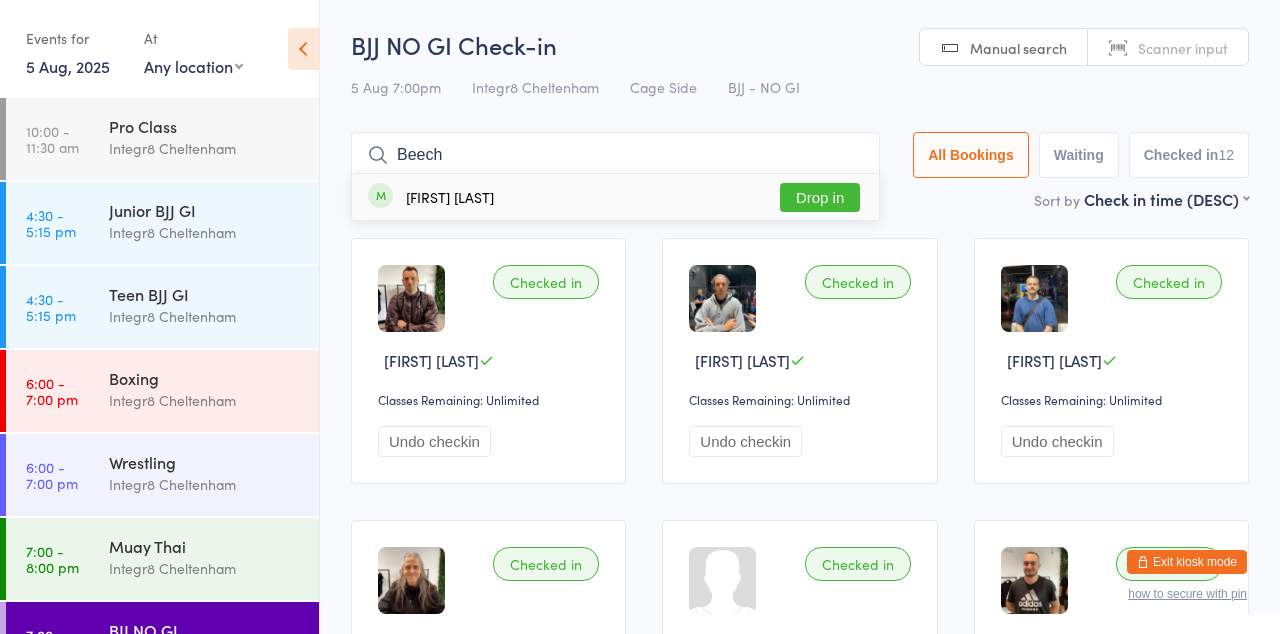 click on "Drop in" at bounding box center [820, 197] 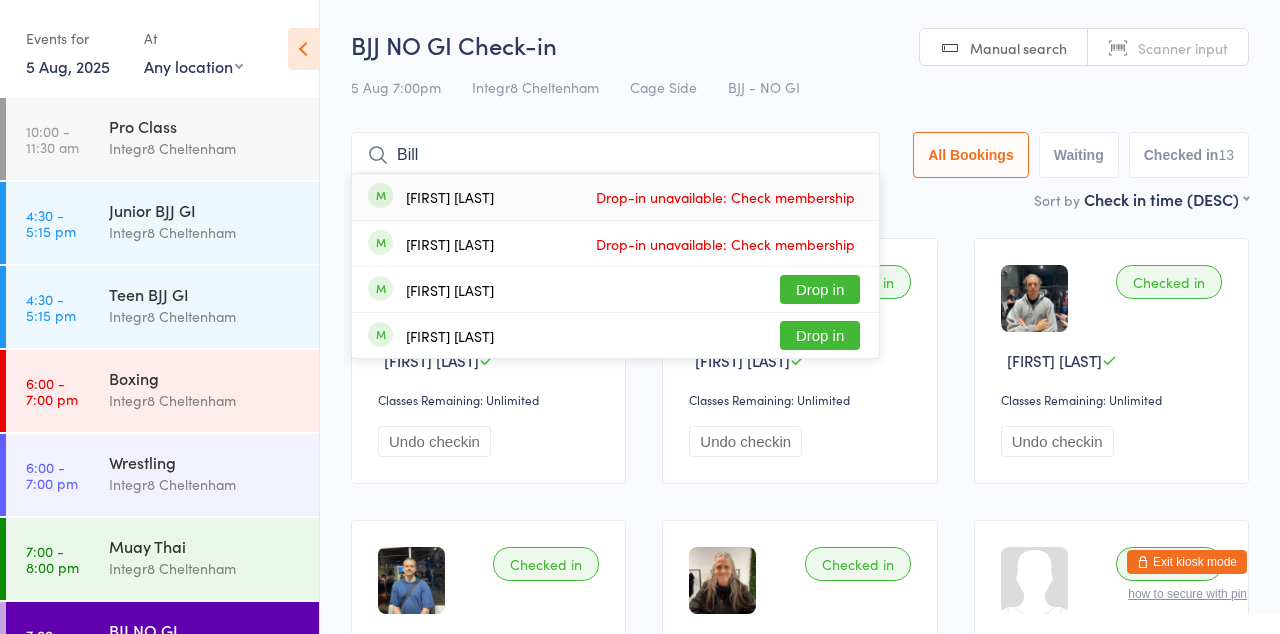 type on "Bill" 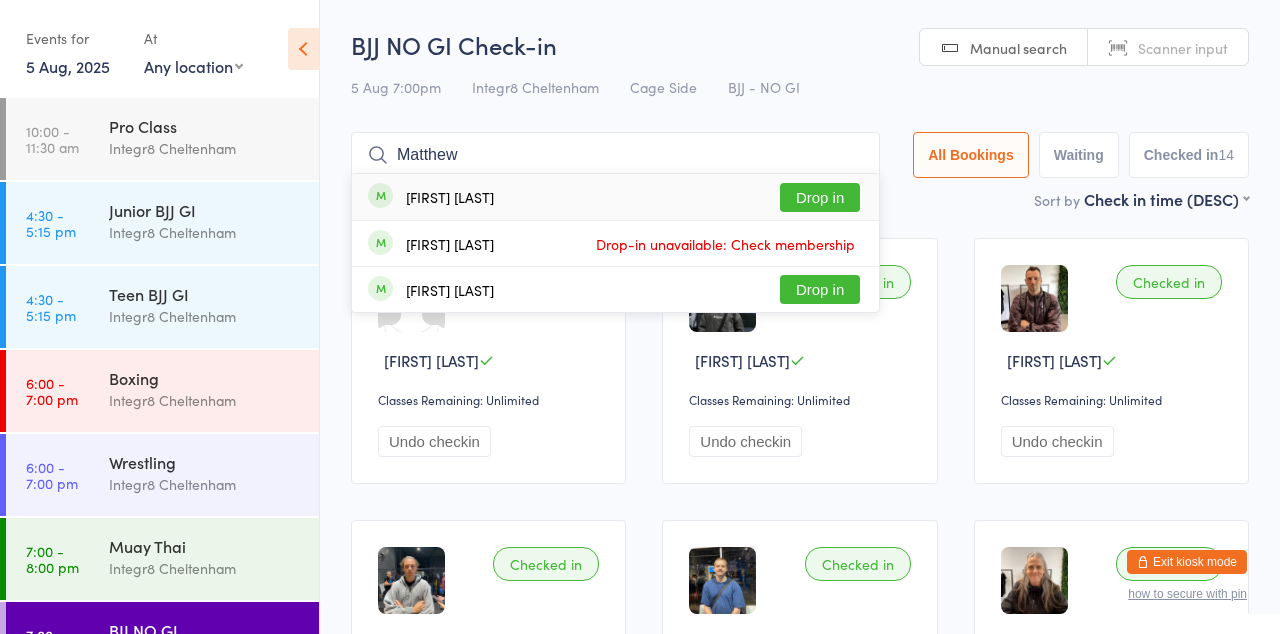 type on "Matthew" 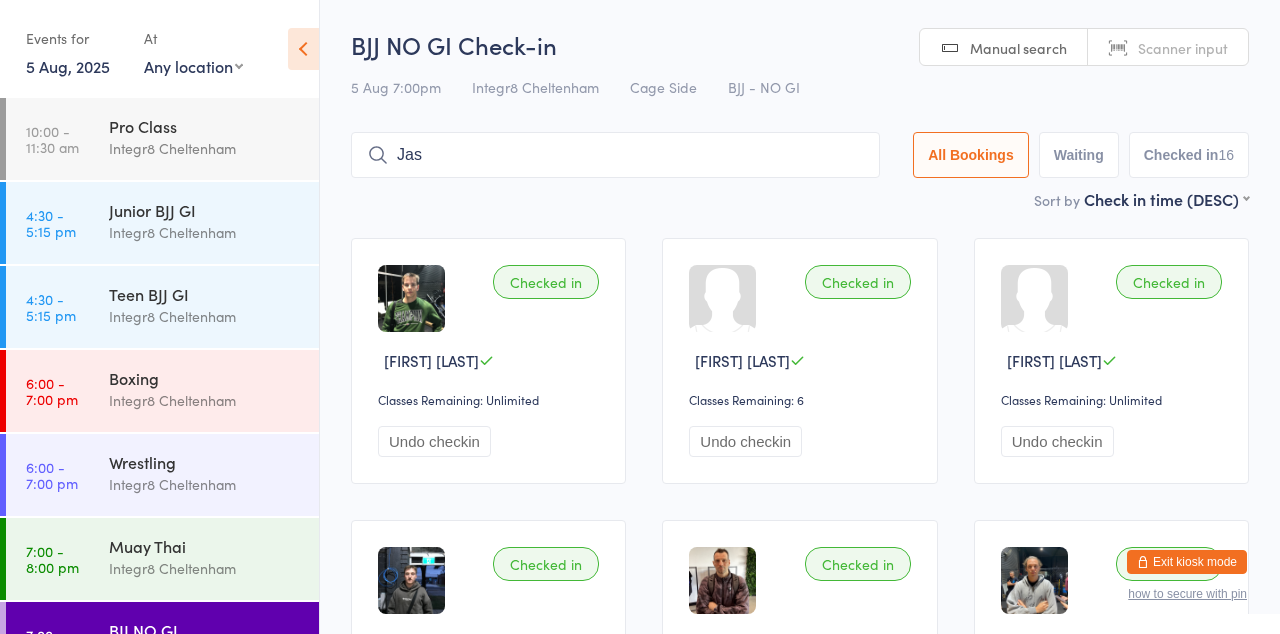 type on "Jas" 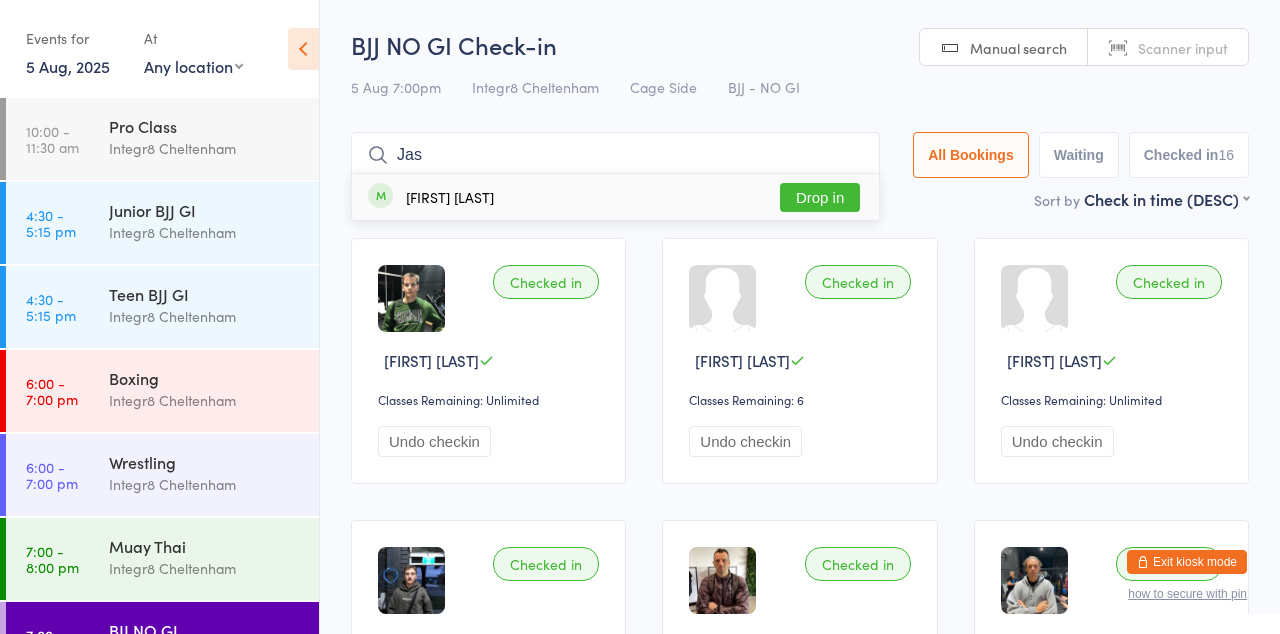 click on "Drop in" at bounding box center (820, 197) 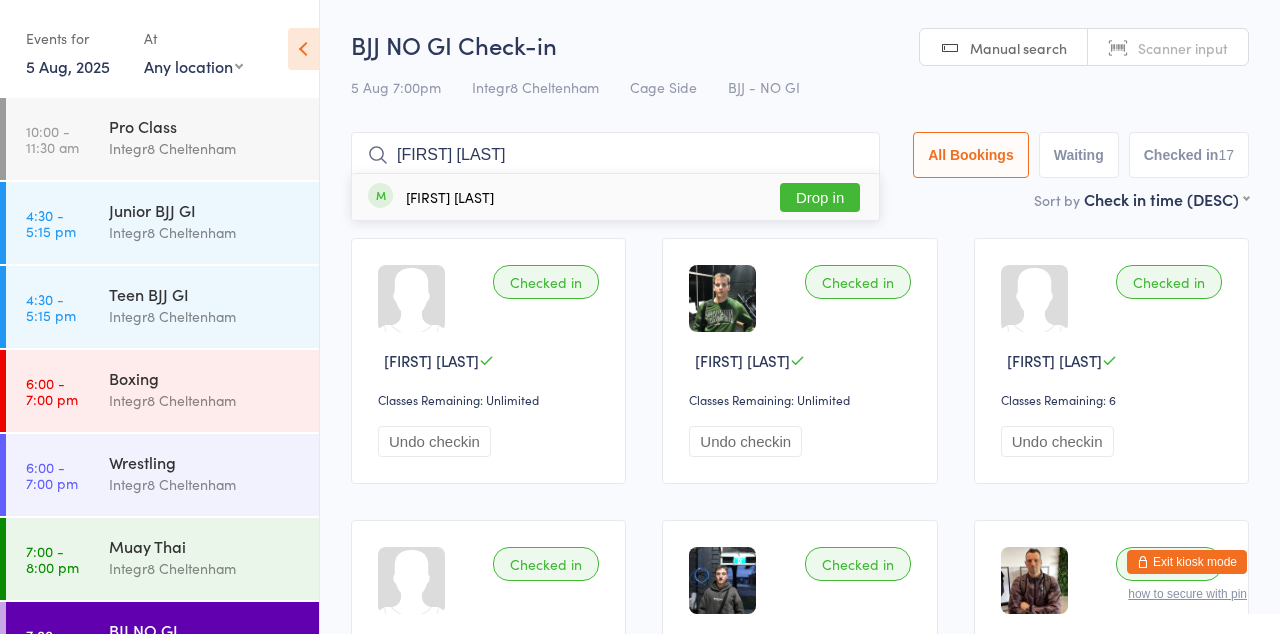 type on "[FIRST] [LAST]" 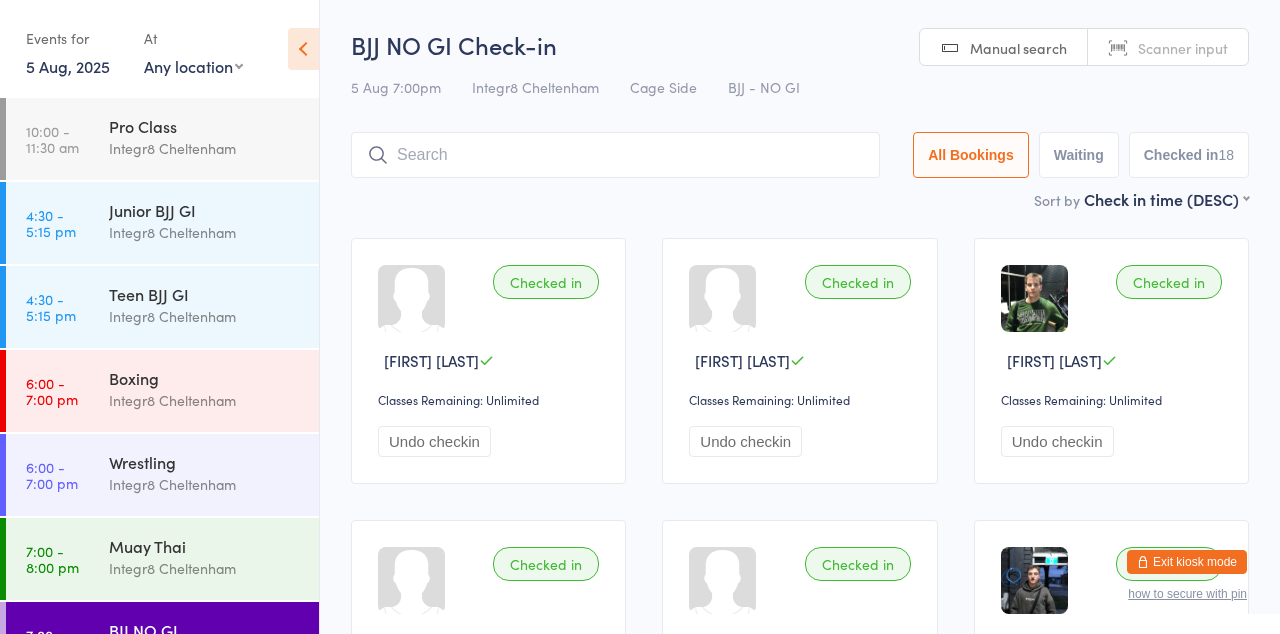 type on "I" 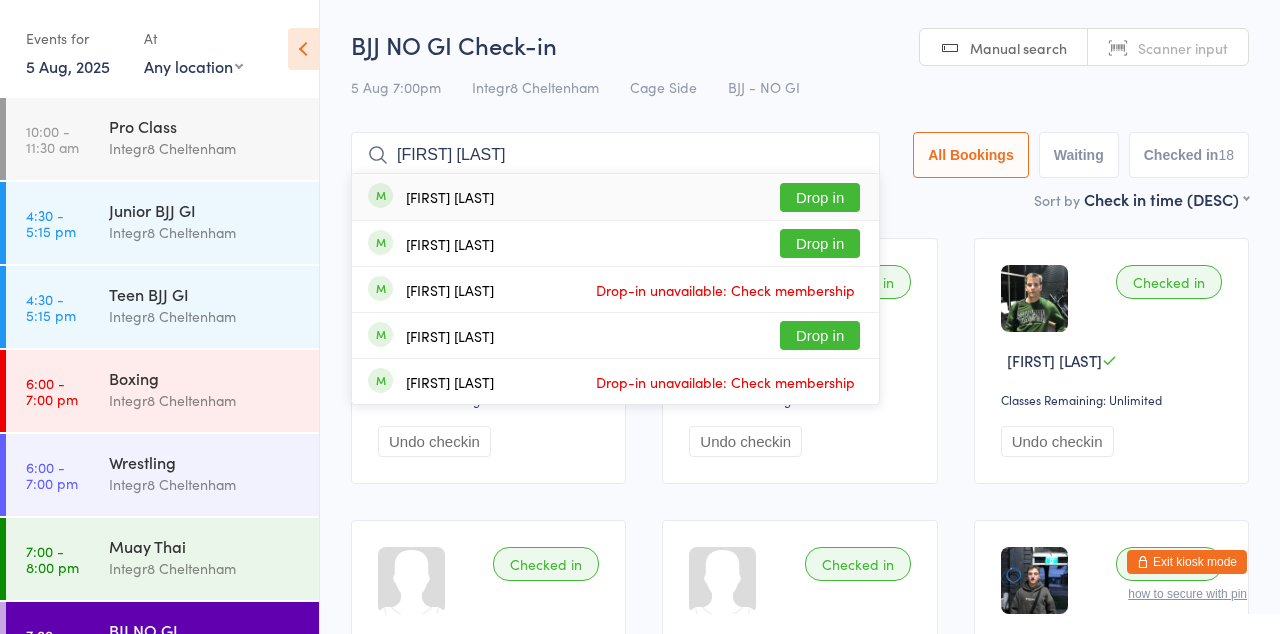 type on "[FIRST] [LAST]" 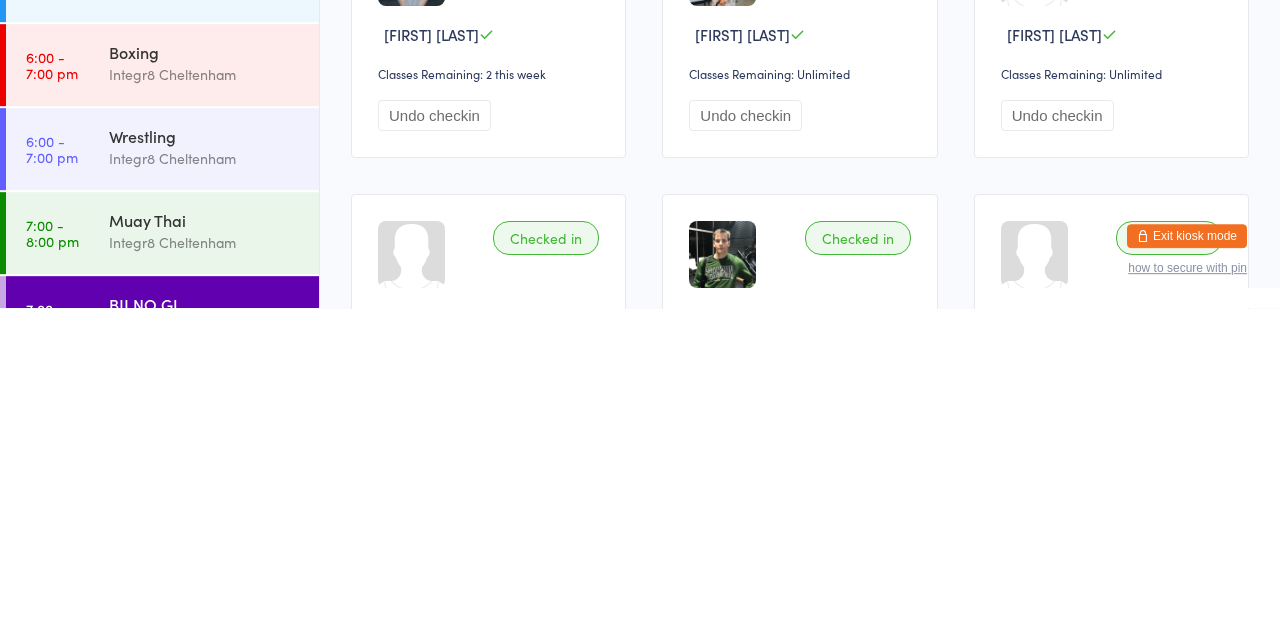 scroll, scrollTop: 24, scrollLeft: 0, axis: vertical 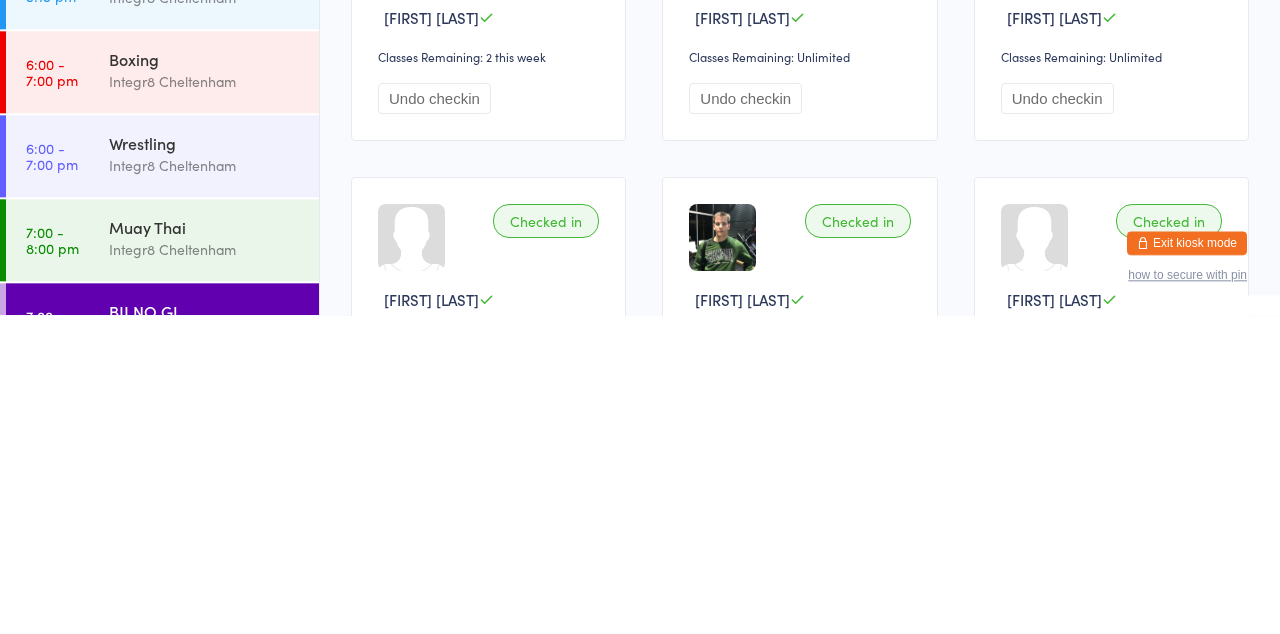 click on "Integr8 Cheltenham" at bounding box center (205, 568) 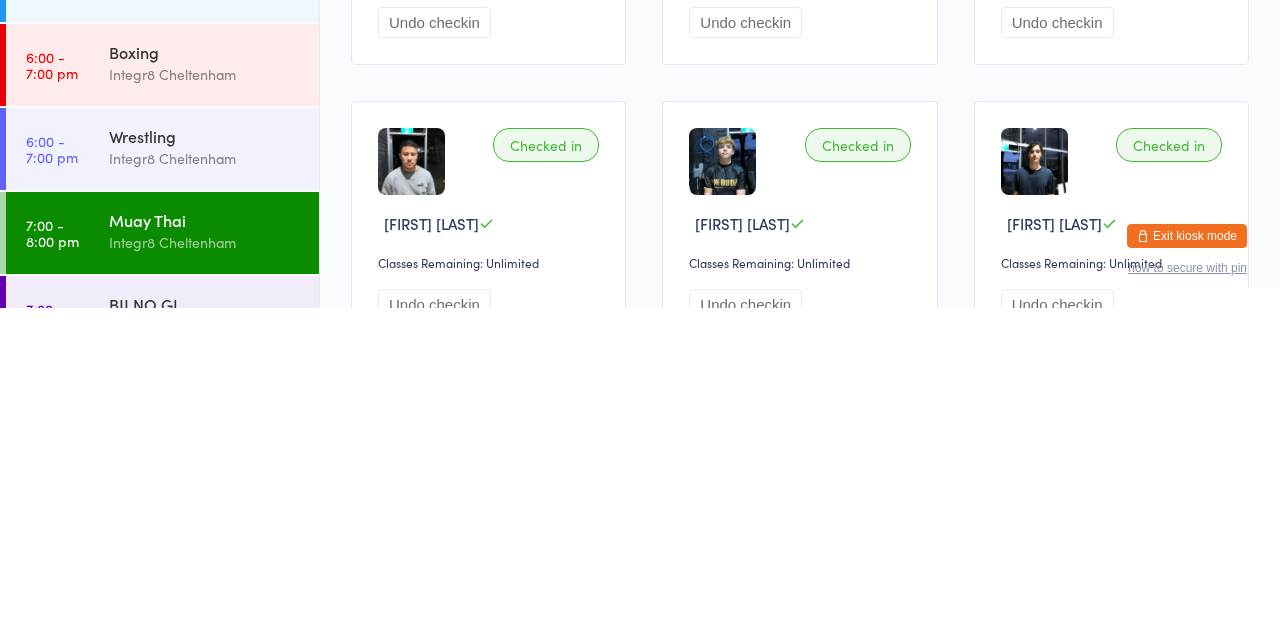scroll, scrollTop: 378, scrollLeft: 0, axis: vertical 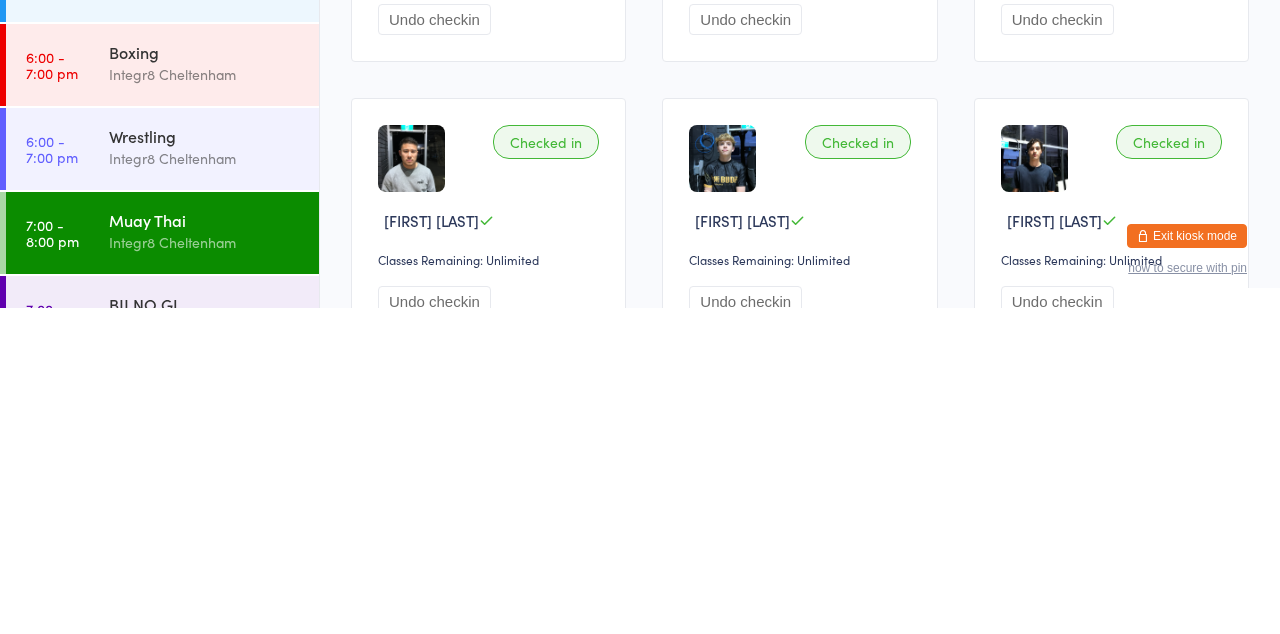 click on "Undo checkin" at bounding box center (745, 627) 